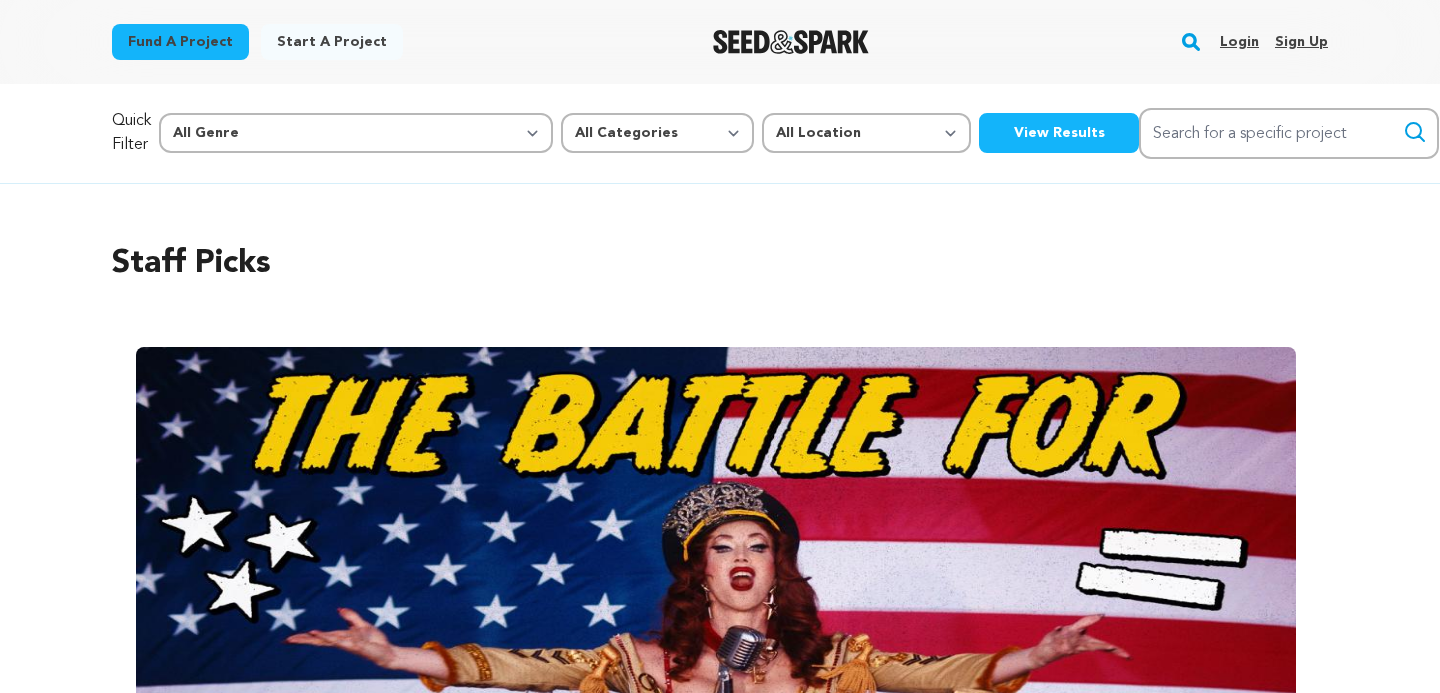 scroll, scrollTop: 0, scrollLeft: 0, axis: both 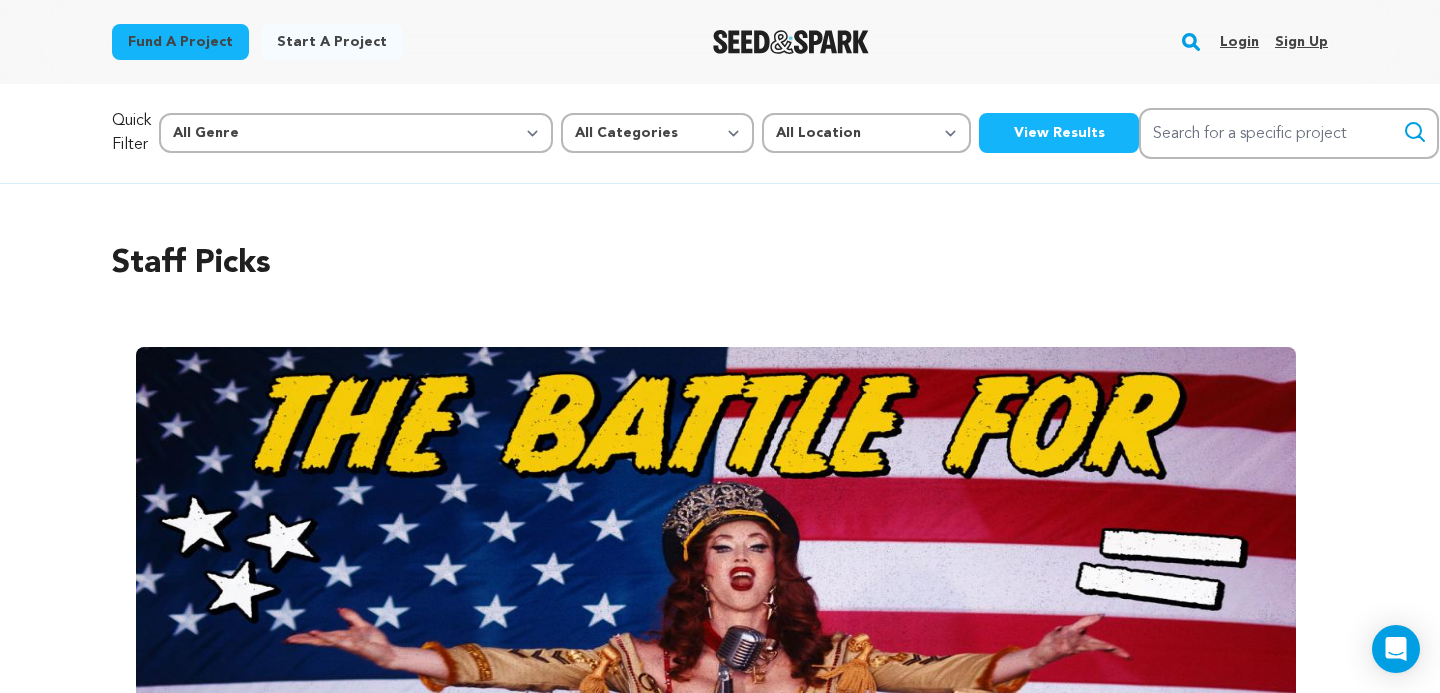 click on "Login" at bounding box center (1239, 42) 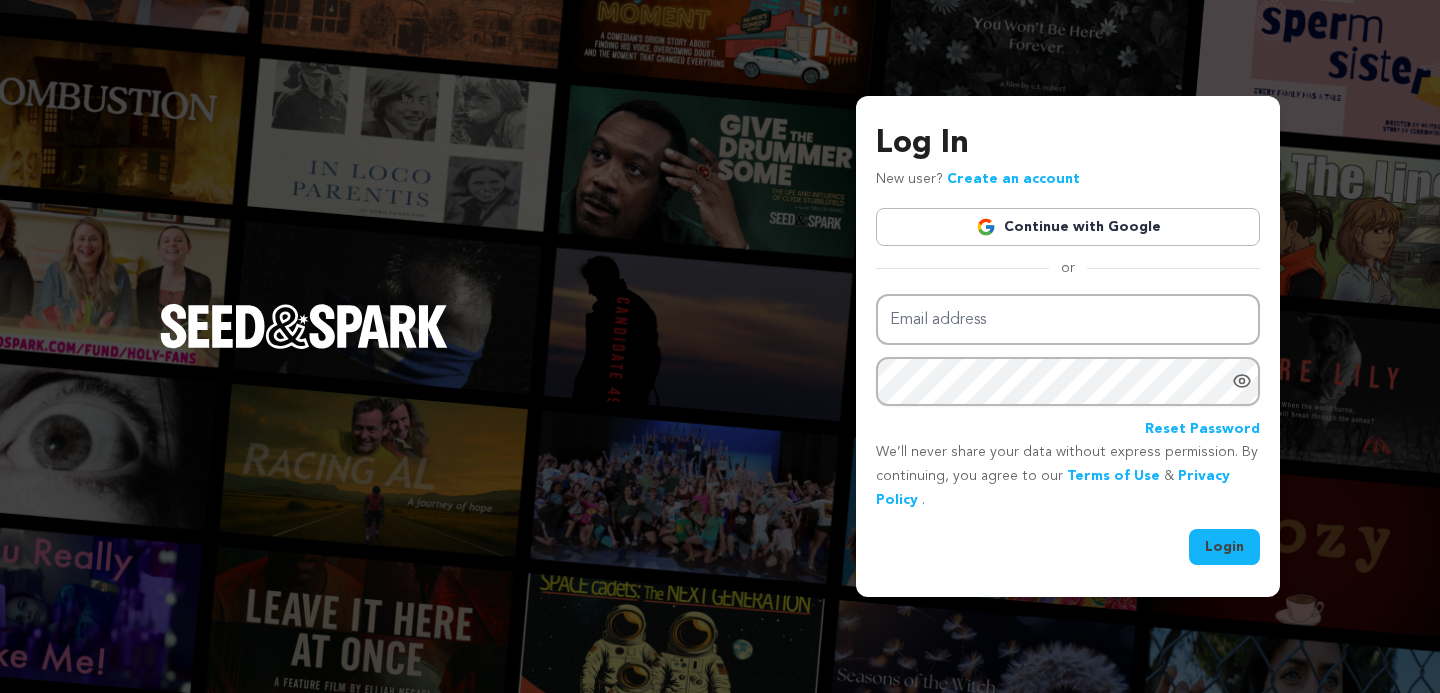 scroll, scrollTop: 0, scrollLeft: 0, axis: both 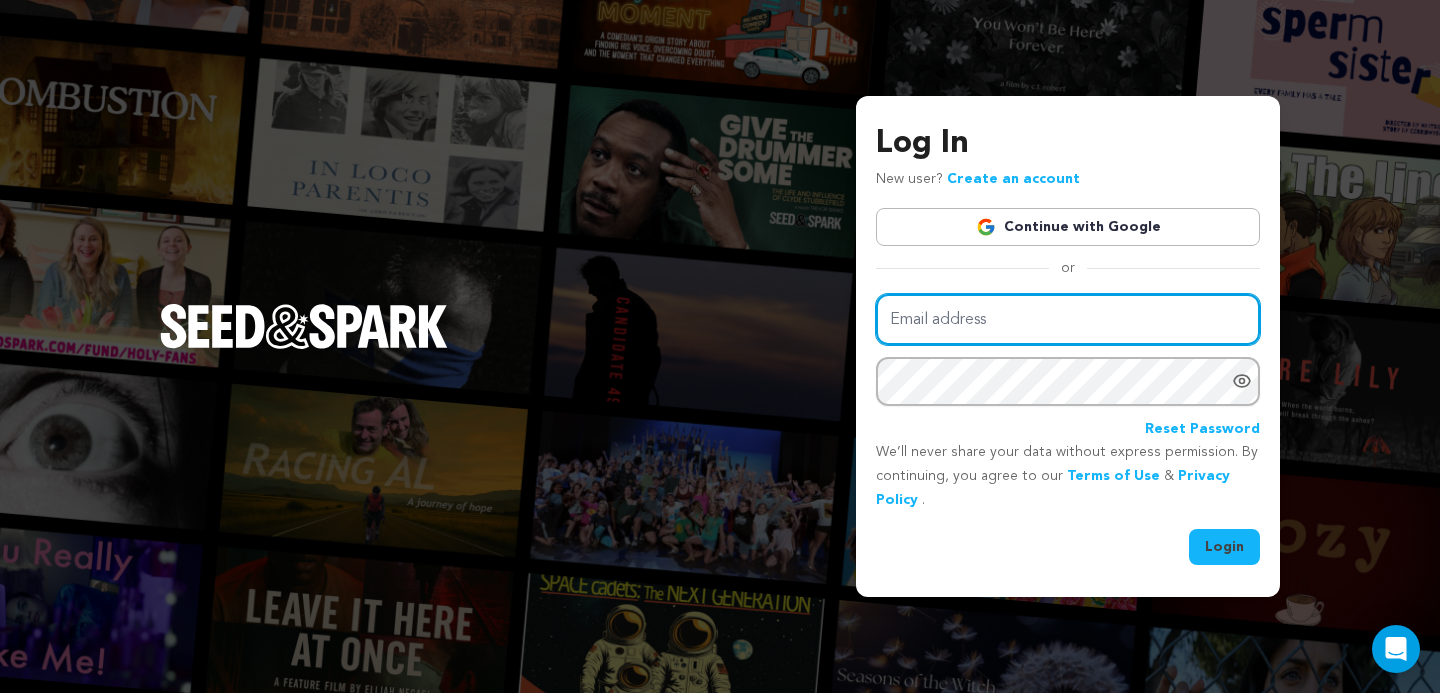 type on "jvarka20@student.scad.edu" 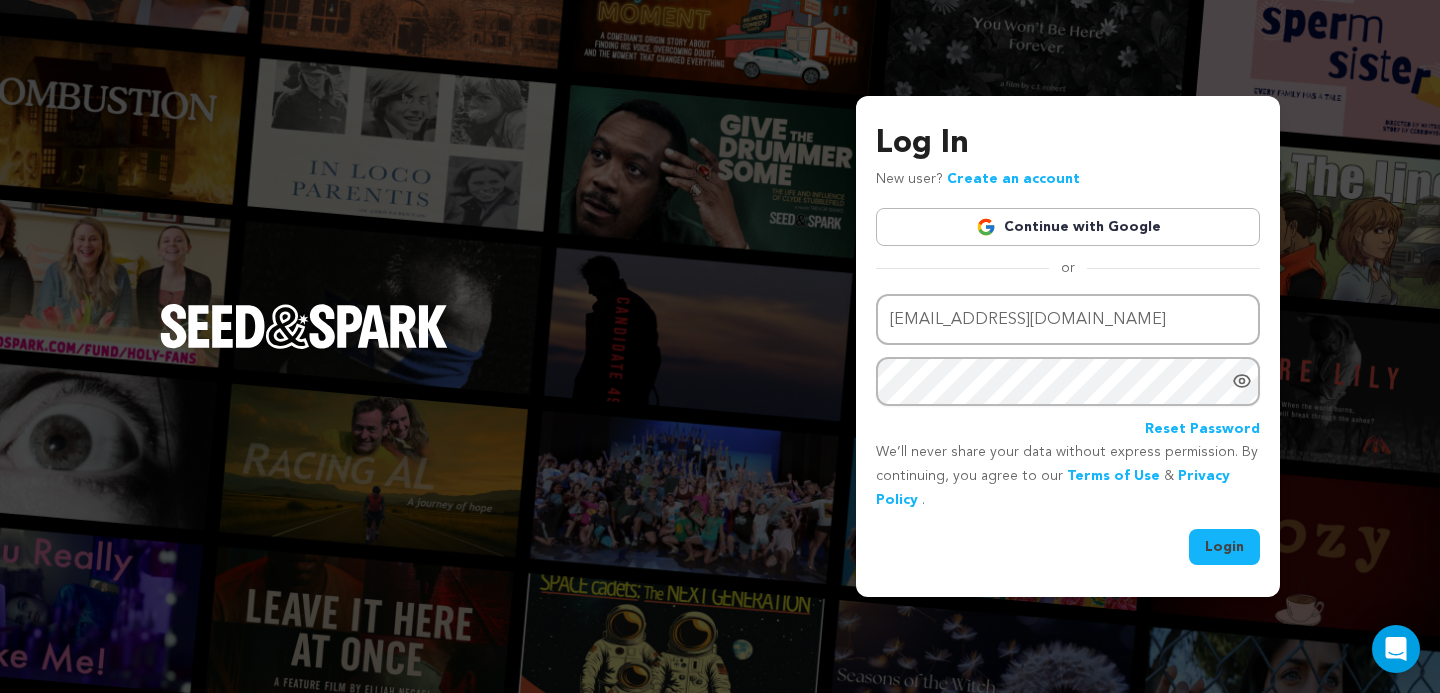 click on "Continue with Google" at bounding box center [1068, 227] 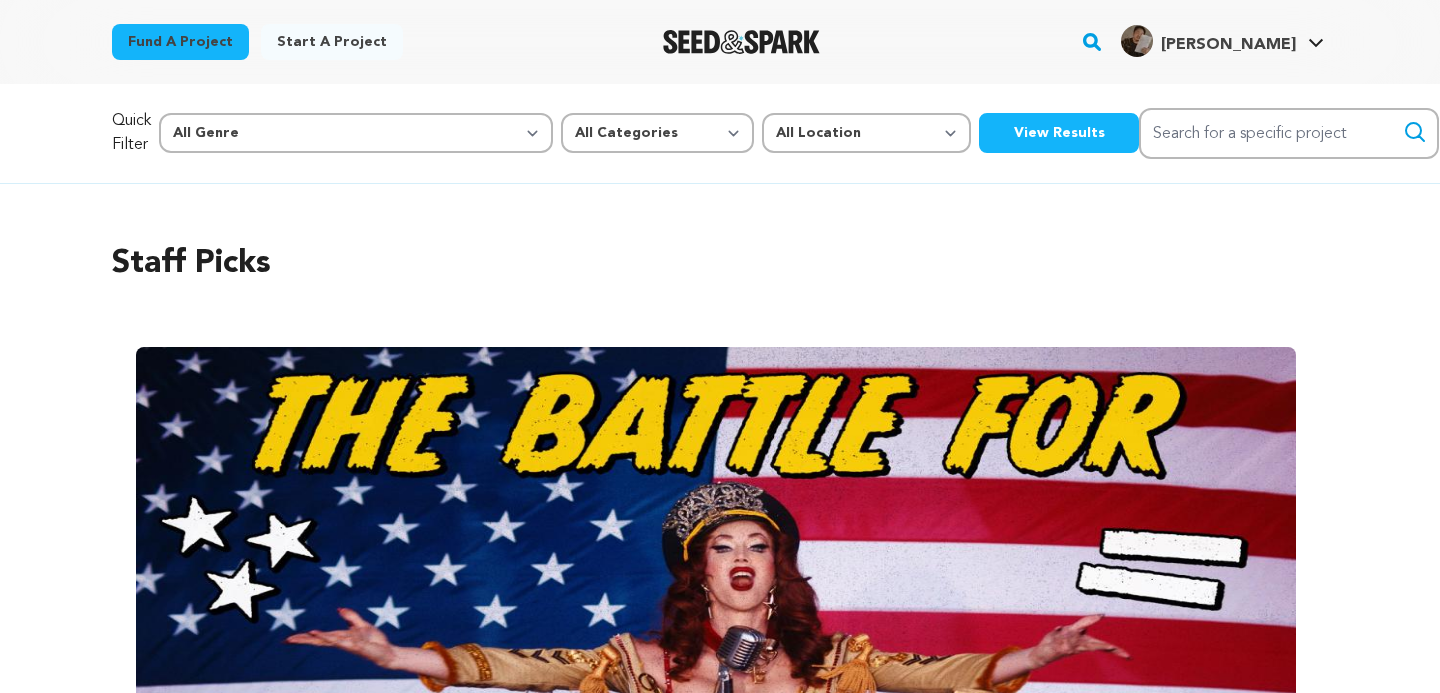 scroll, scrollTop: 0, scrollLeft: 0, axis: both 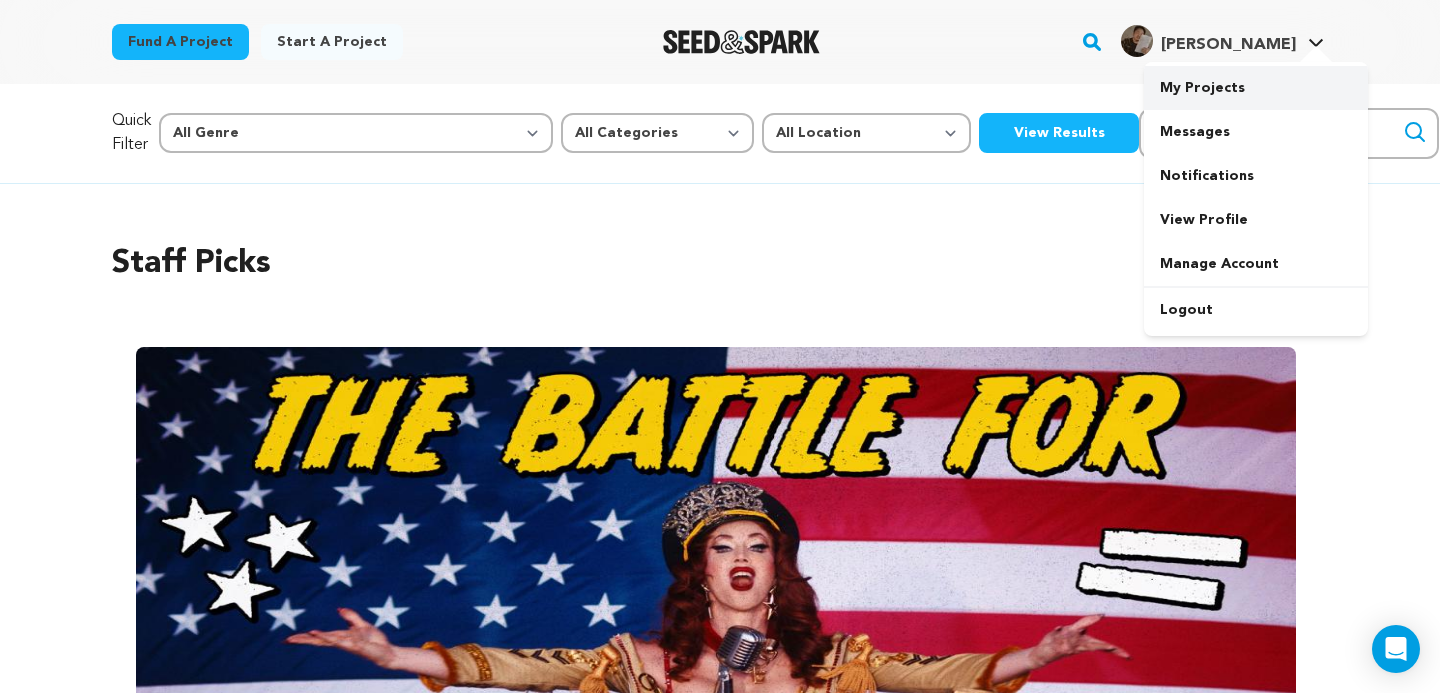click on "My Projects" at bounding box center [1256, 88] 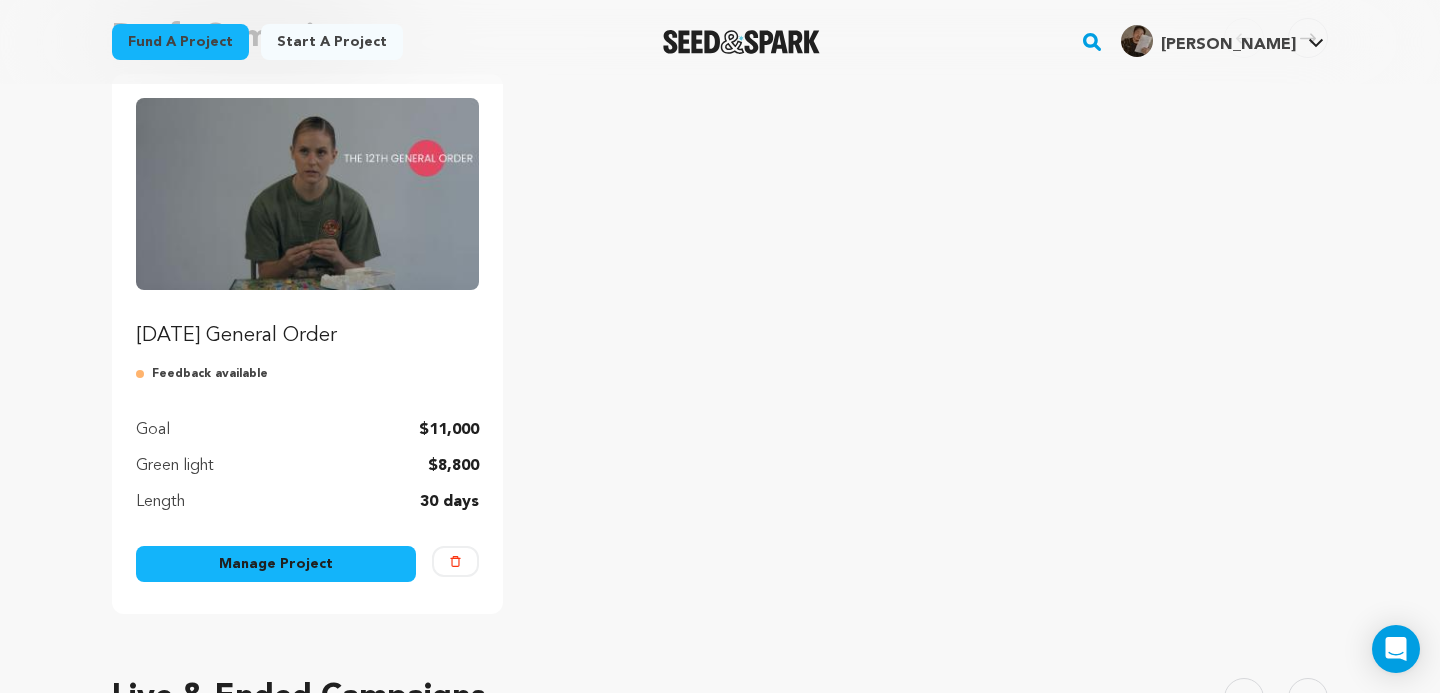 scroll, scrollTop: 221, scrollLeft: 0, axis: vertical 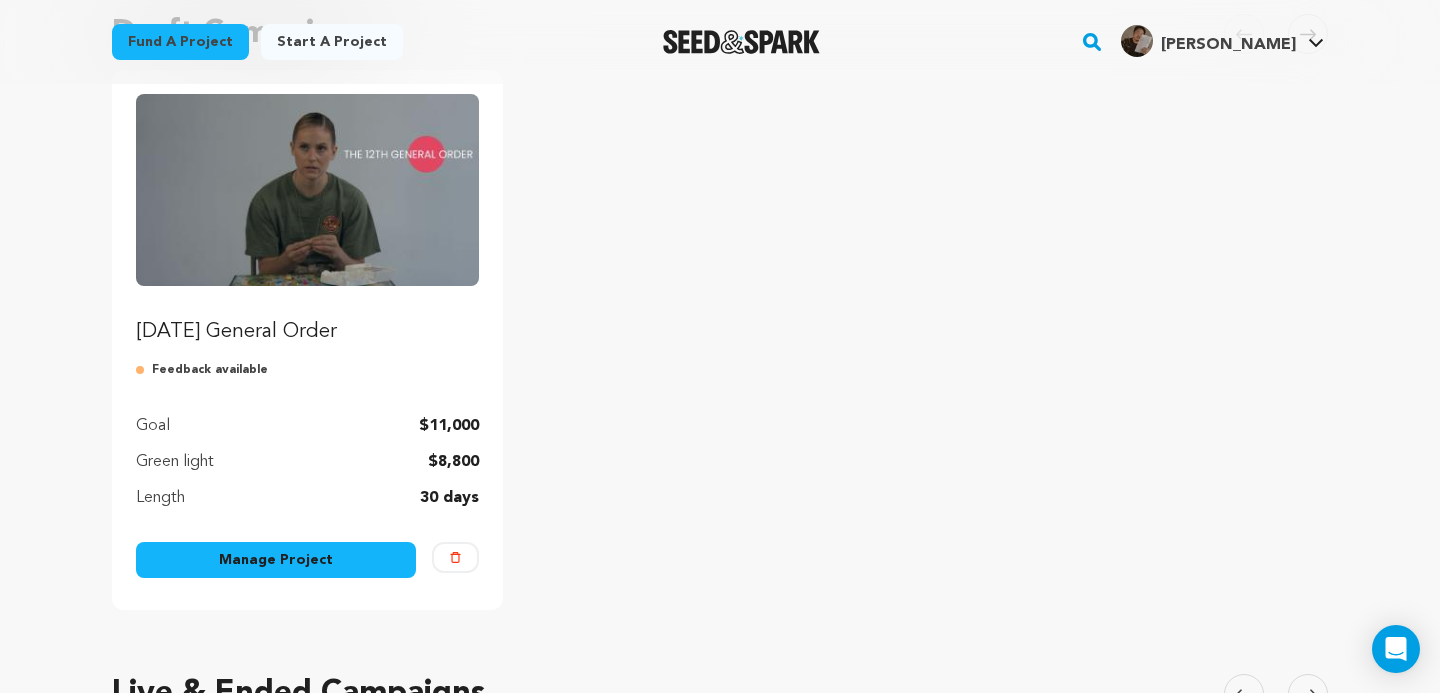click on "The Twelfth General Order" at bounding box center (307, 332) 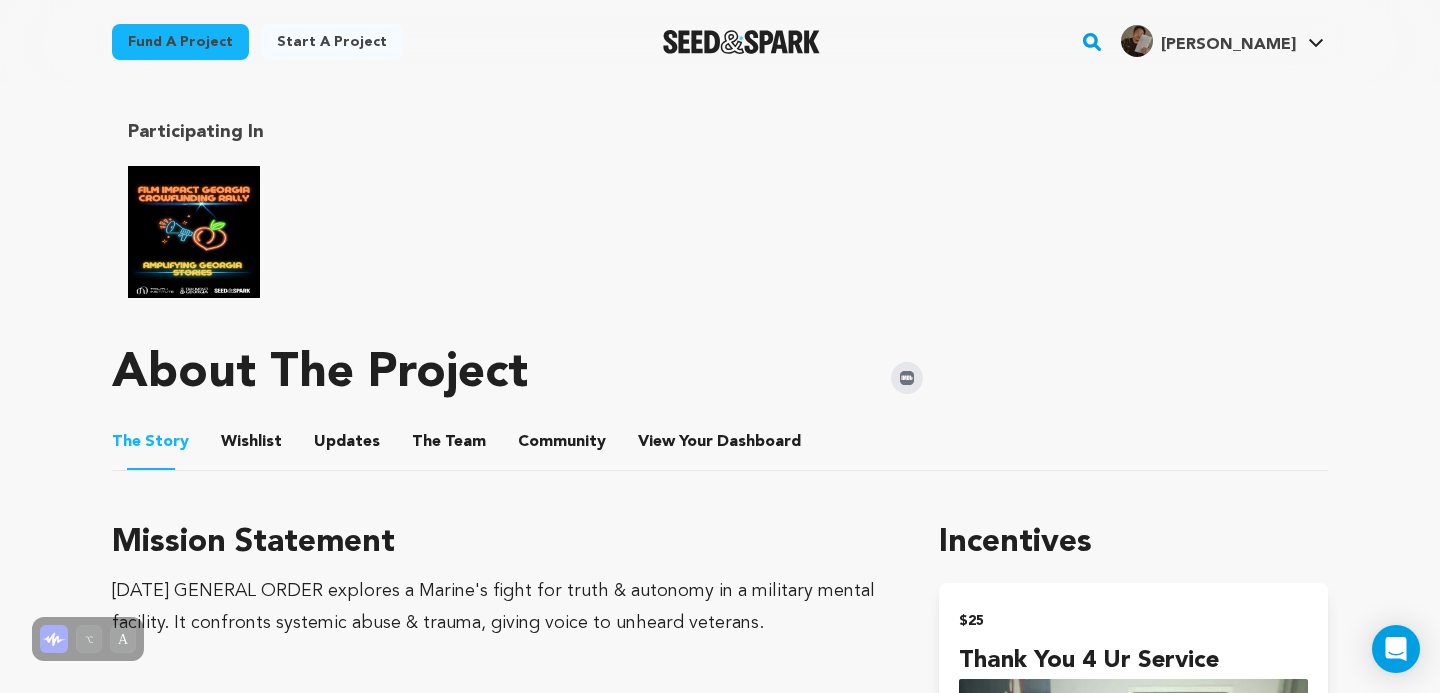 scroll, scrollTop: 801, scrollLeft: 0, axis: vertical 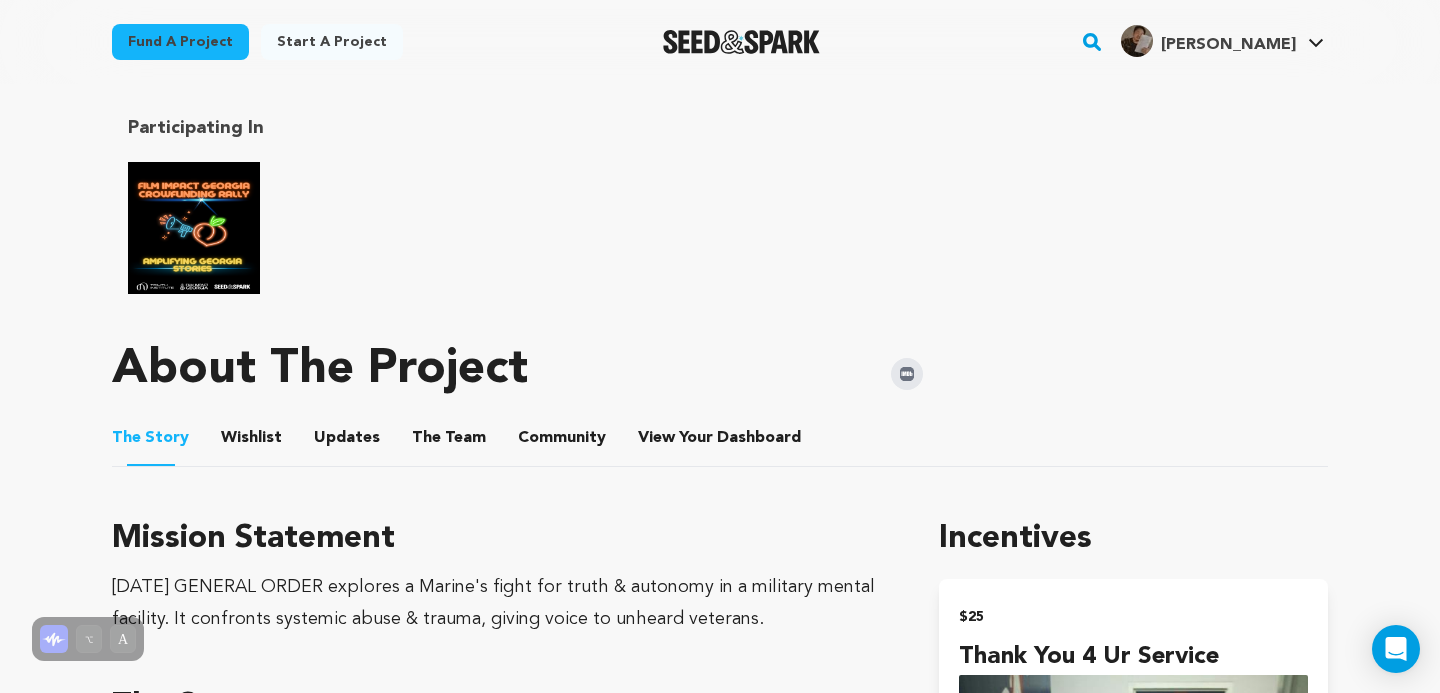 click at bounding box center (194, 228) 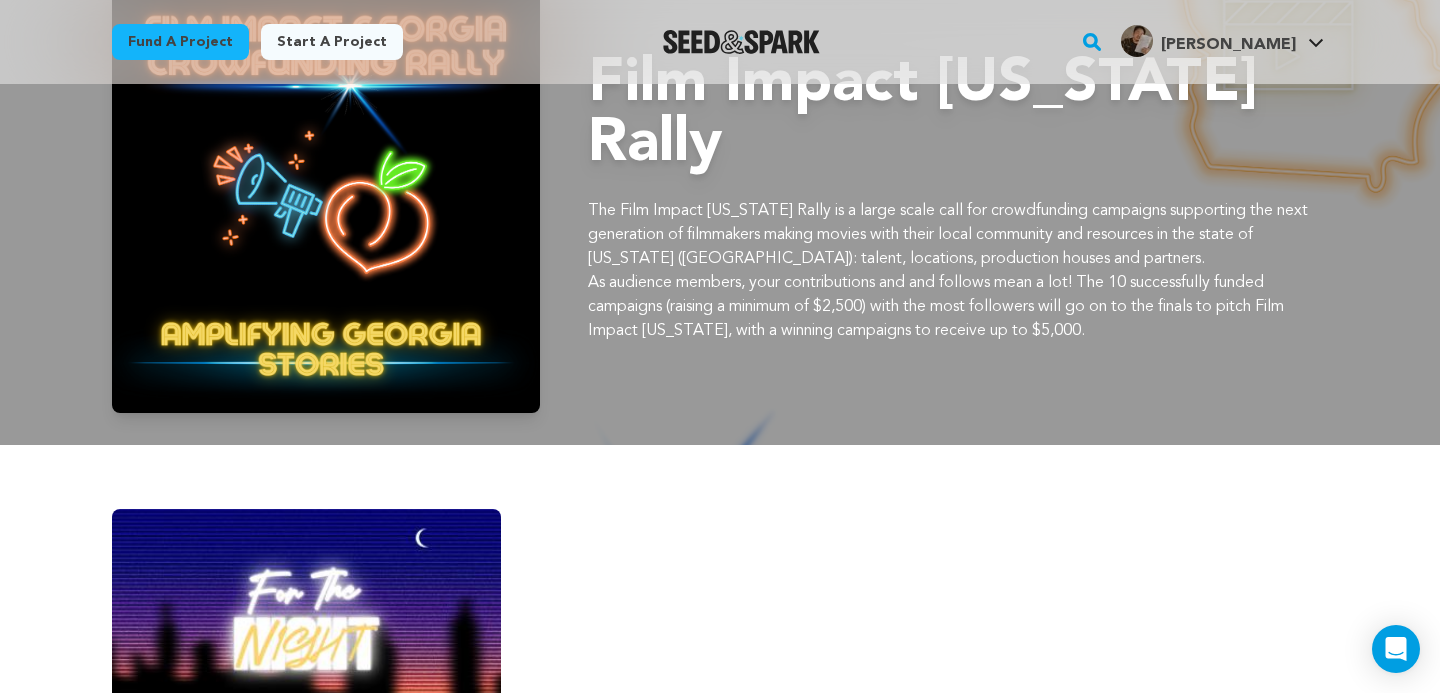 scroll, scrollTop: 0, scrollLeft: 0, axis: both 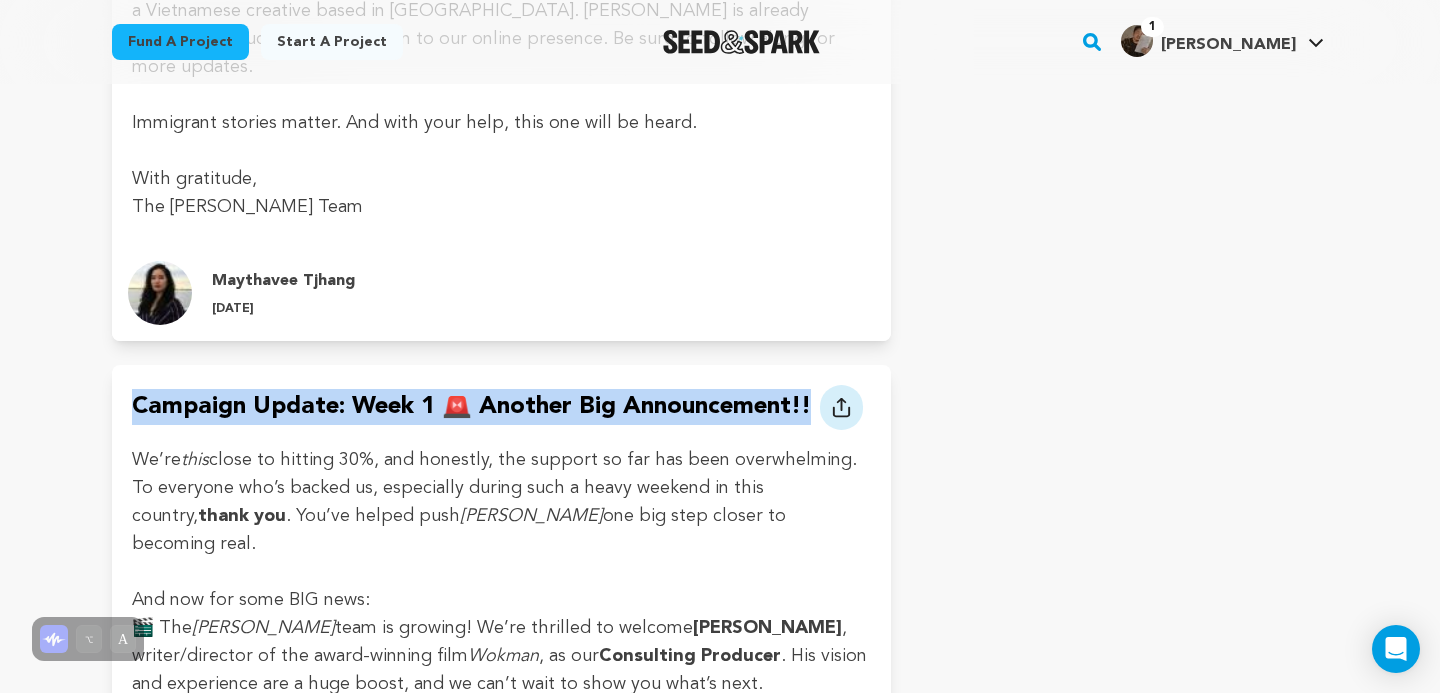 drag, startPoint x: 129, startPoint y: 249, endPoint x: 807, endPoint y: 236, distance: 678.12463 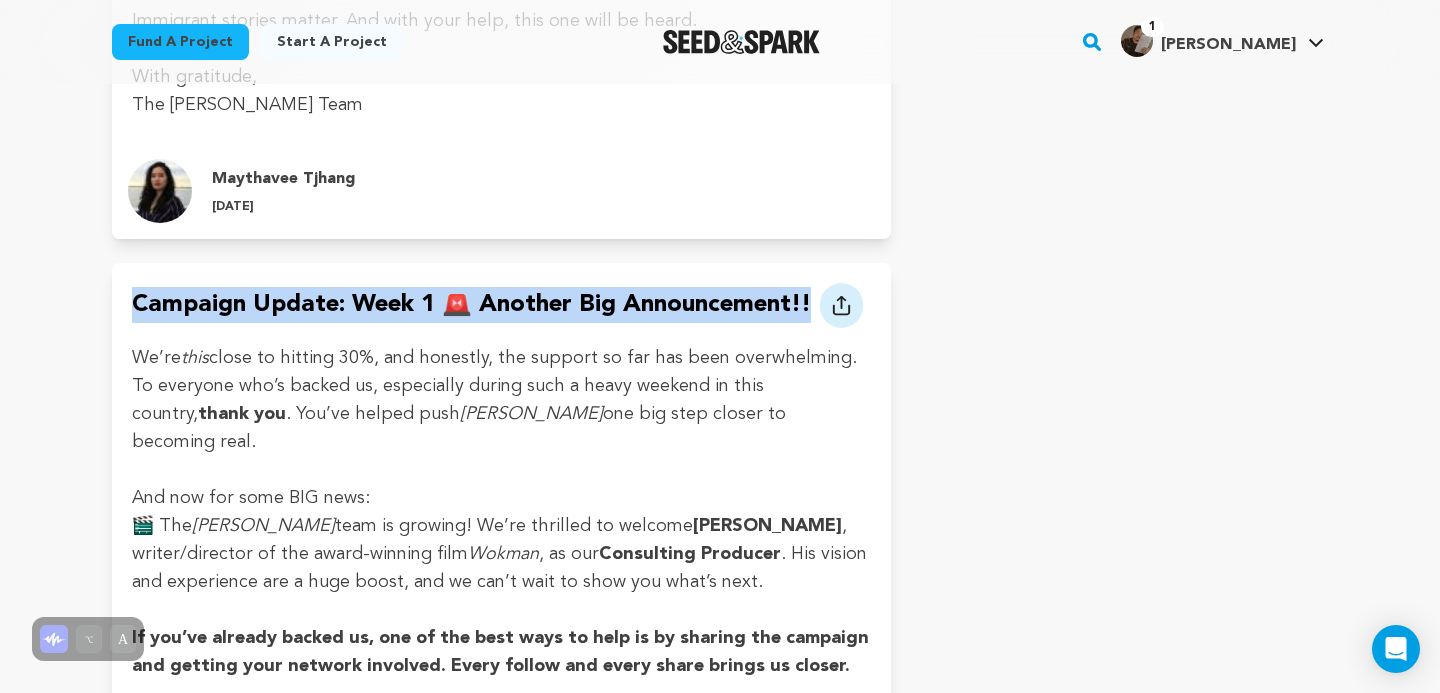 scroll, scrollTop: 10379, scrollLeft: 0, axis: vertical 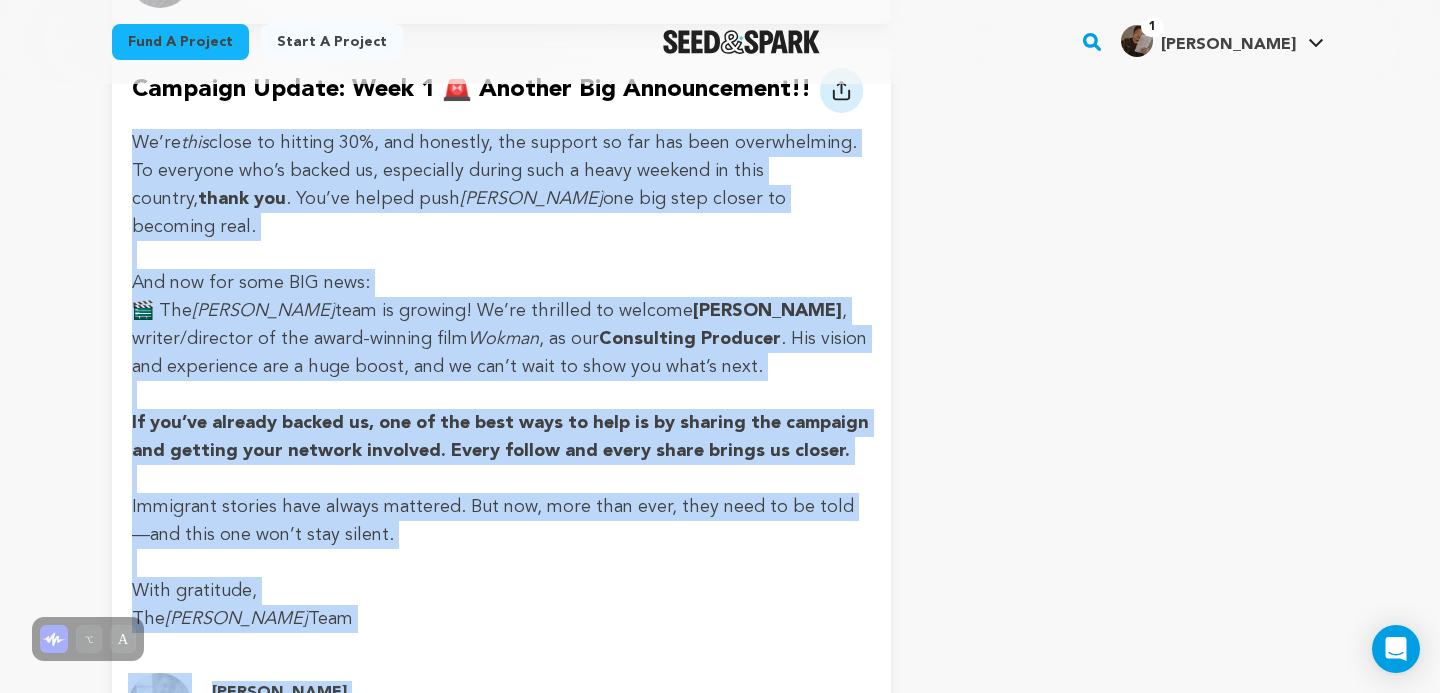 drag, startPoint x: 133, startPoint y: 220, endPoint x: 306, endPoint y: 434, distance: 275.18176 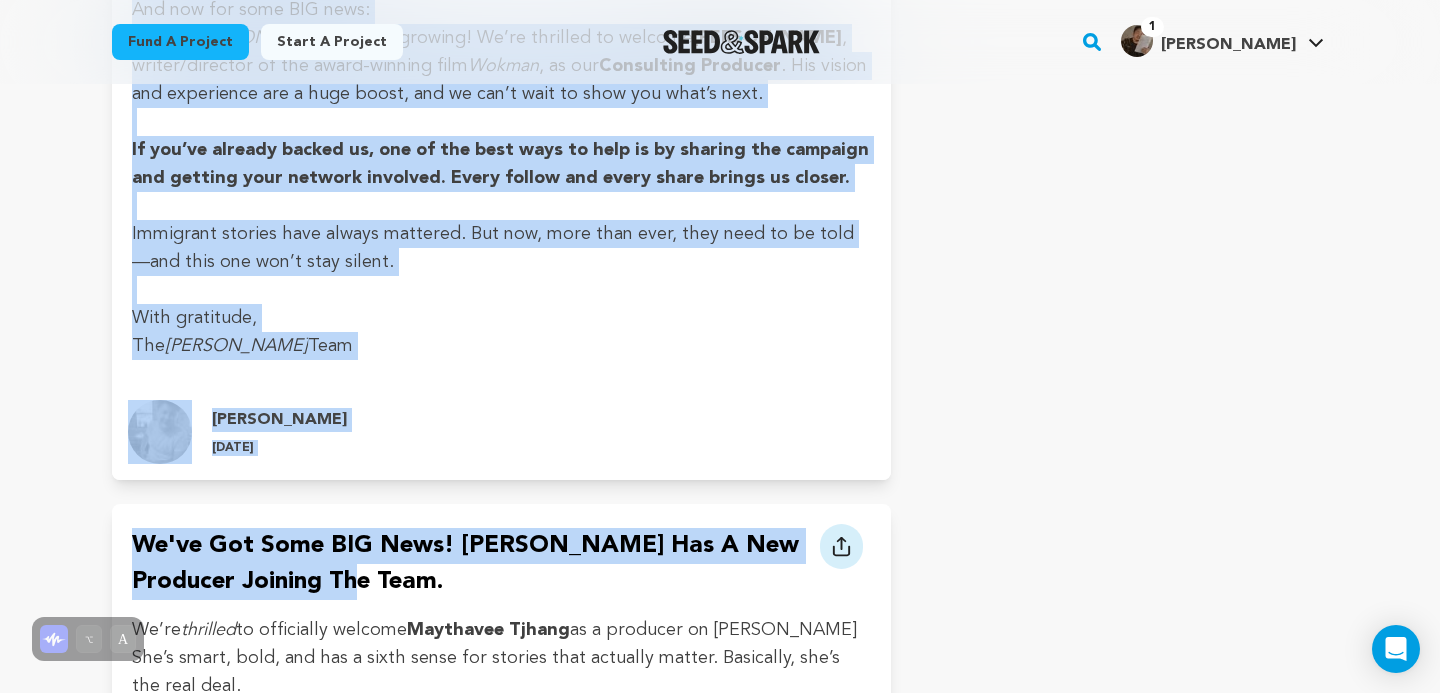 scroll, scrollTop: 10911, scrollLeft: 0, axis: vertical 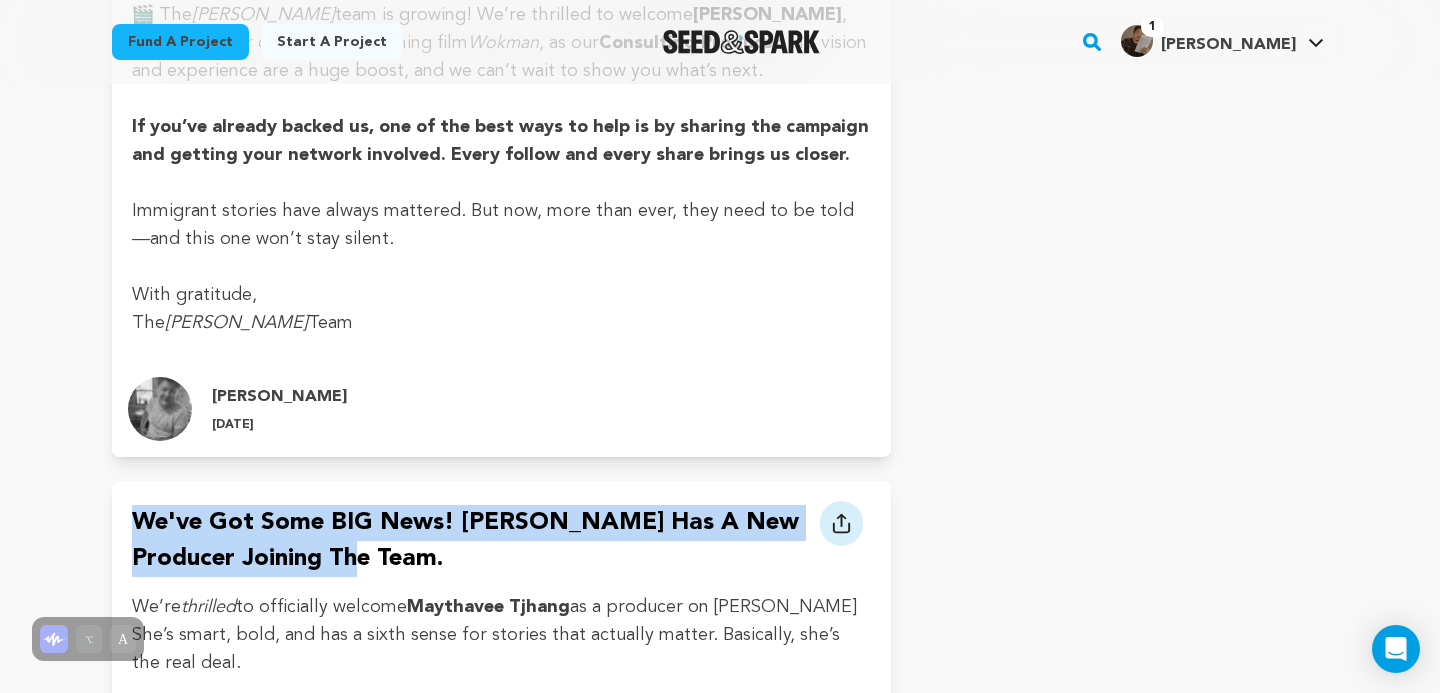 drag, startPoint x: 132, startPoint y: 330, endPoint x: 333, endPoint y: 366, distance: 204.19843 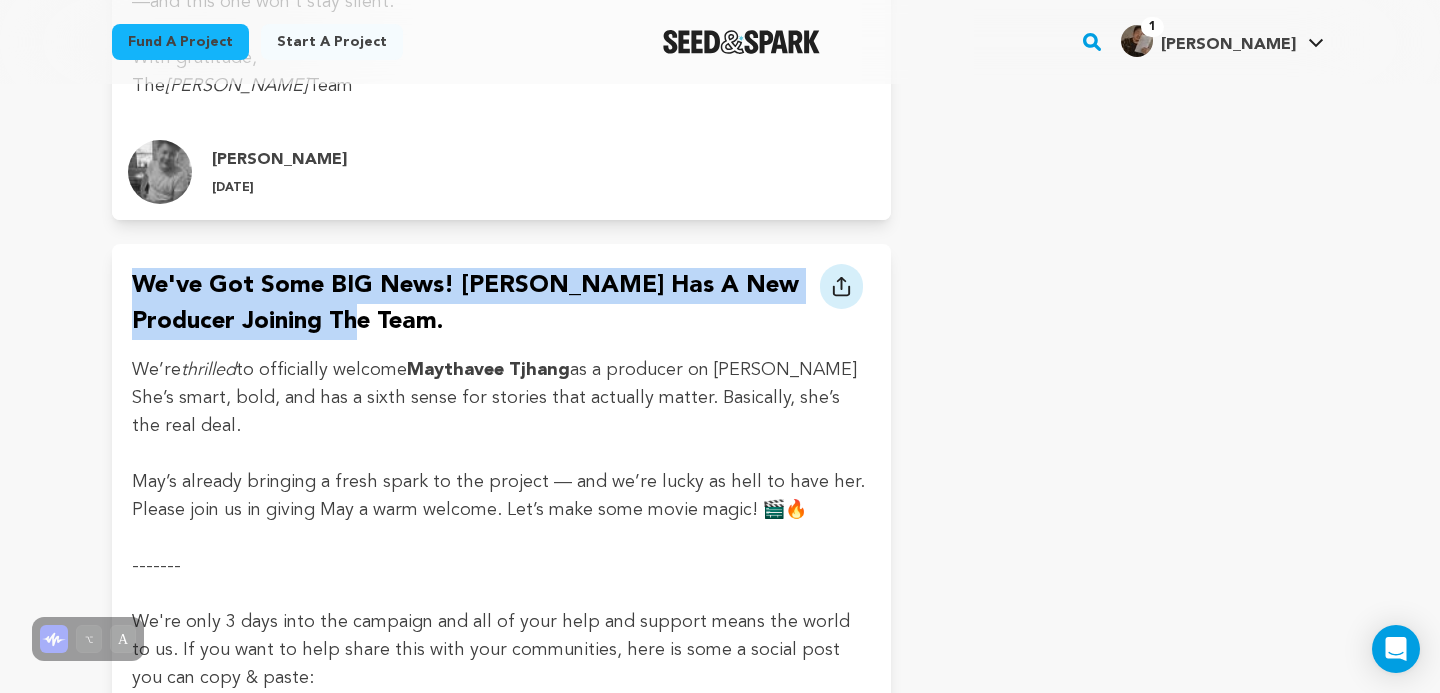 scroll, scrollTop: 11156, scrollLeft: 0, axis: vertical 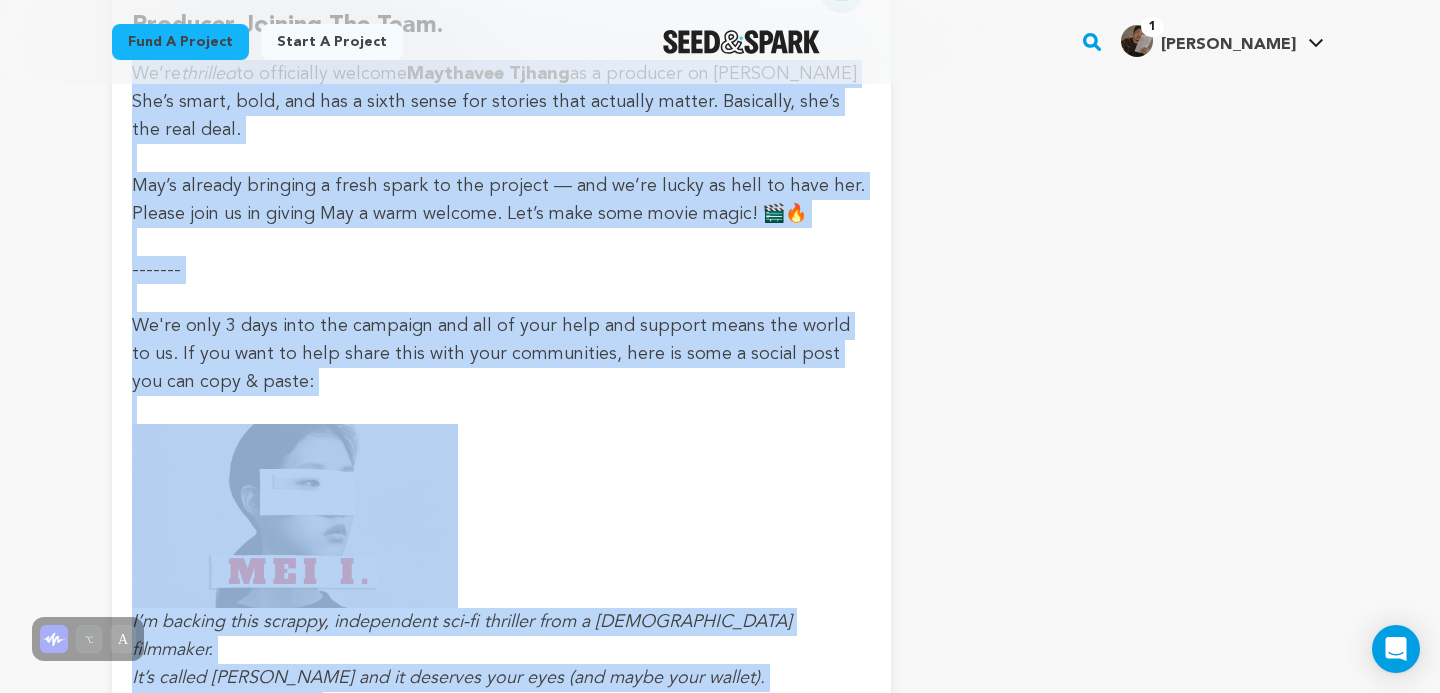 drag, startPoint x: 136, startPoint y: 177, endPoint x: 319, endPoint y: 456, distance: 333.6615 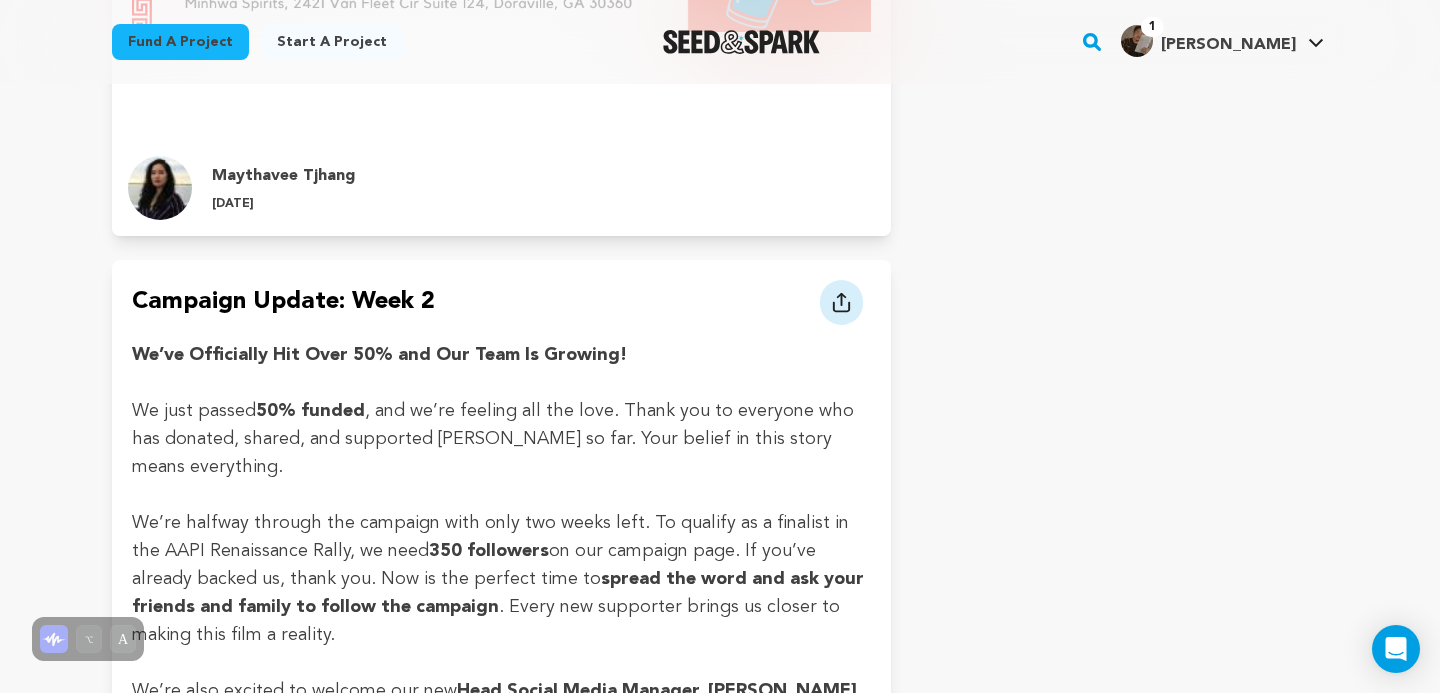 scroll, scrollTop: 9572, scrollLeft: 0, axis: vertical 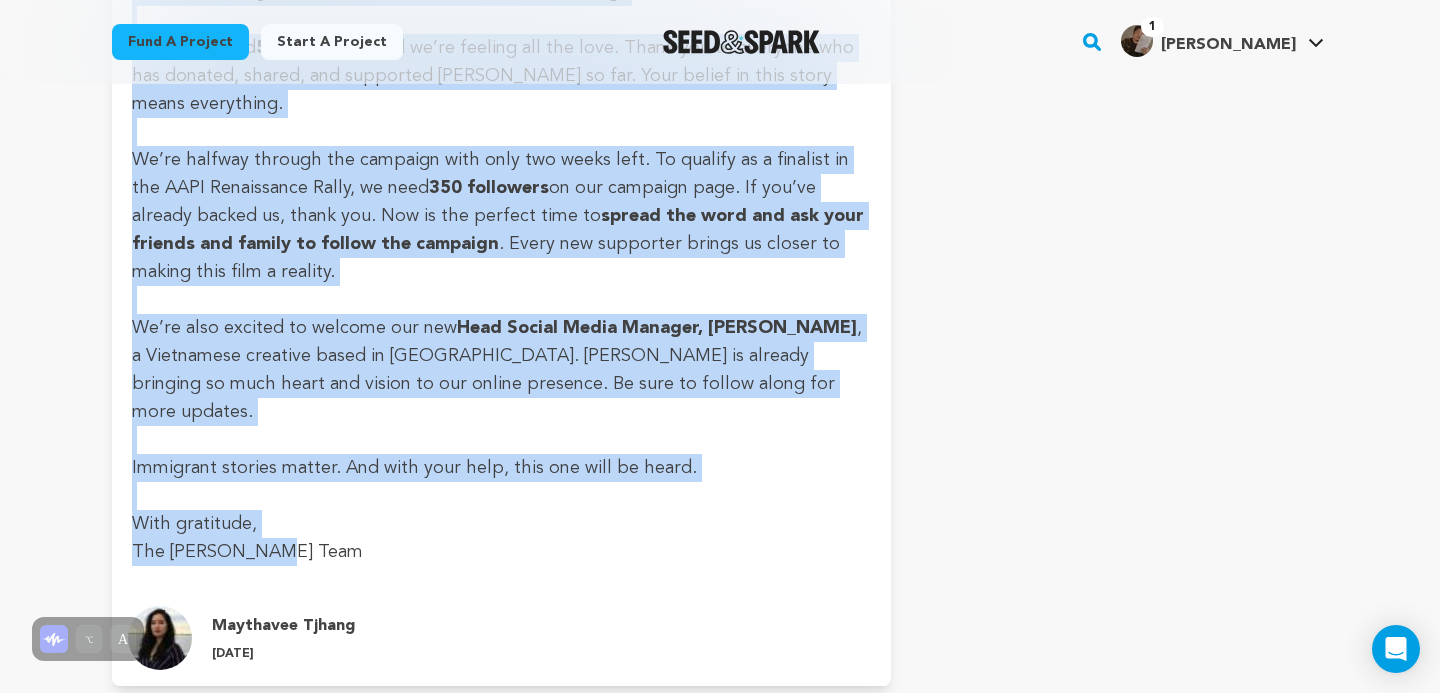 drag, startPoint x: 130, startPoint y: 217, endPoint x: 309, endPoint y: 388, distance: 247.55202 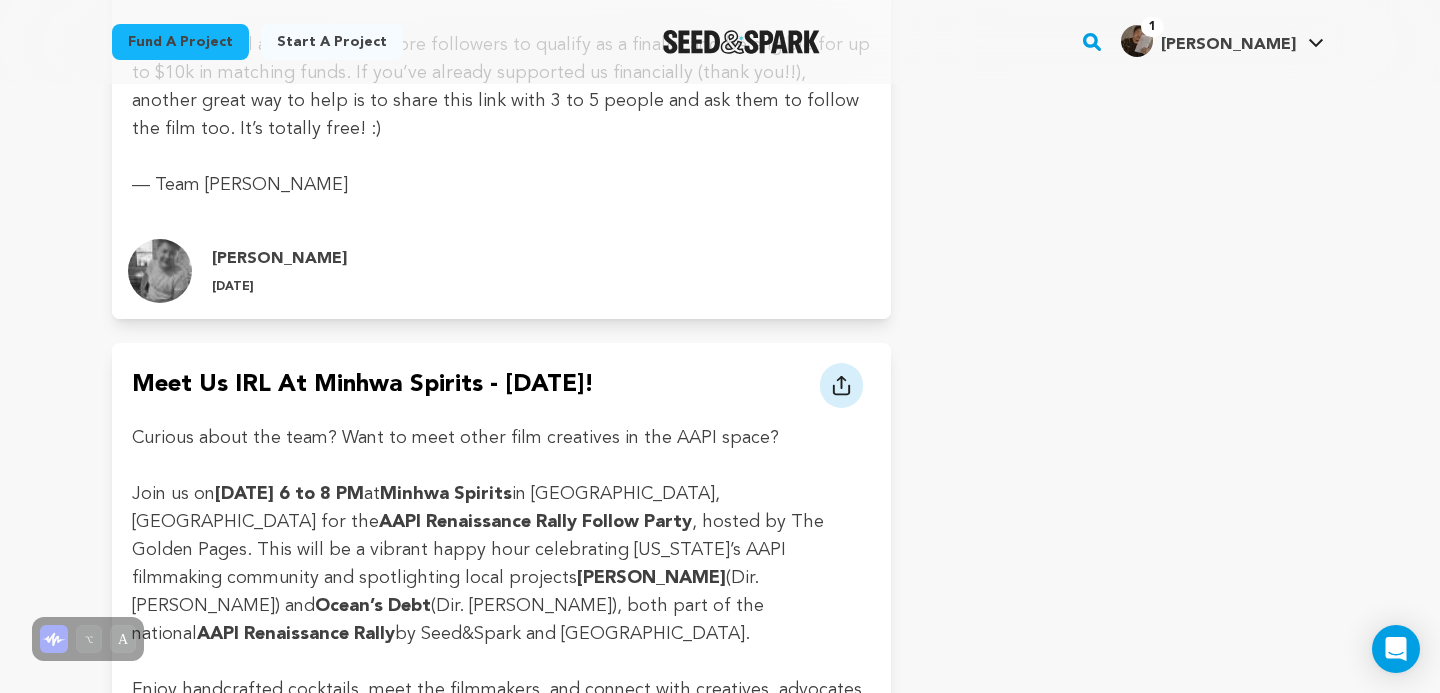 scroll, scrollTop: 8459, scrollLeft: 0, axis: vertical 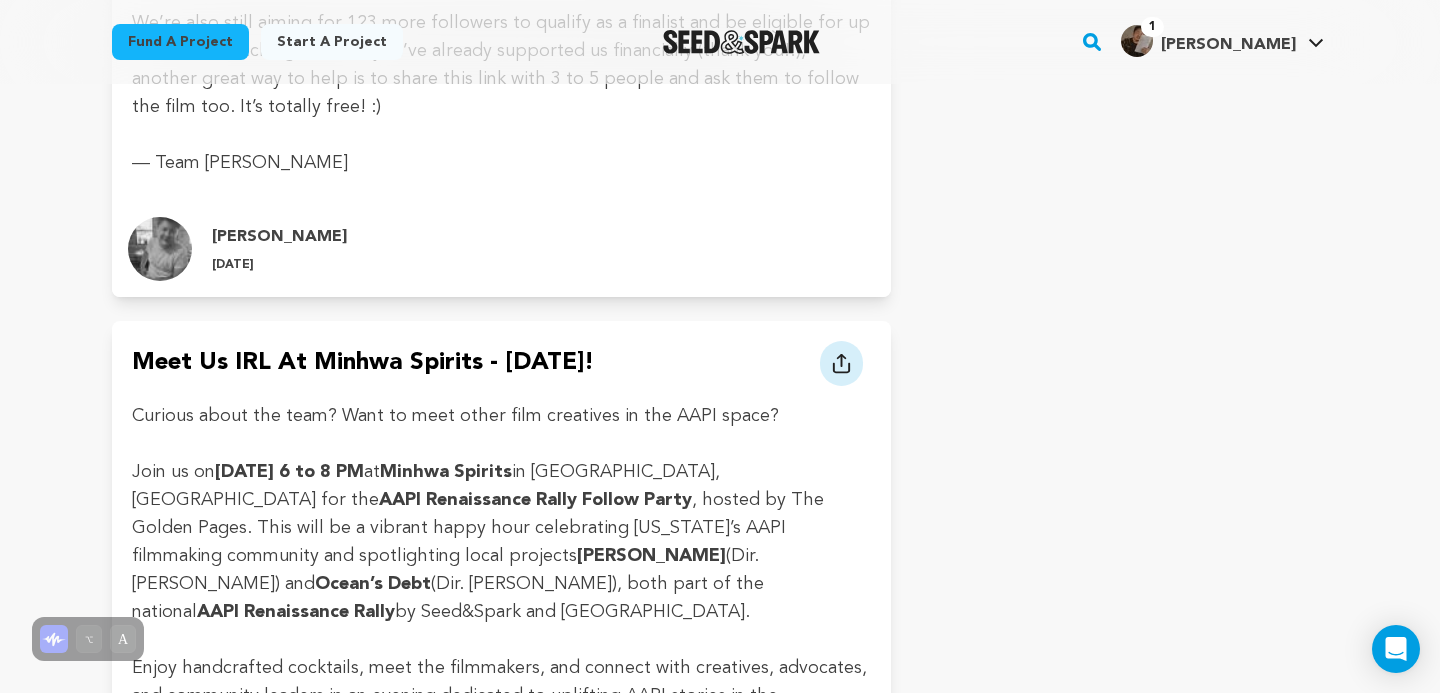 drag, startPoint x: 691, startPoint y: 286, endPoint x: 139, endPoint y: 285, distance: 552.0009 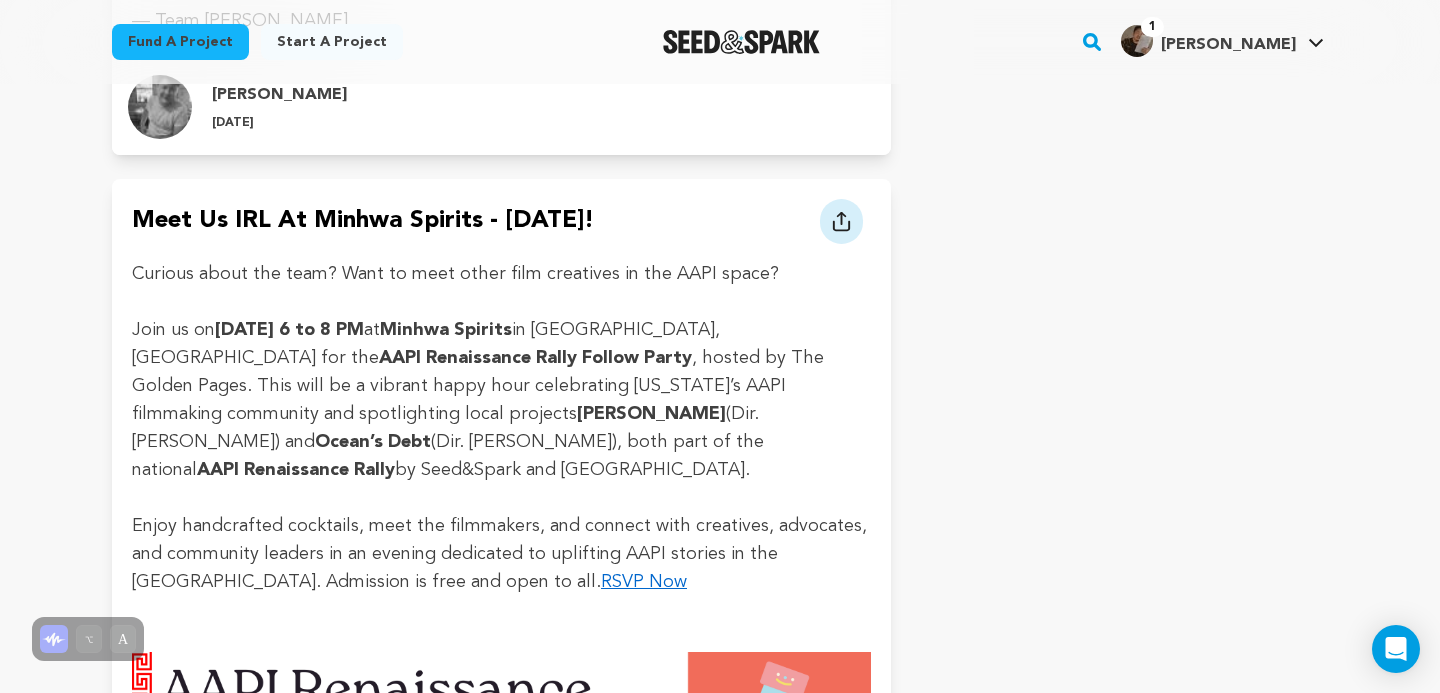 scroll, scrollTop: 8603, scrollLeft: 0, axis: vertical 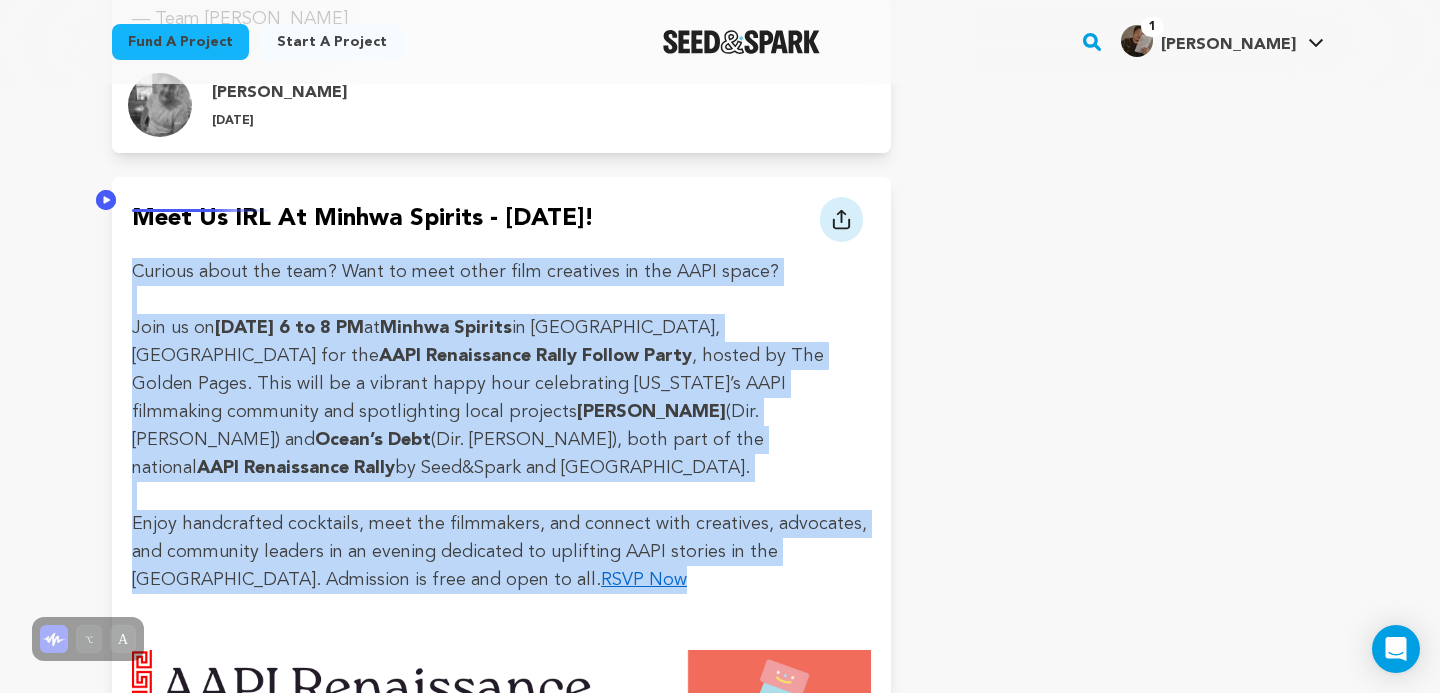 drag, startPoint x: 516, startPoint y: 479, endPoint x: 134, endPoint y: 204, distance: 470.6899 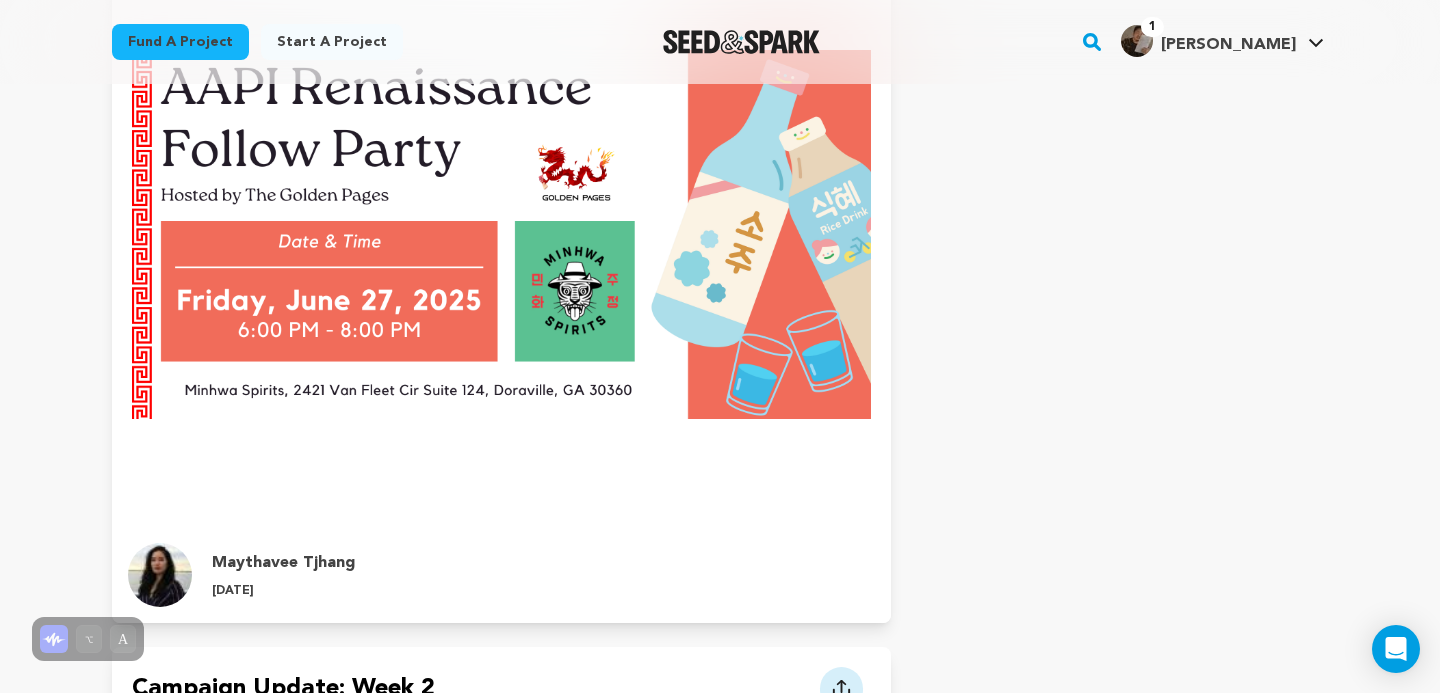 scroll, scrollTop: 9208, scrollLeft: 0, axis: vertical 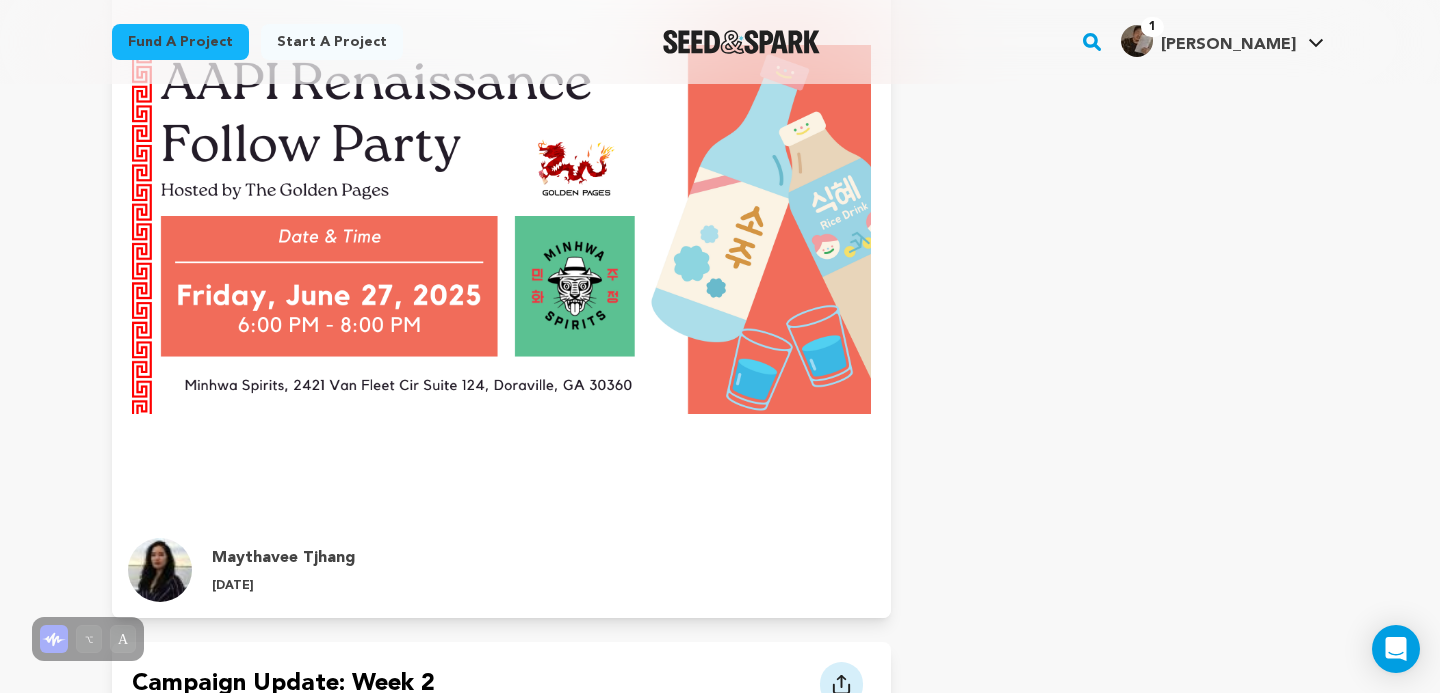 click at bounding box center (501, 229) 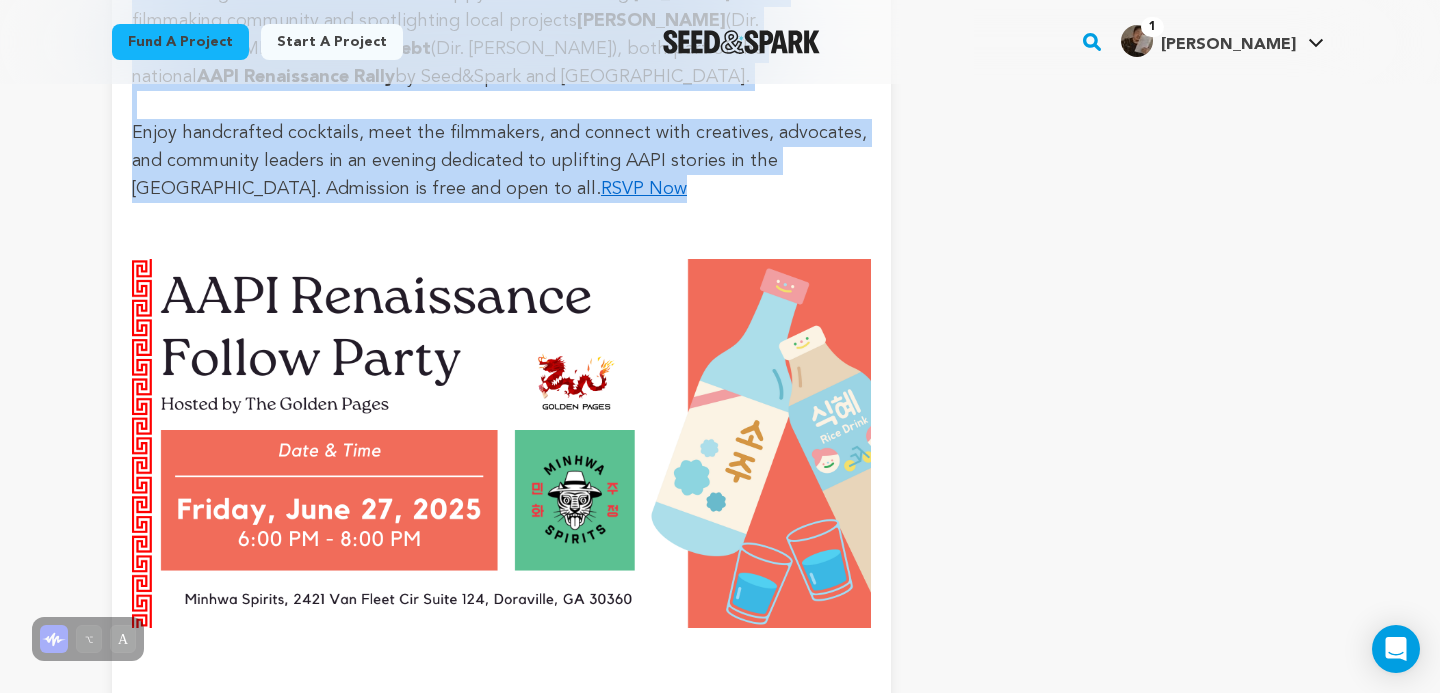 scroll, scrollTop: 8991, scrollLeft: 0, axis: vertical 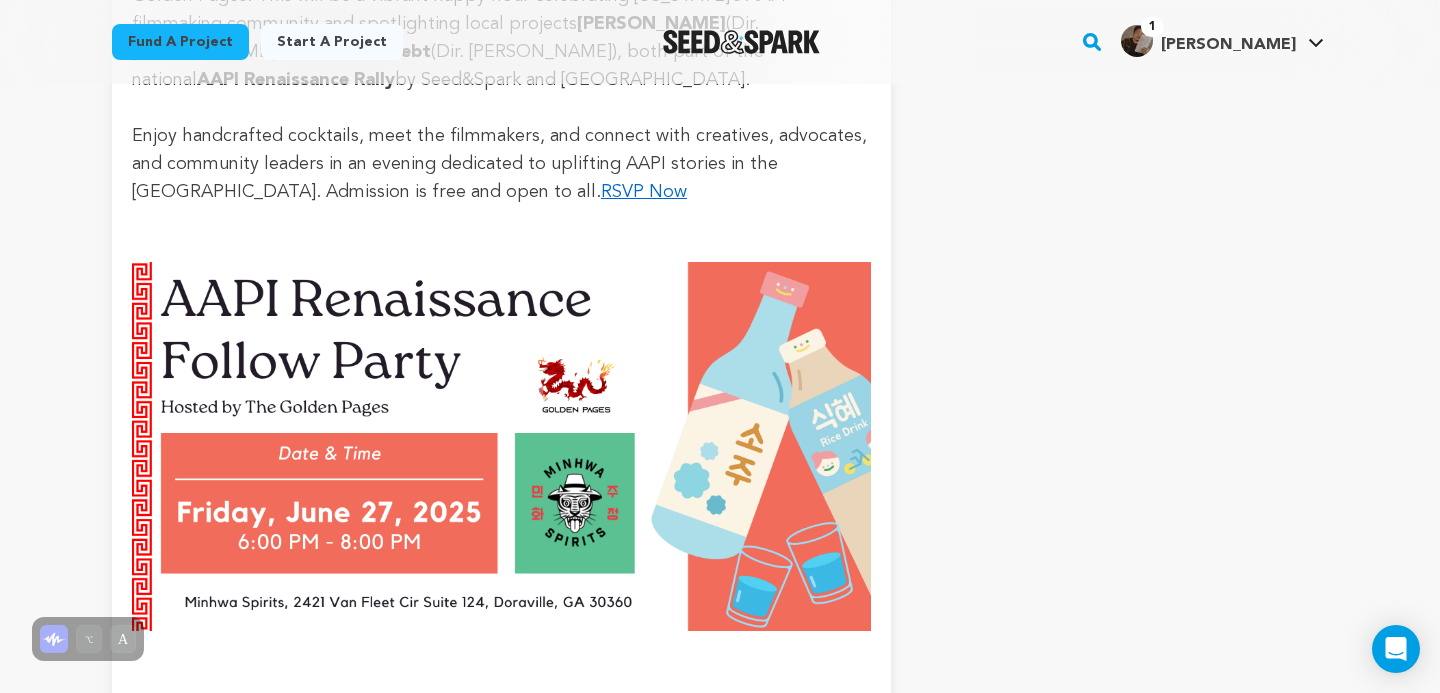 click on "Fund a project
Start a project
Search" at bounding box center (720, -2557) 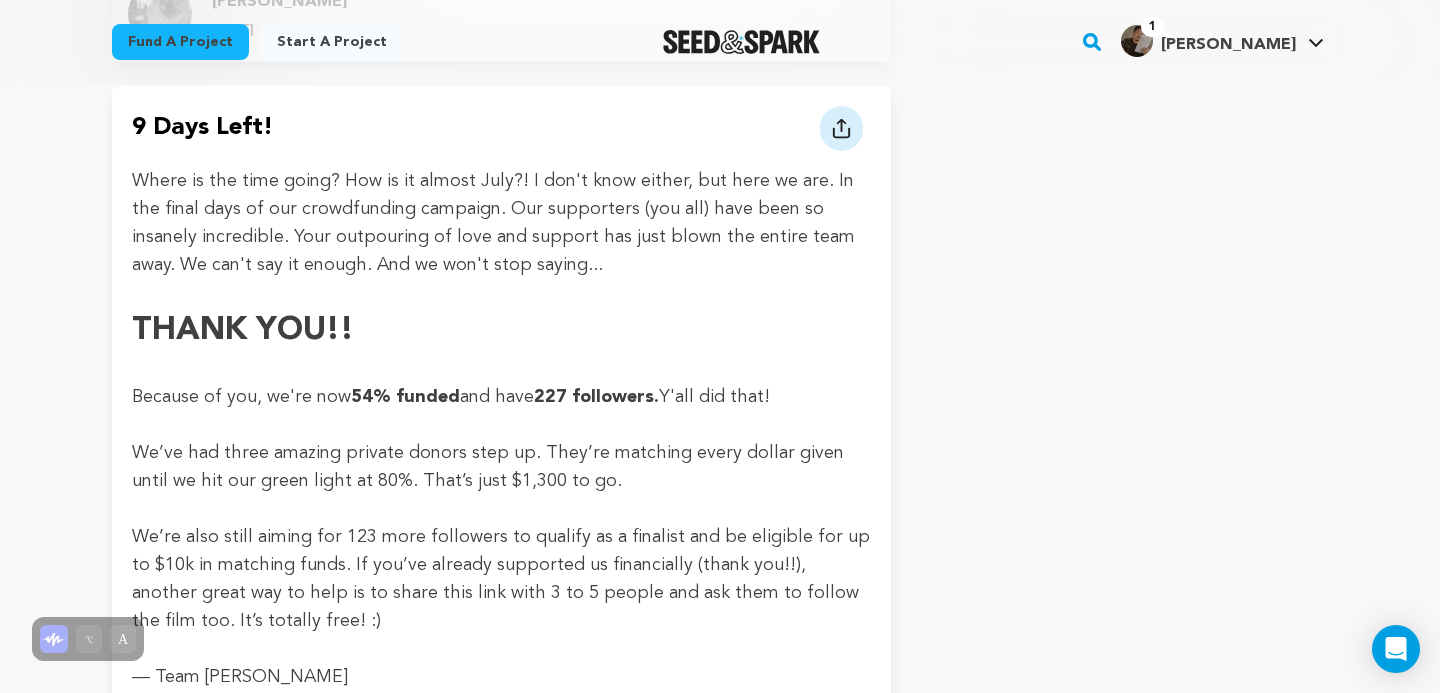 scroll, scrollTop: 7850, scrollLeft: 0, axis: vertical 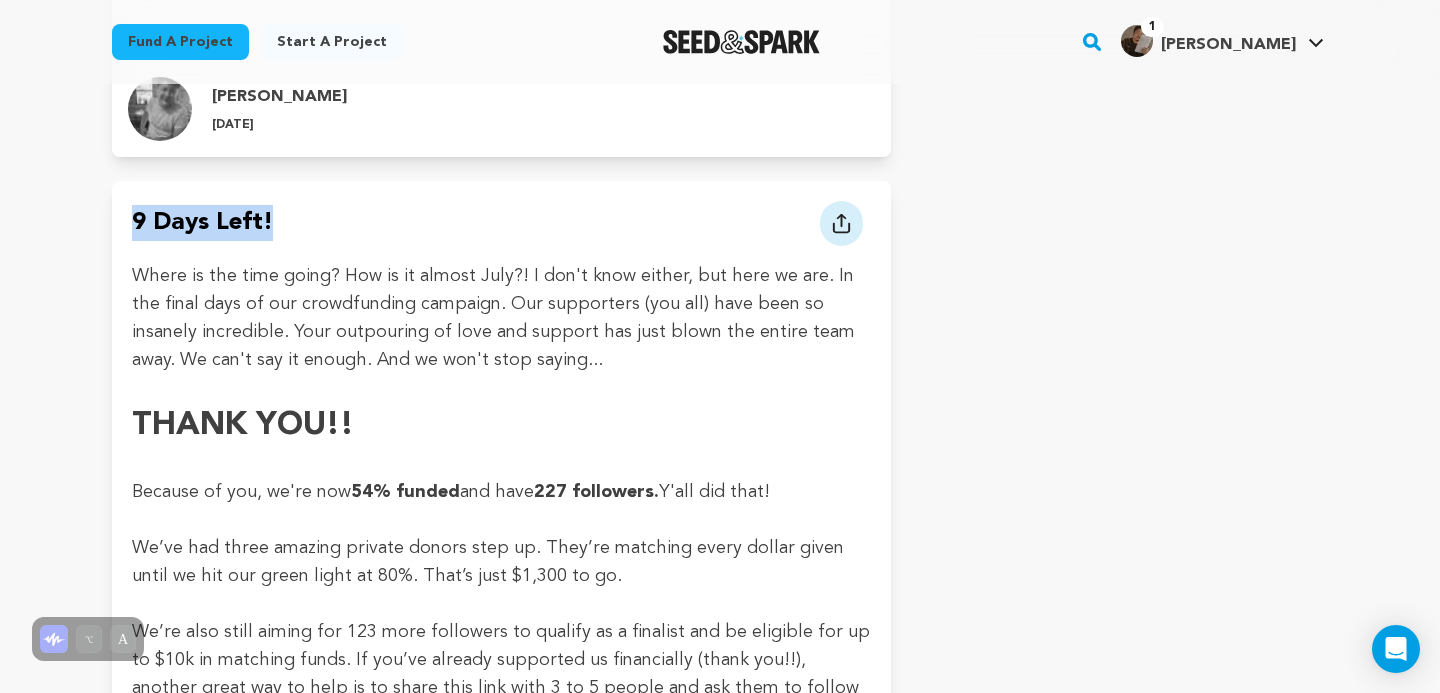 drag, startPoint x: 288, startPoint y: 144, endPoint x: 123, endPoint y: 144, distance: 165 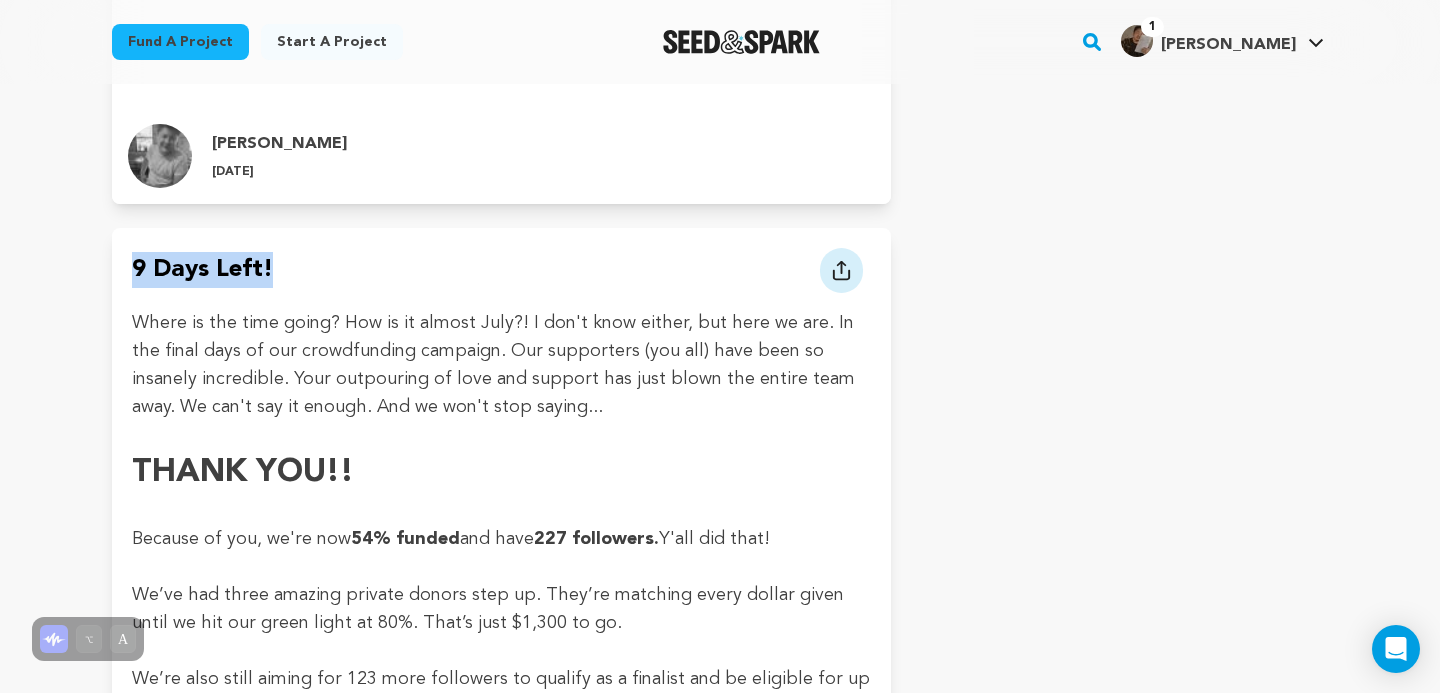 scroll, scrollTop: 7792, scrollLeft: 0, axis: vertical 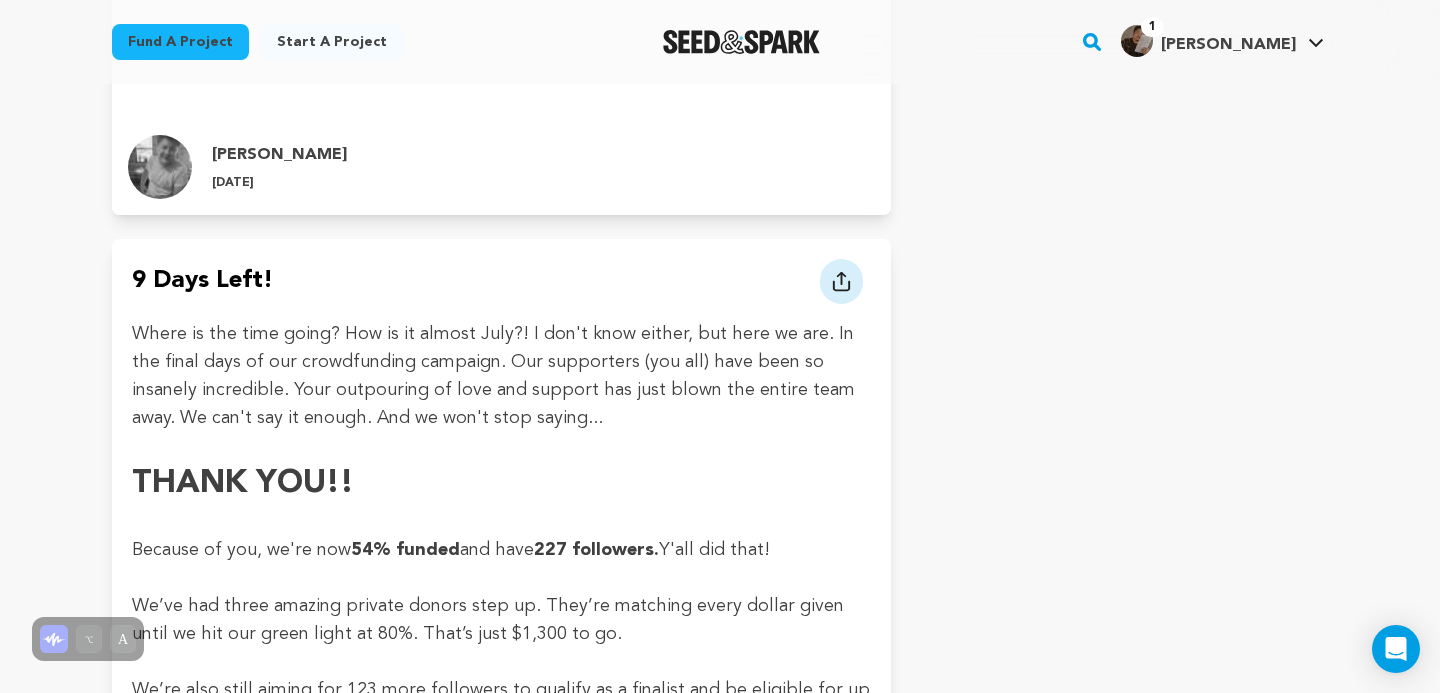 click on "9 Days Left!
Share this update!" at bounding box center (501, 553) 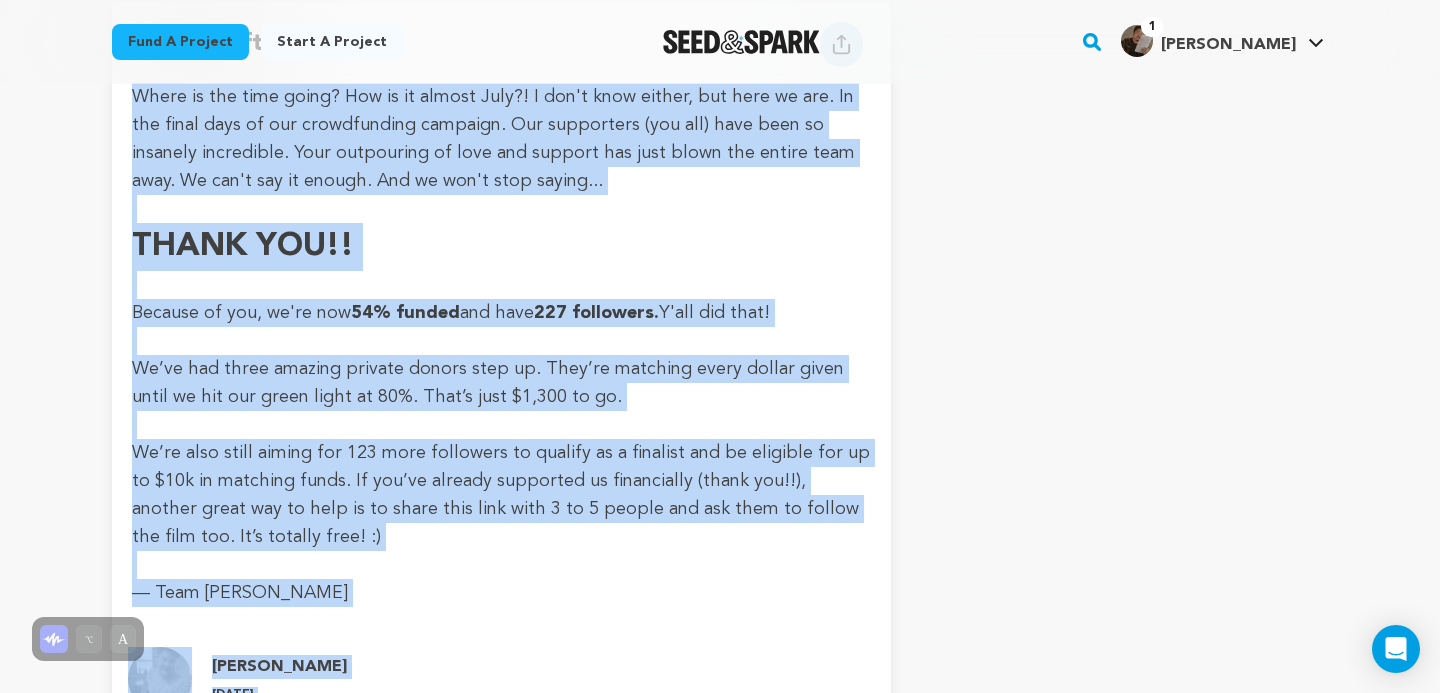 scroll, scrollTop: 8046, scrollLeft: 0, axis: vertical 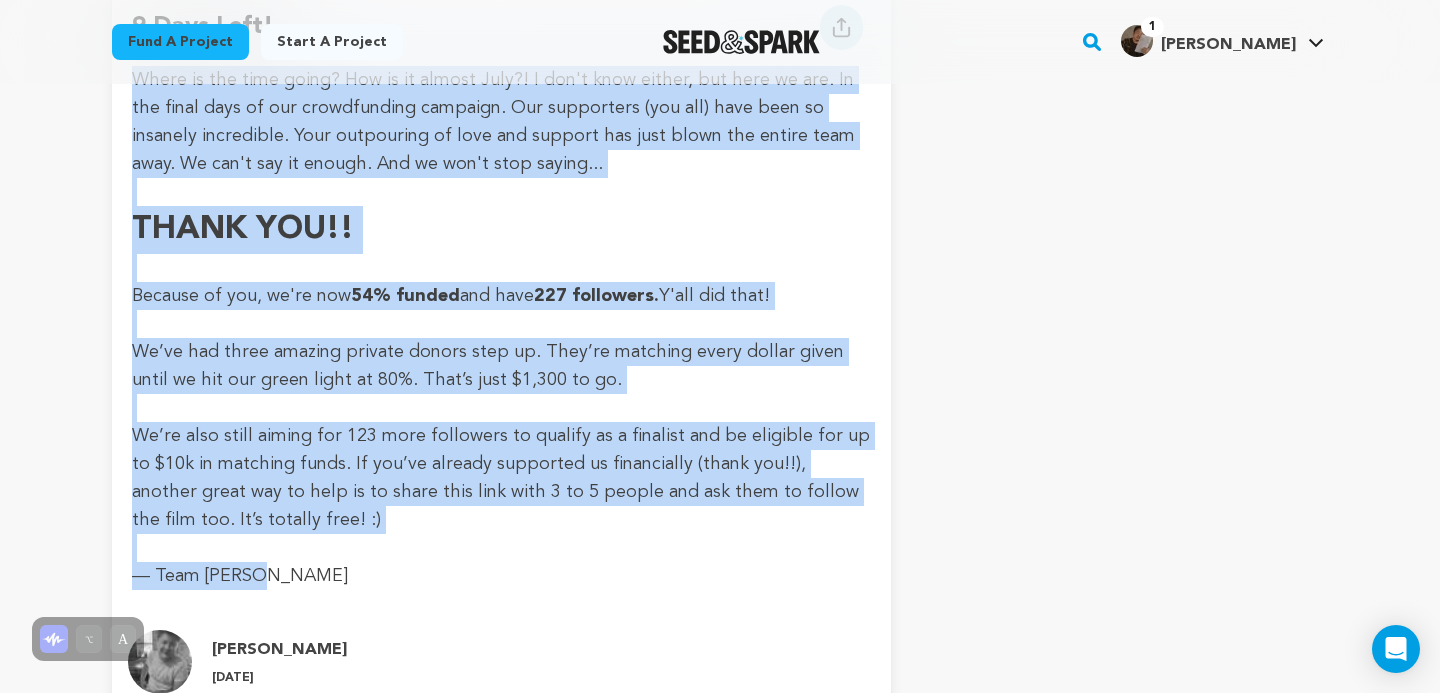 drag, startPoint x: 132, startPoint y: 258, endPoint x: 293, endPoint y: 498, distance: 289 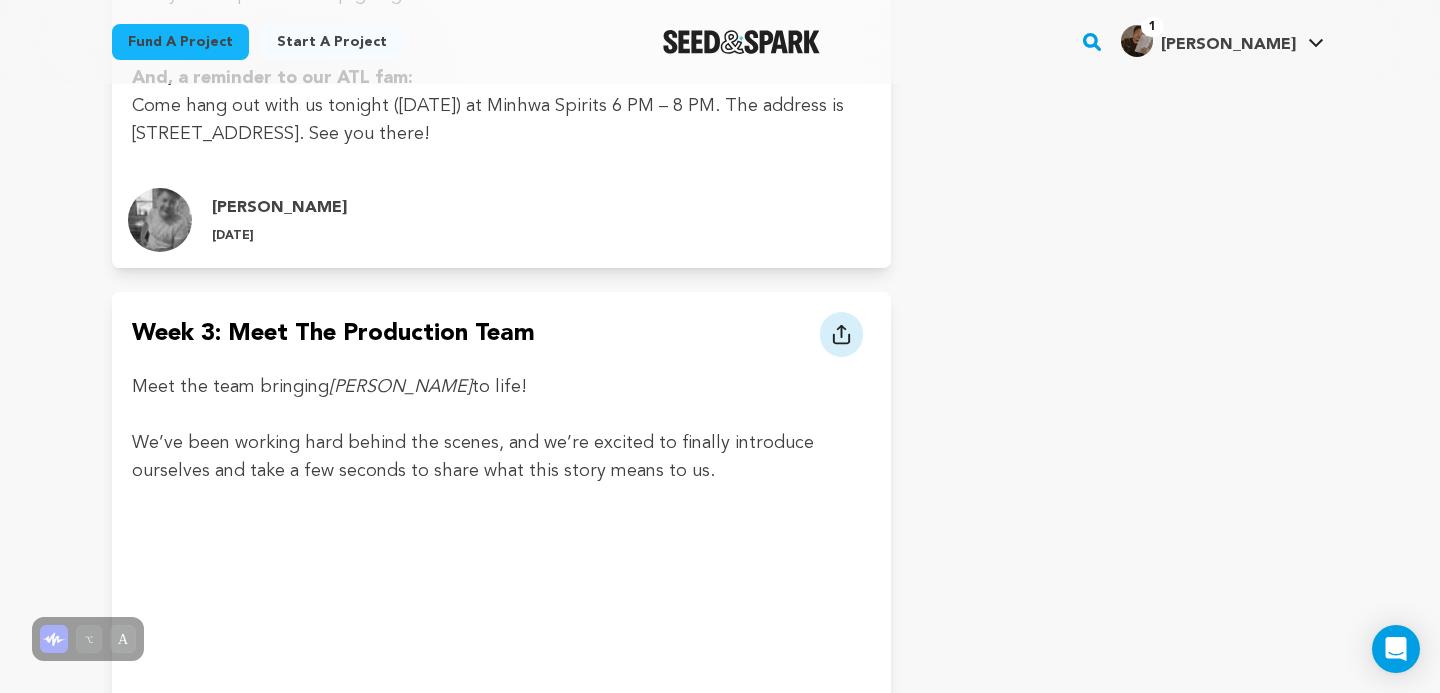 scroll, scrollTop: 7193, scrollLeft: 0, axis: vertical 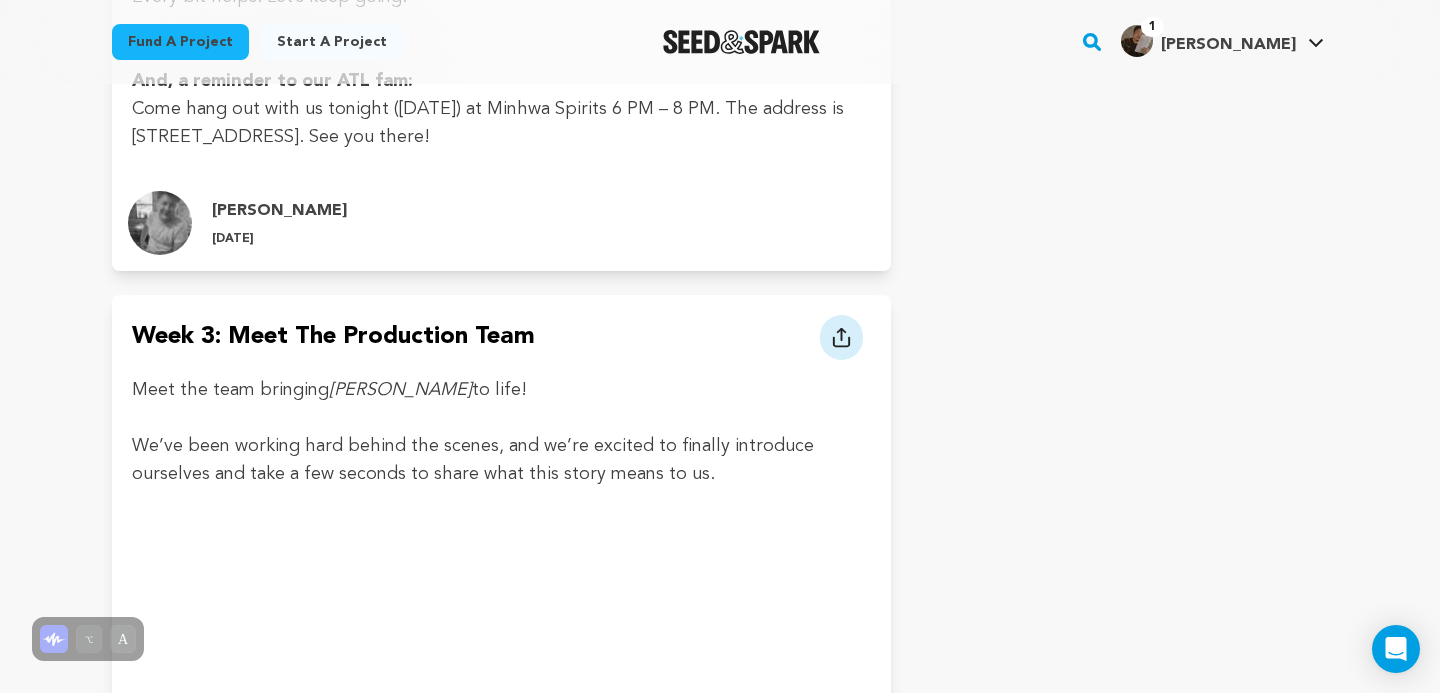 click on "Week 3: Meet the Production Team" at bounding box center (501, 506) 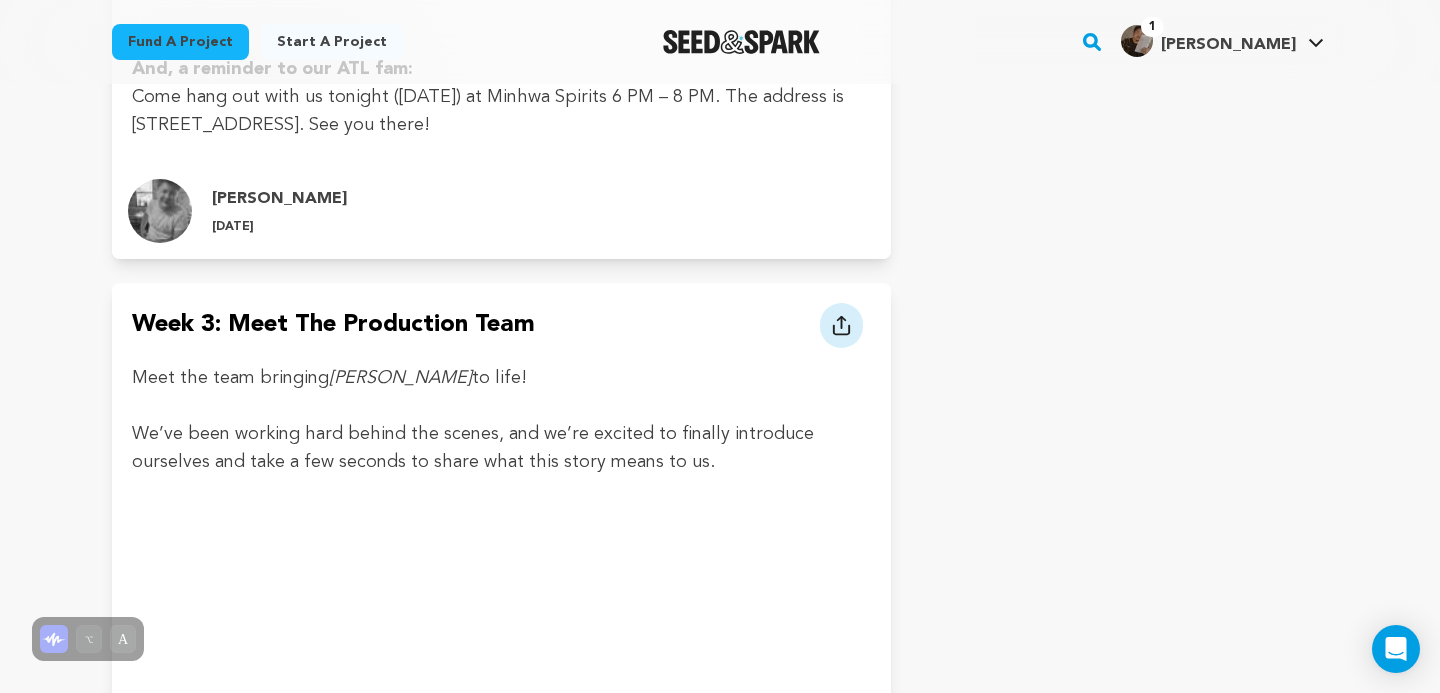 scroll, scrollTop: 7202, scrollLeft: 0, axis: vertical 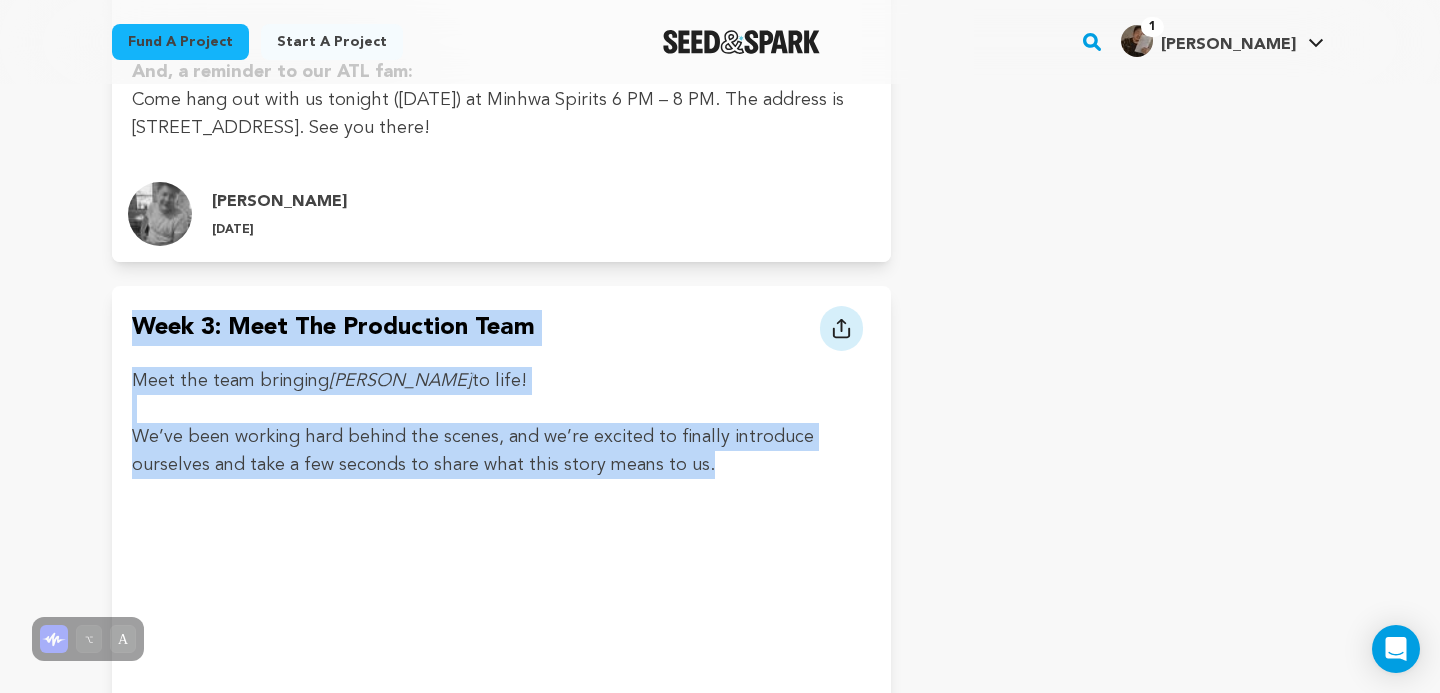 drag, startPoint x: 132, startPoint y: 254, endPoint x: 729, endPoint y: 386, distance: 611.4188 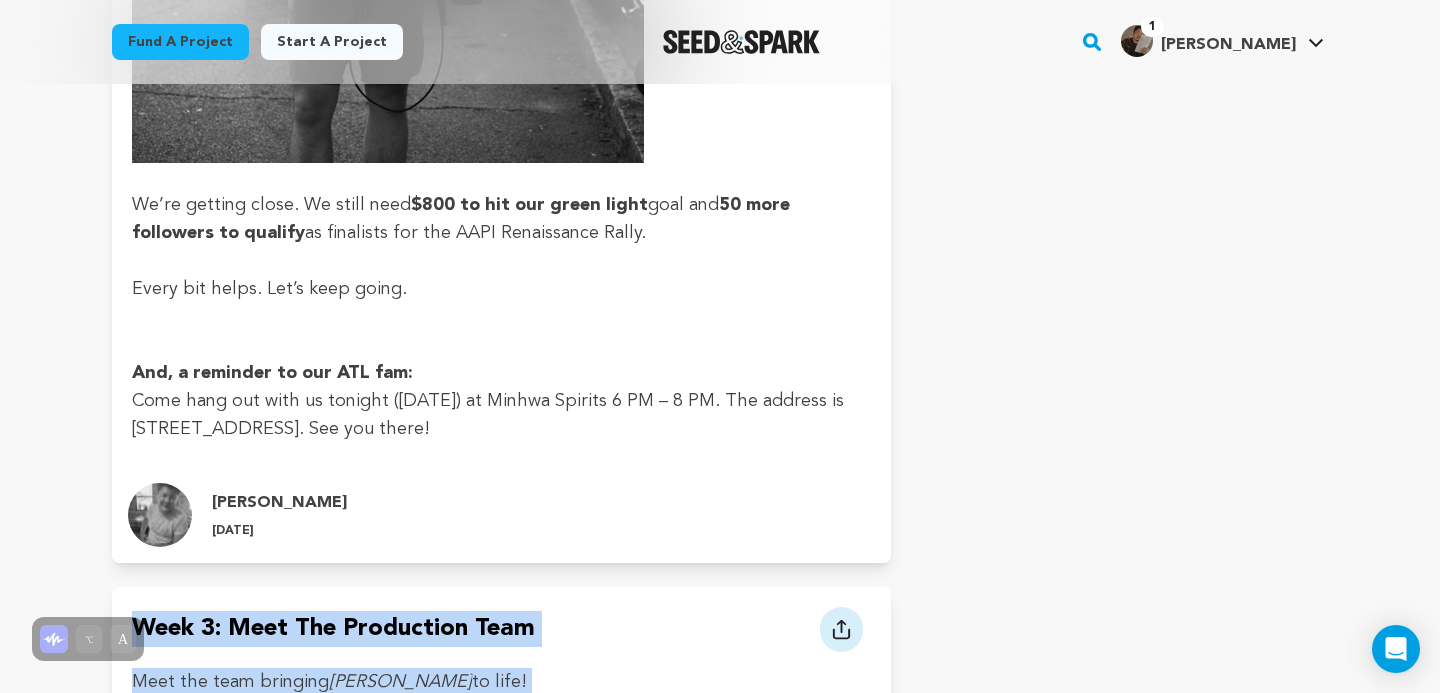 scroll, scrollTop: 6902, scrollLeft: 0, axis: vertical 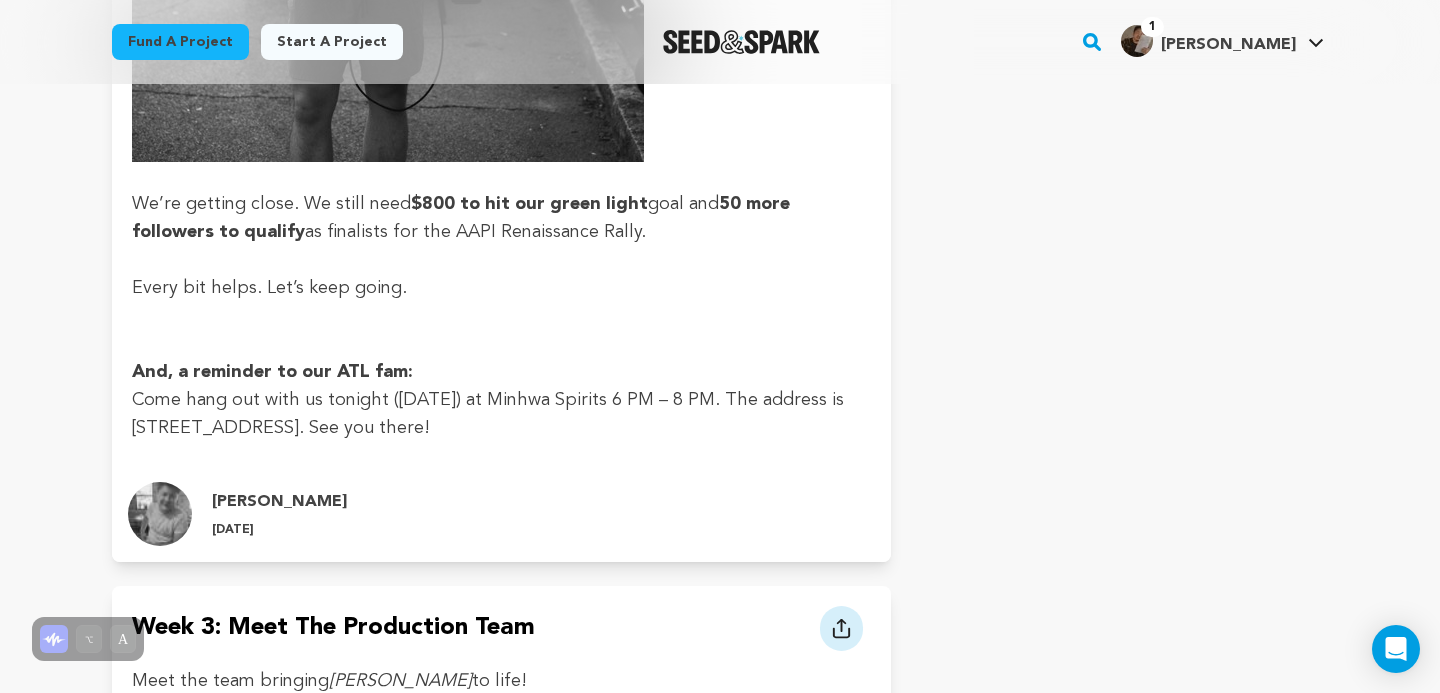 click on "We're almost there!! $800 and 50 followers to go.
Share this update!" at bounding box center [501, -962] 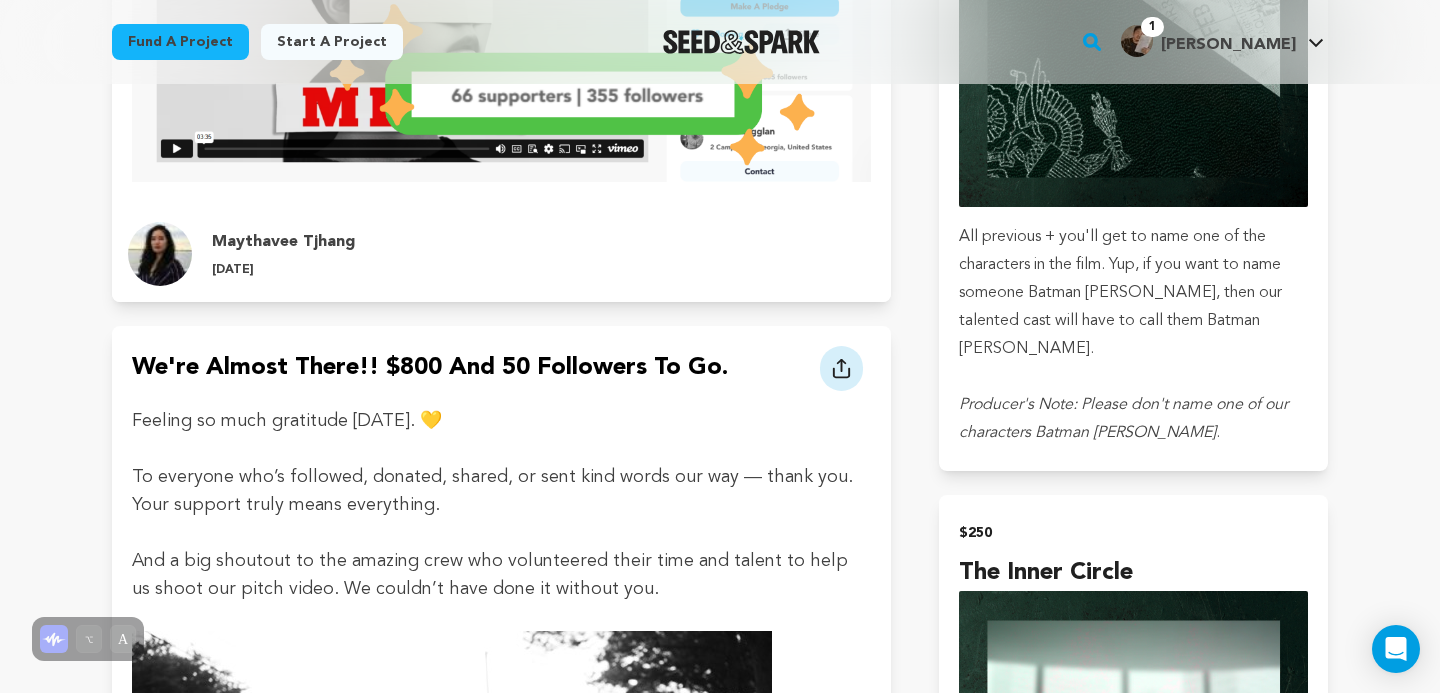 scroll, scrollTop: 4185, scrollLeft: 0, axis: vertical 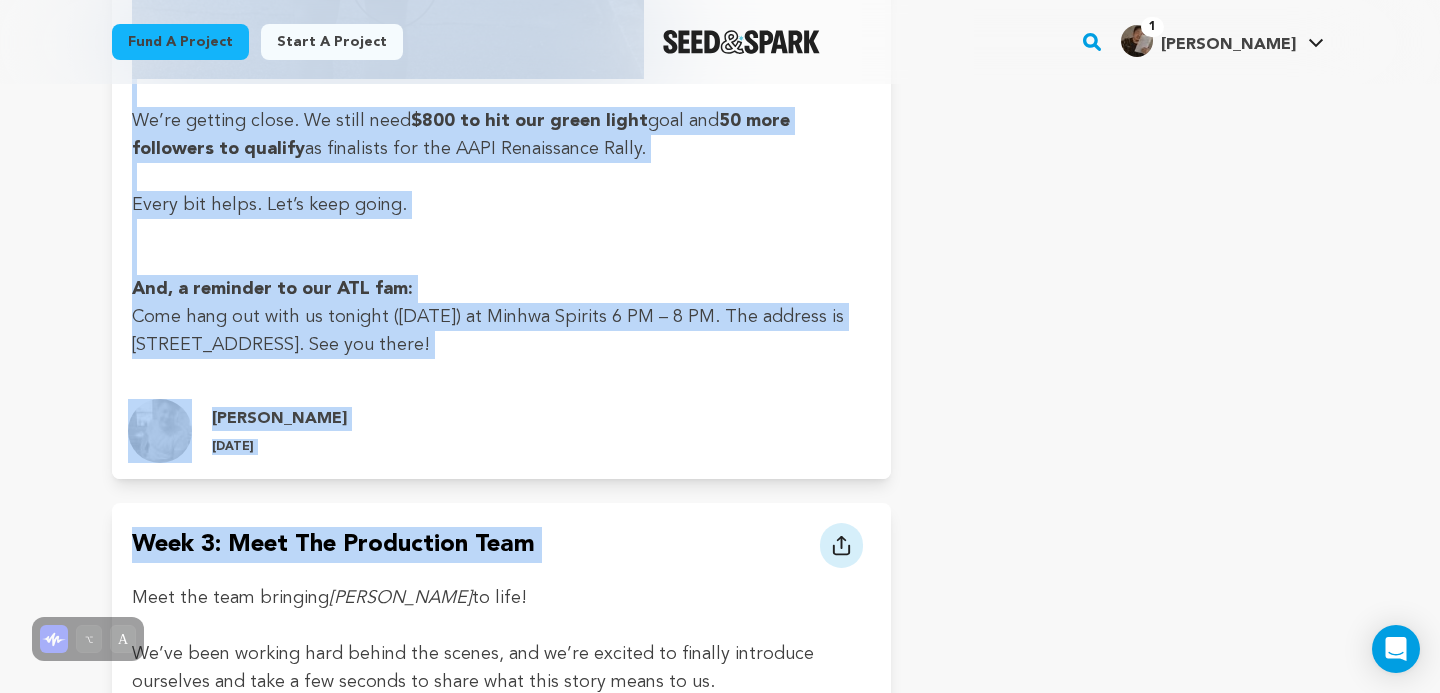 drag, startPoint x: 134, startPoint y: 294, endPoint x: 611, endPoint y: 266, distance: 477.8211 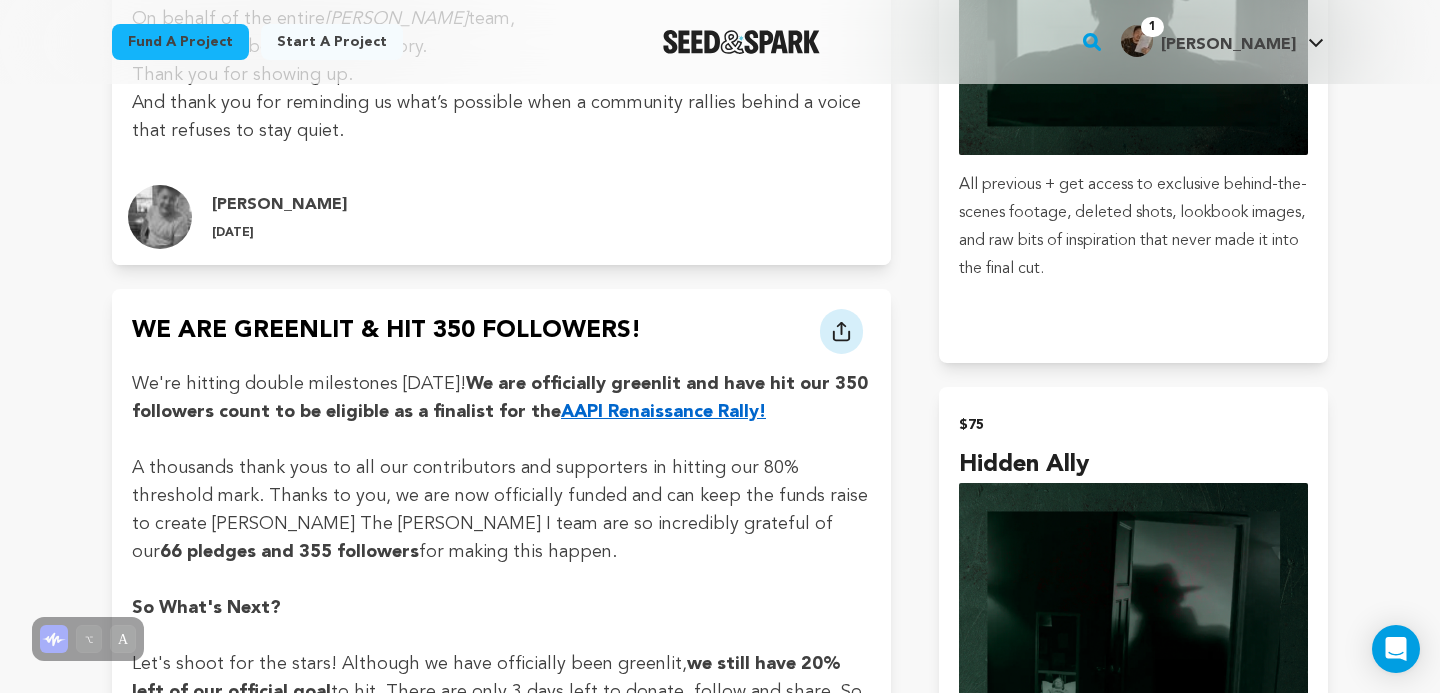 scroll, scrollTop: 2934, scrollLeft: 0, axis: vertical 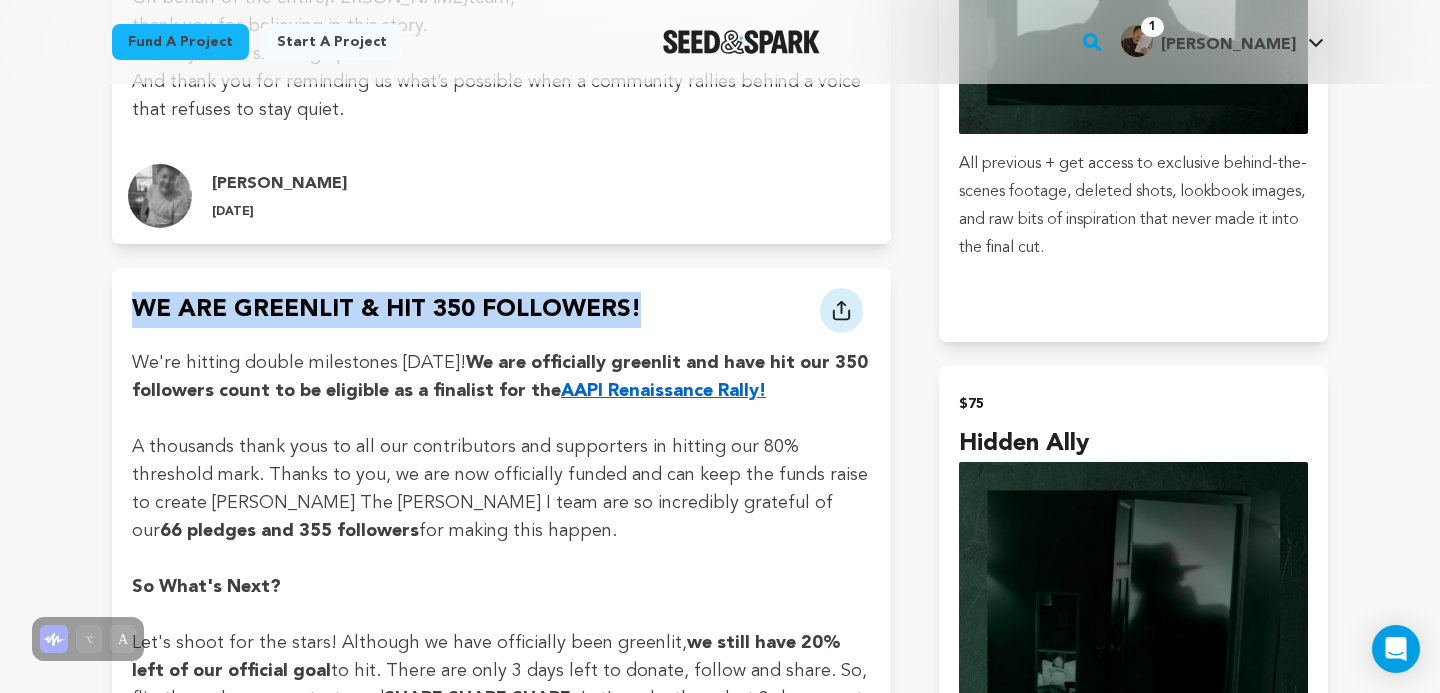 drag, startPoint x: 637, startPoint y: 234, endPoint x: 121, endPoint y: 238, distance: 516.0155 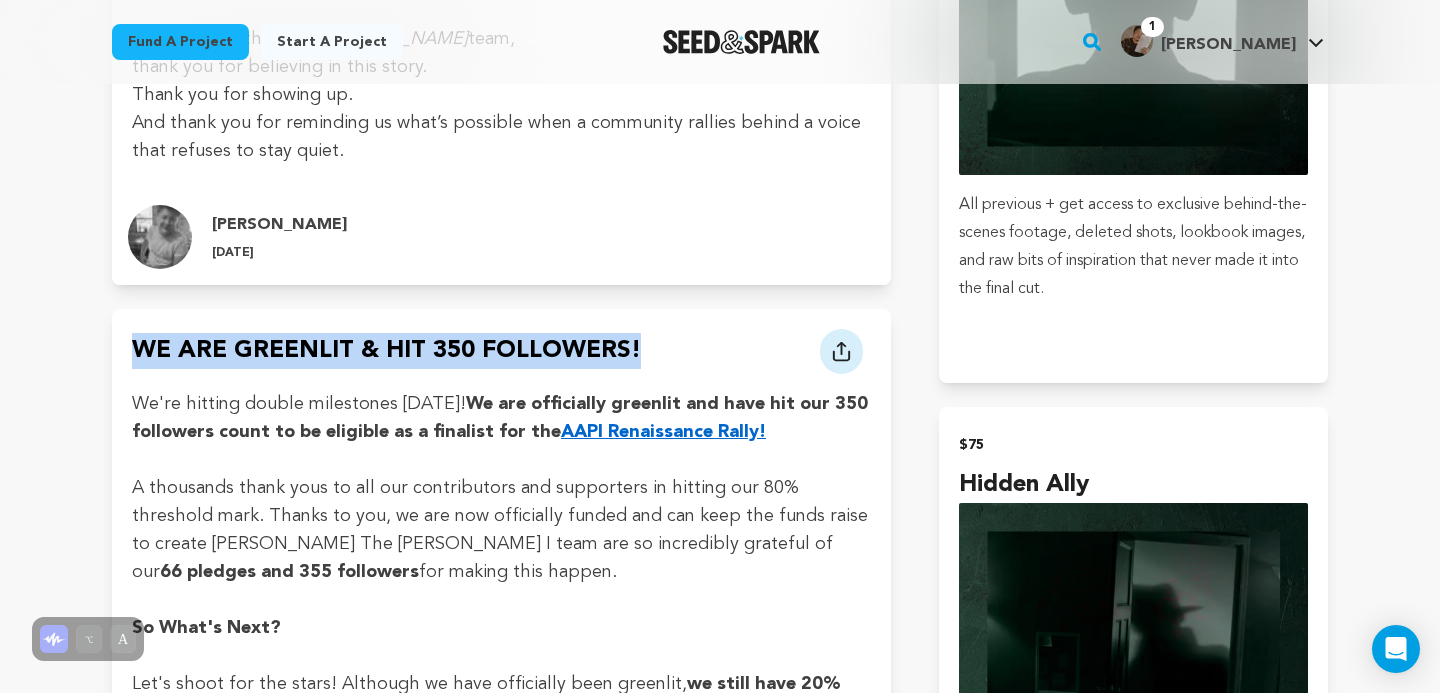 scroll, scrollTop: 2894, scrollLeft: 0, axis: vertical 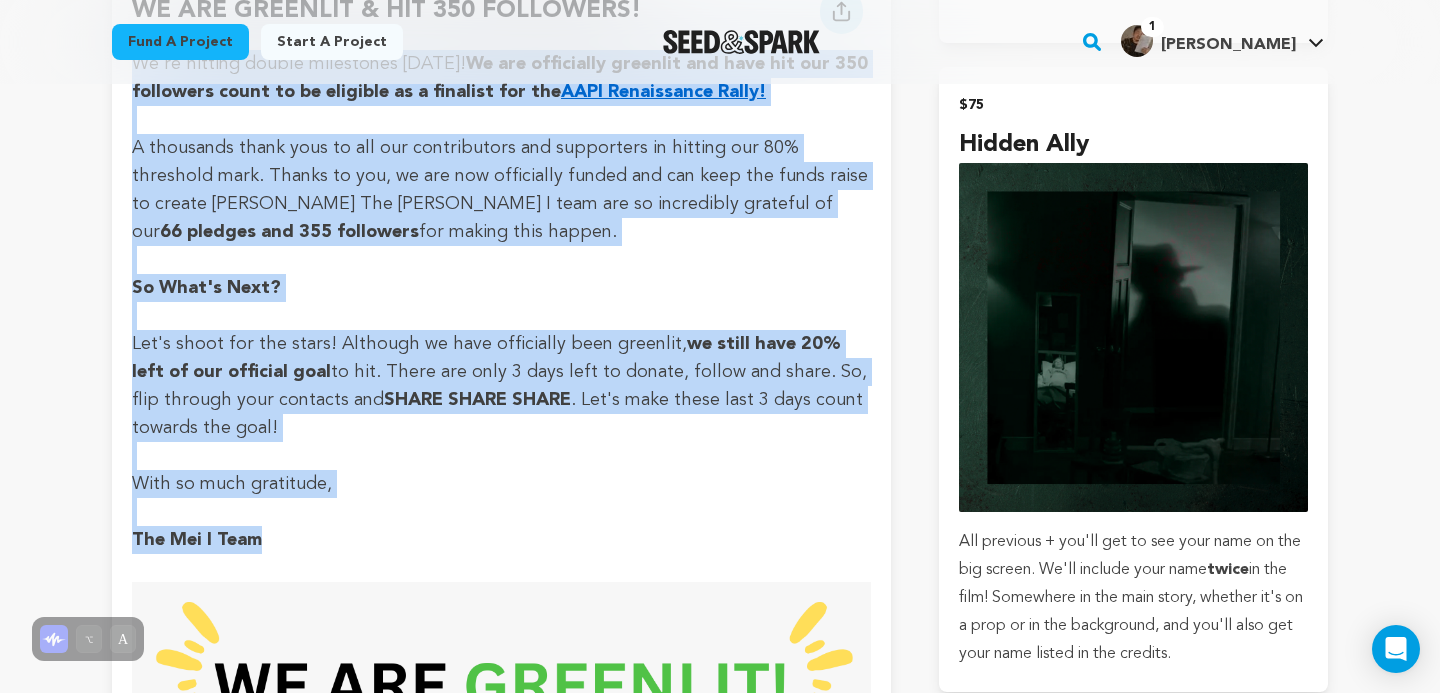 drag, startPoint x: 135, startPoint y: 328, endPoint x: 300, endPoint y: 471, distance: 218.34377 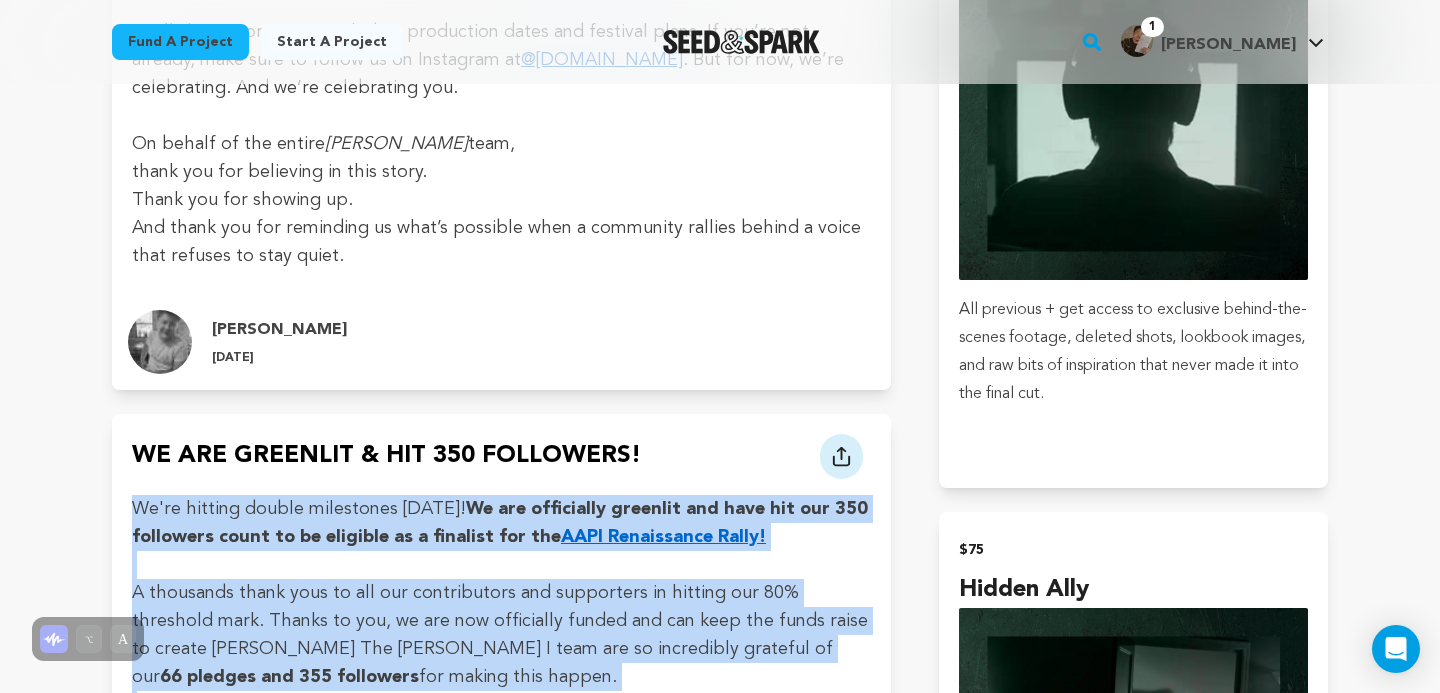 scroll, scrollTop: 2840, scrollLeft: 0, axis: vertical 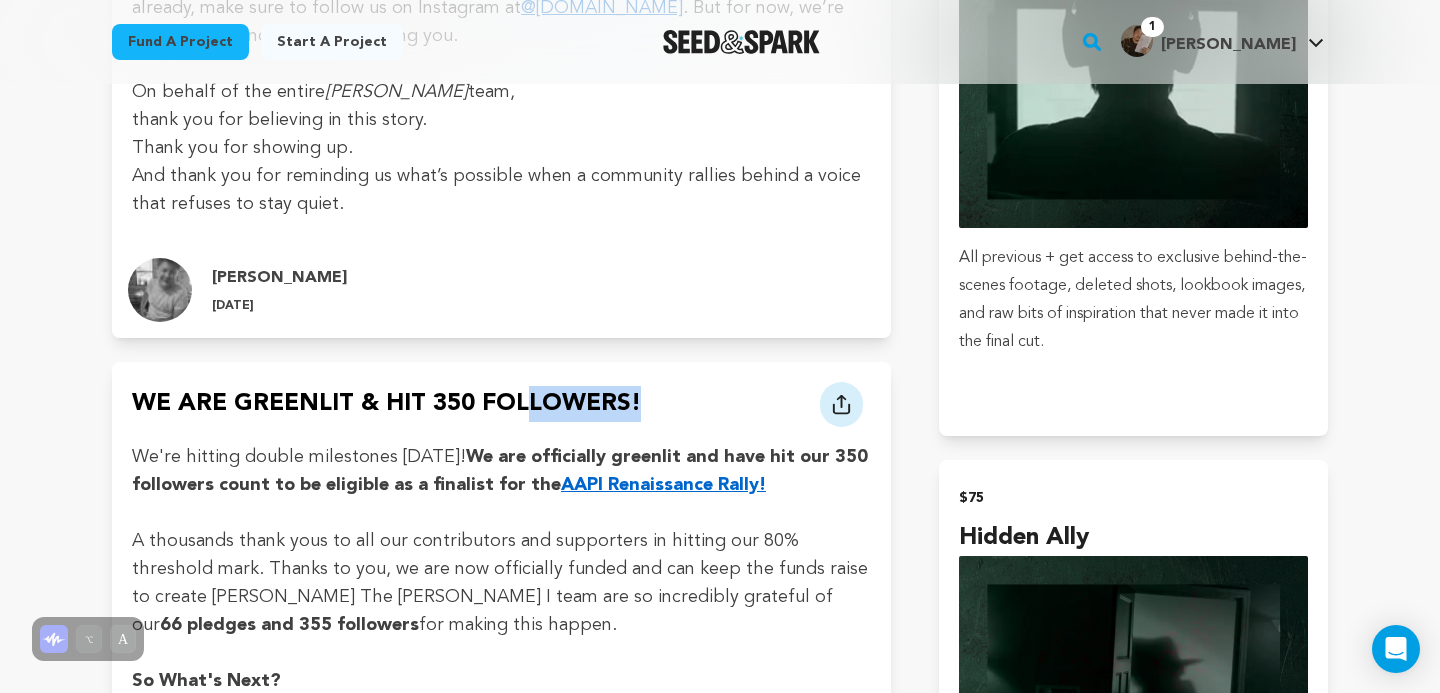 drag, startPoint x: 636, startPoint y: 323, endPoint x: 521, endPoint y: 323, distance: 115 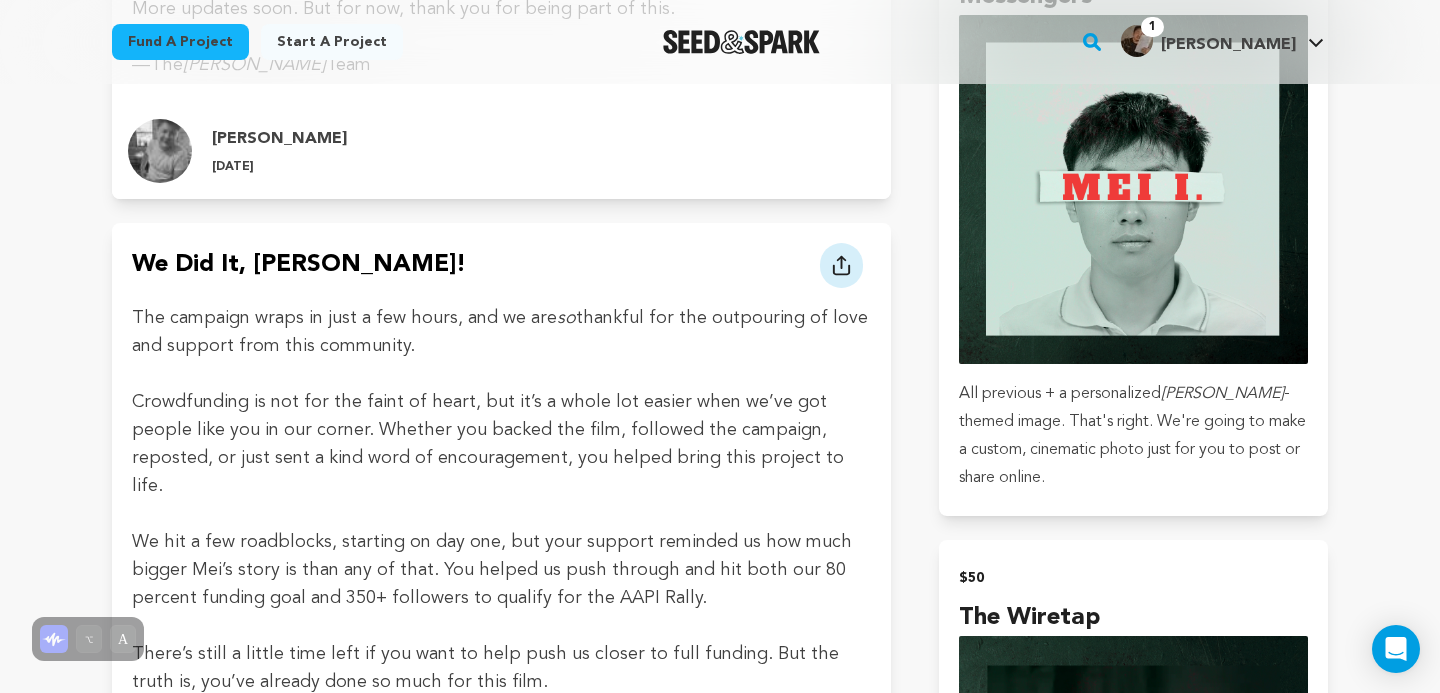 scroll, scrollTop: 2055, scrollLeft: 0, axis: vertical 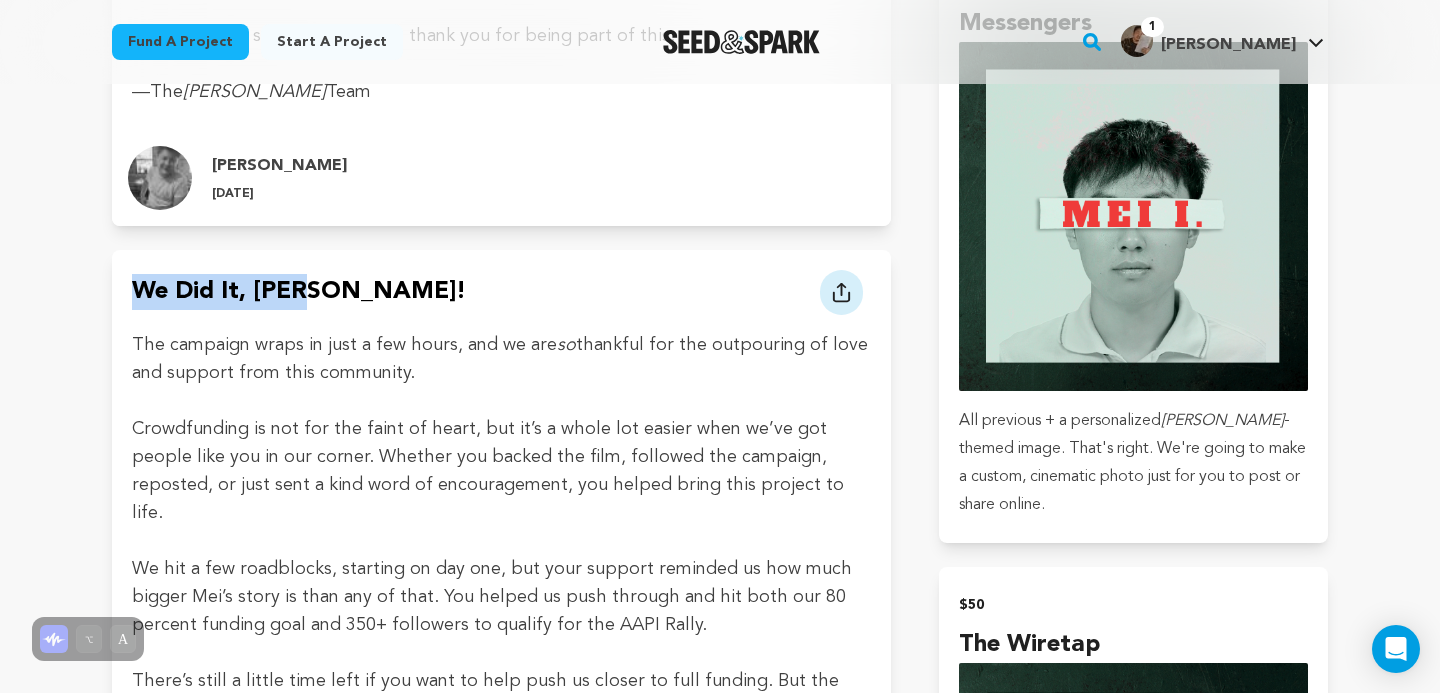 drag, startPoint x: 310, startPoint y: 241, endPoint x: 139, endPoint y: 240, distance: 171.00293 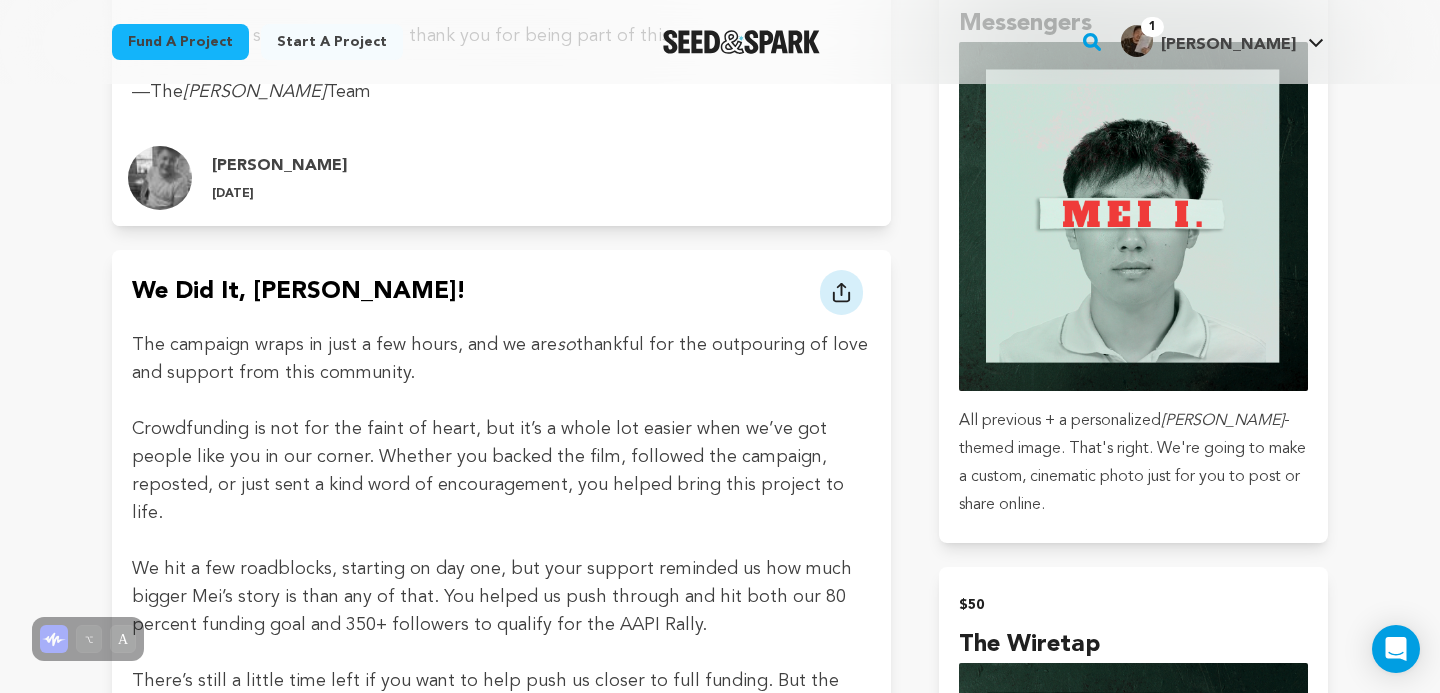 click at bounding box center (501, 401) 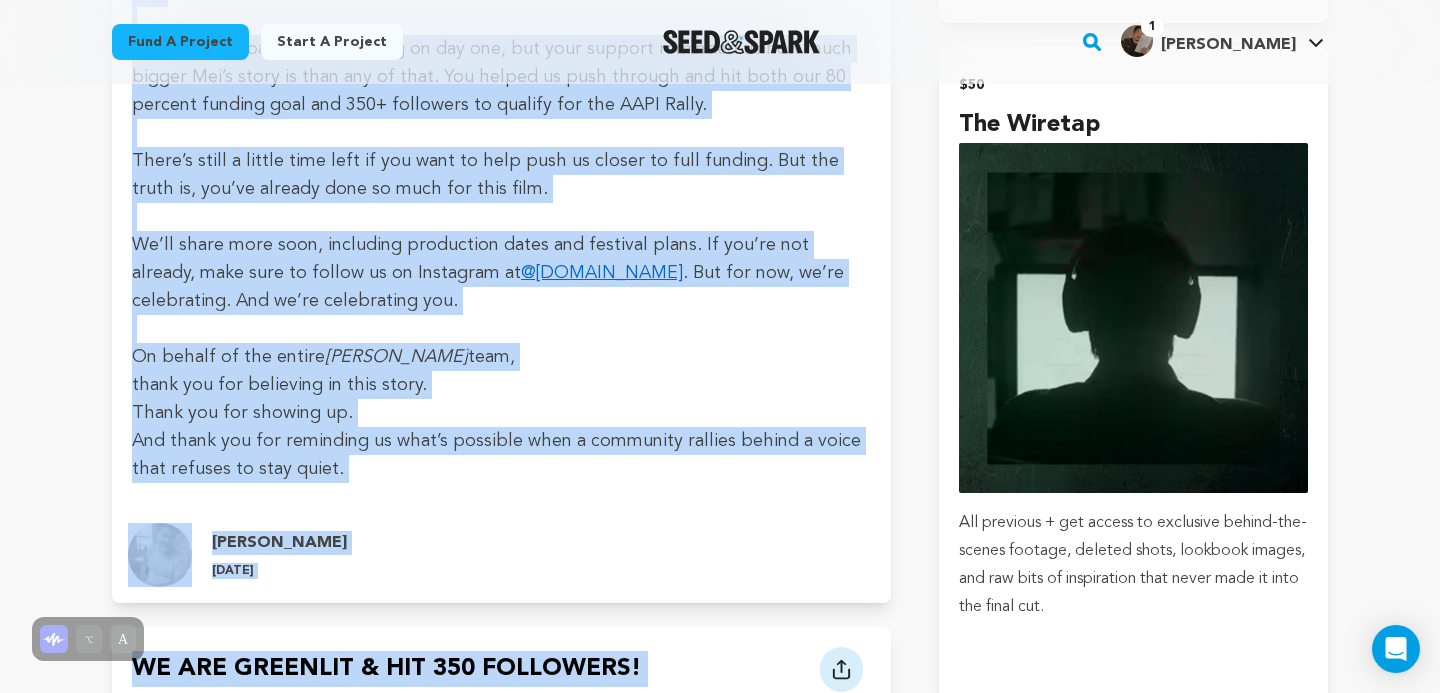 scroll, scrollTop: 2674, scrollLeft: 0, axis: vertical 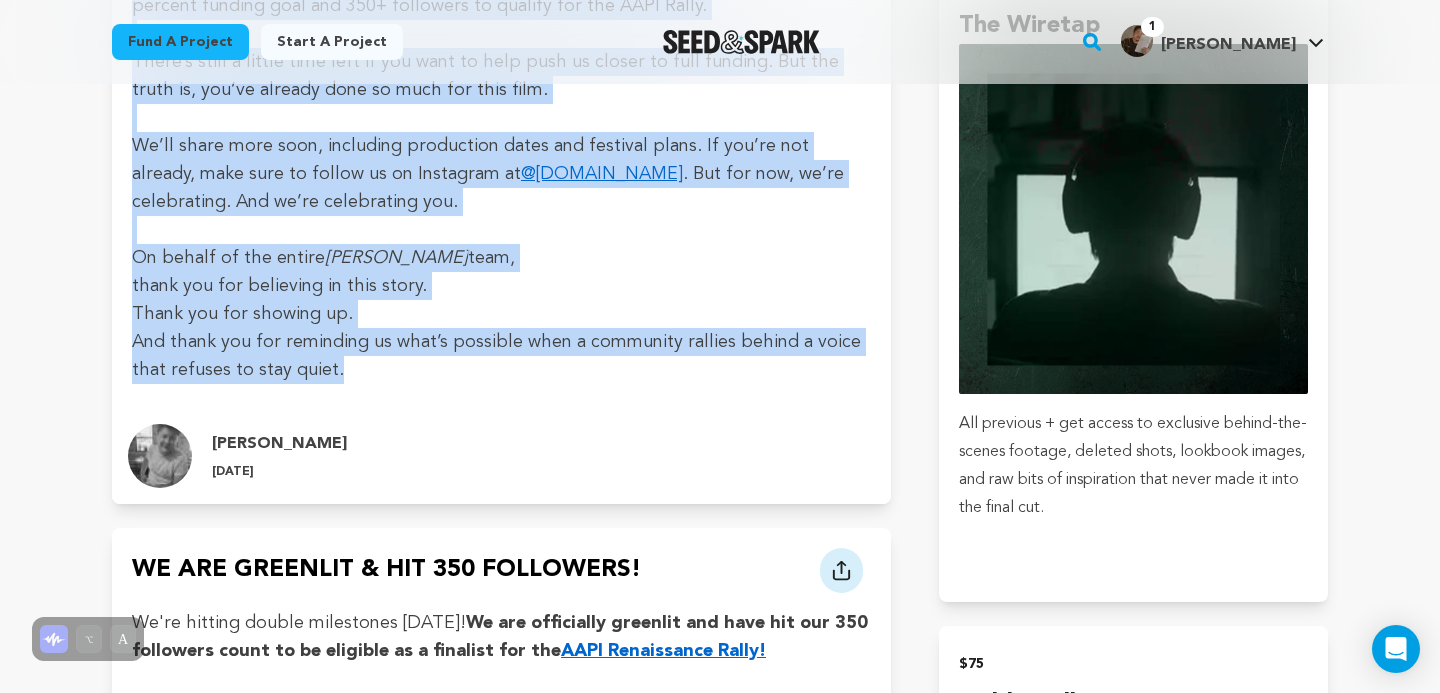 drag, startPoint x: 137, startPoint y: 299, endPoint x: 348, endPoint y: 288, distance: 211.28653 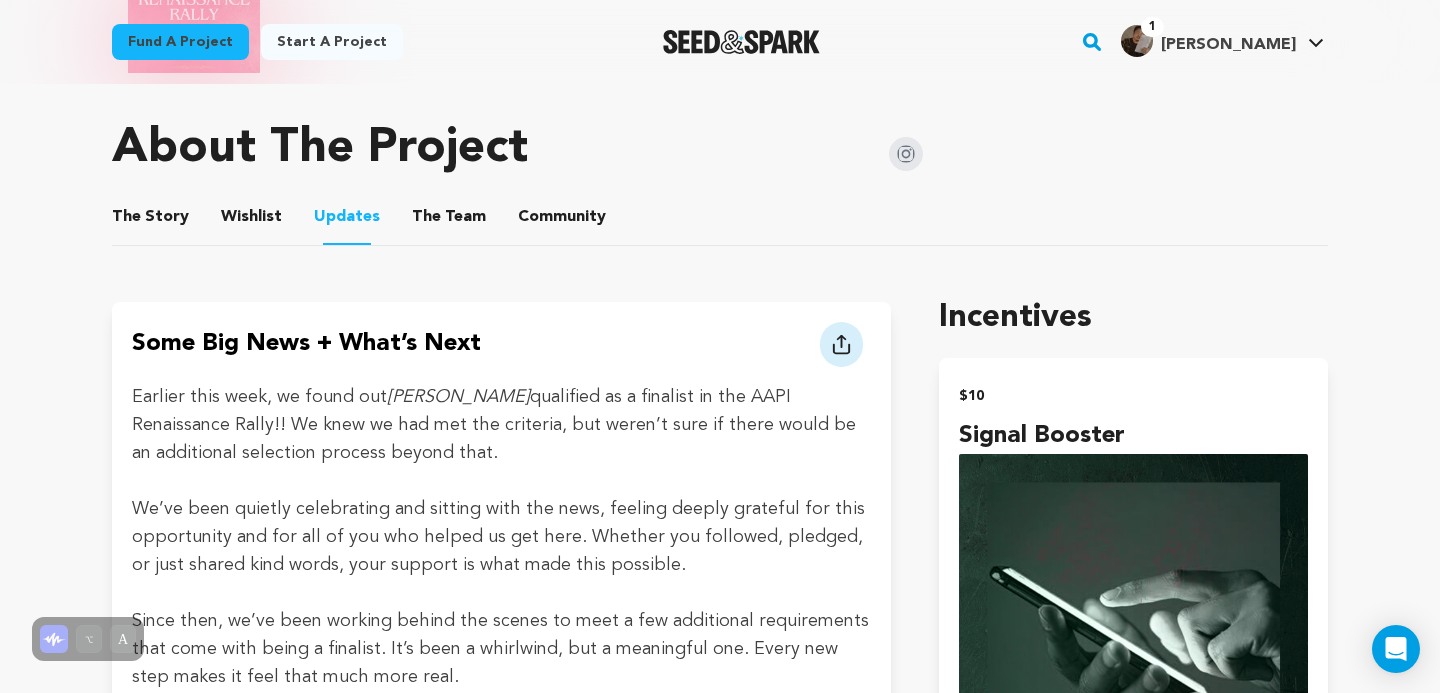 scroll, scrollTop: 1109, scrollLeft: 0, axis: vertical 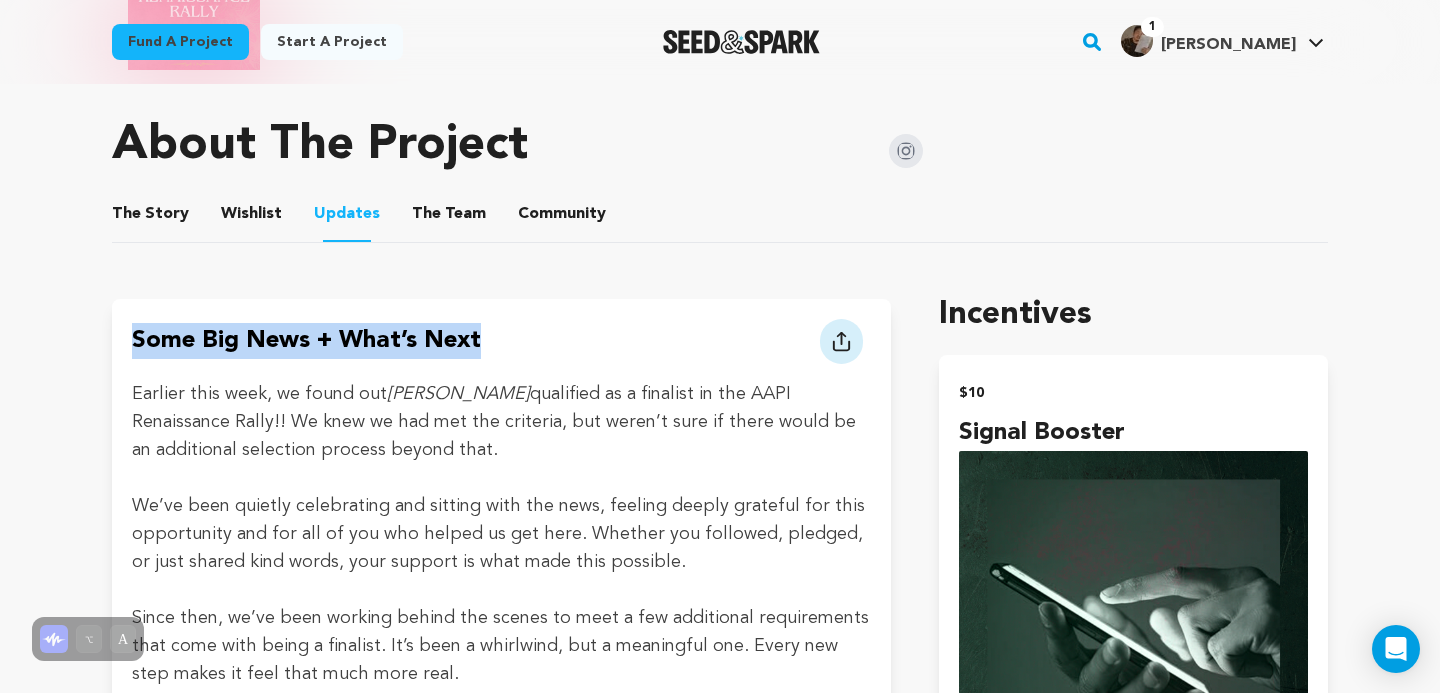 drag, startPoint x: 491, startPoint y: 321, endPoint x: 134, endPoint y: 315, distance: 357.0504 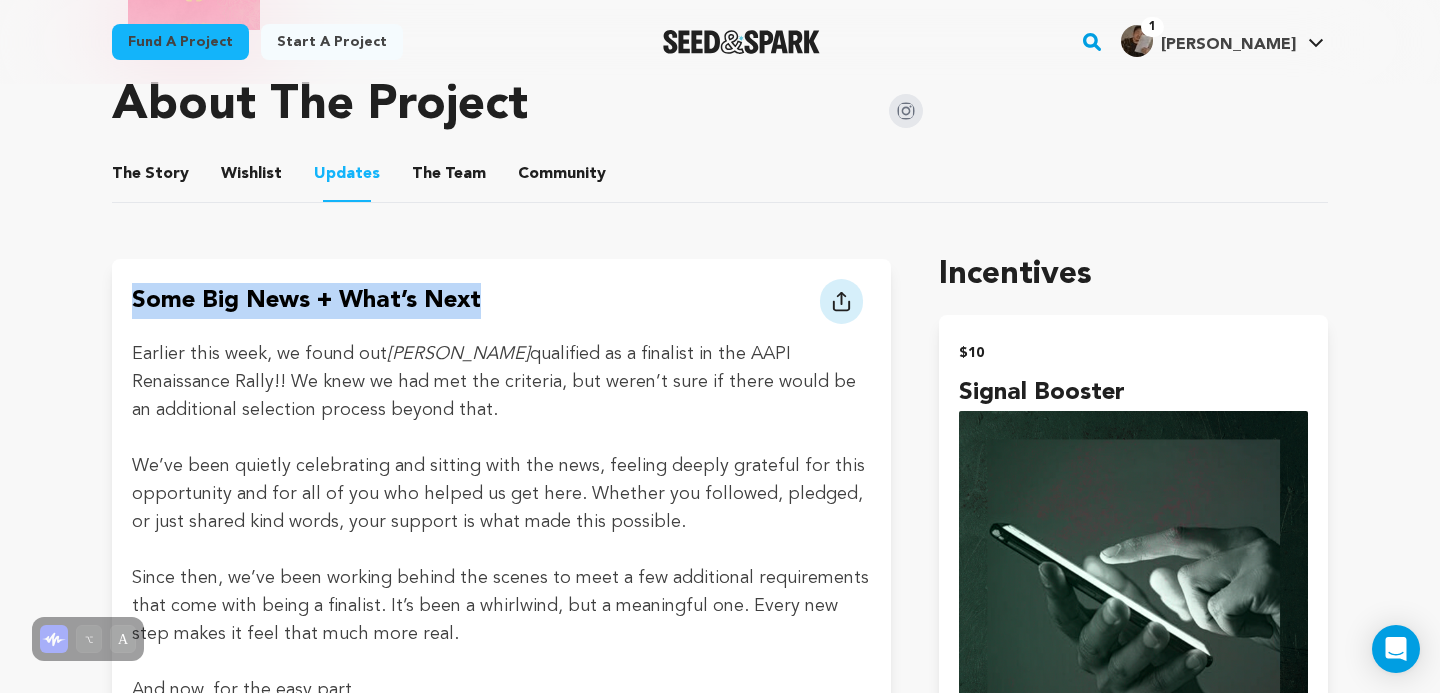 scroll, scrollTop: 1150, scrollLeft: 0, axis: vertical 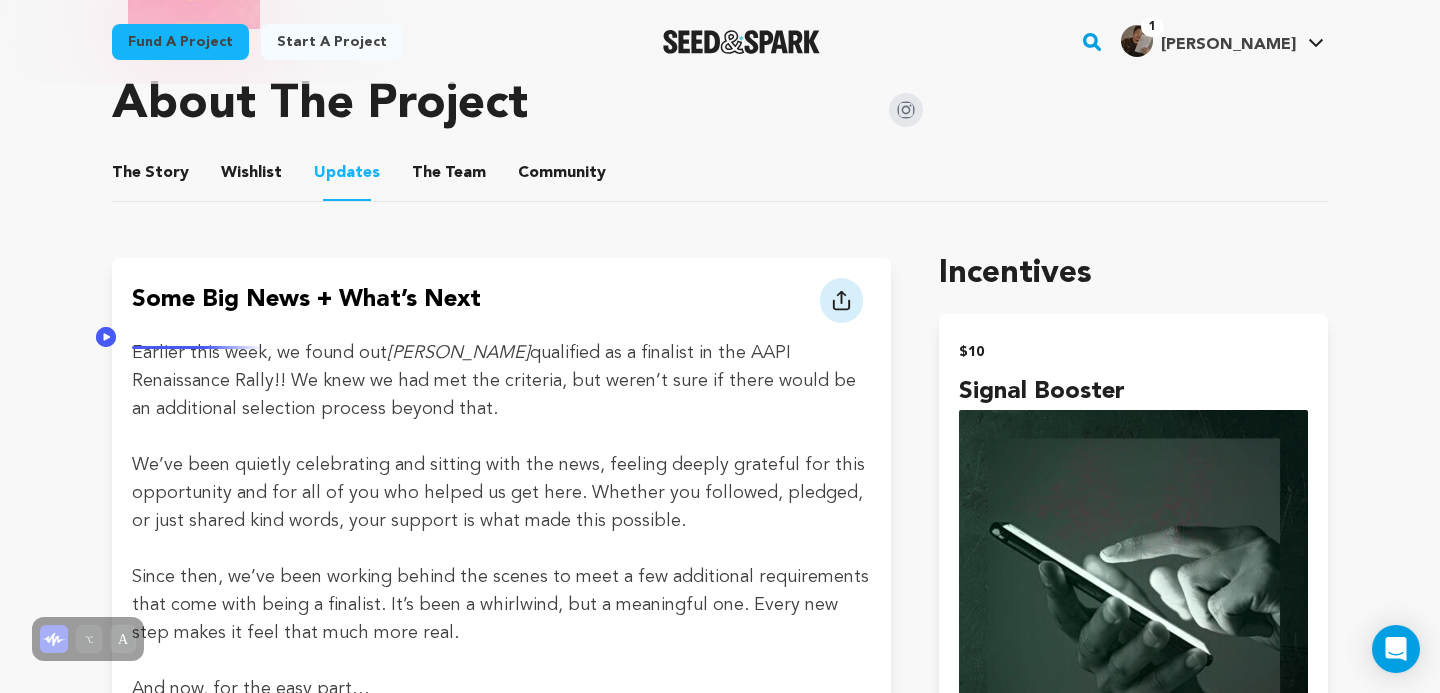 click on "Earlier this week, we found out  Mei I.  qualified as a finalist in the AAPI Renaissance Rally!! We knew we had met the criteria, but weren’t sure if there would be an additional selection process beyond that." at bounding box center [501, 381] 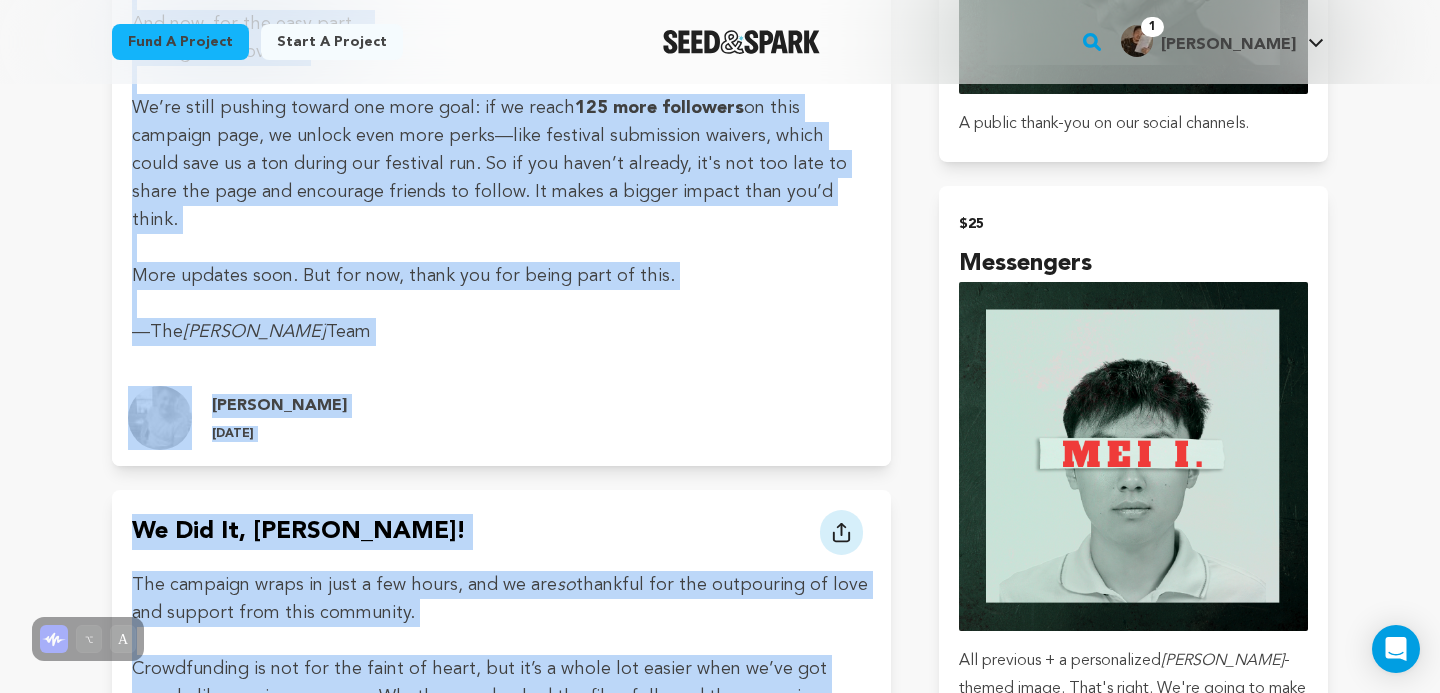 scroll, scrollTop: 1891, scrollLeft: 0, axis: vertical 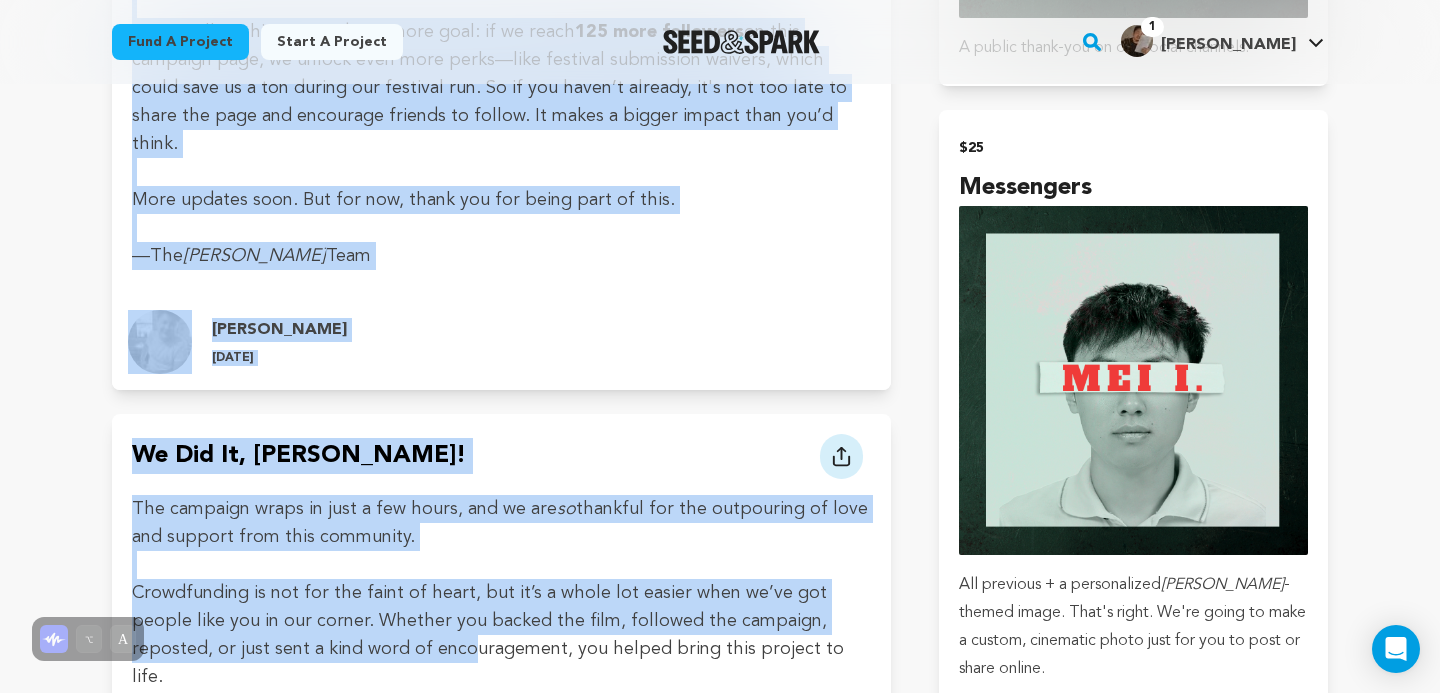 drag, startPoint x: 133, startPoint y: 335, endPoint x: 299, endPoint y: 219, distance: 202.51419 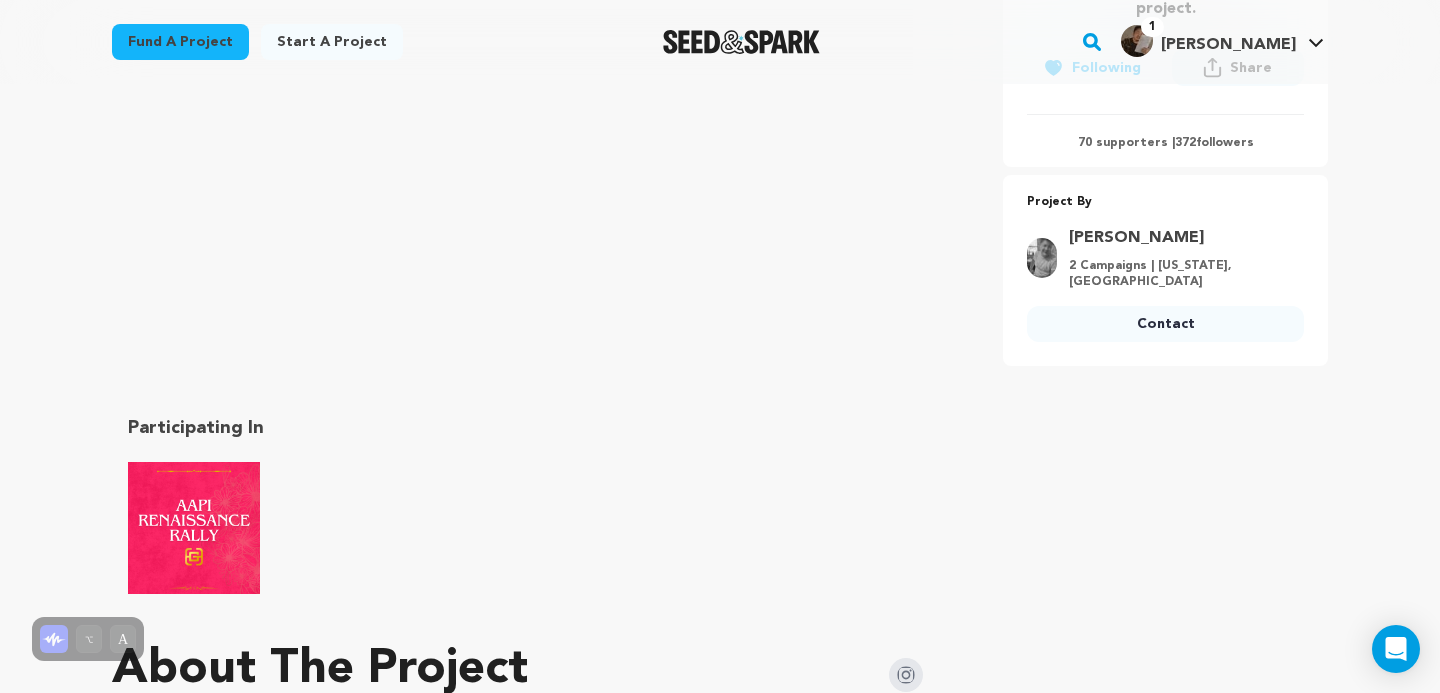 scroll, scrollTop: 0, scrollLeft: 0, axis: both 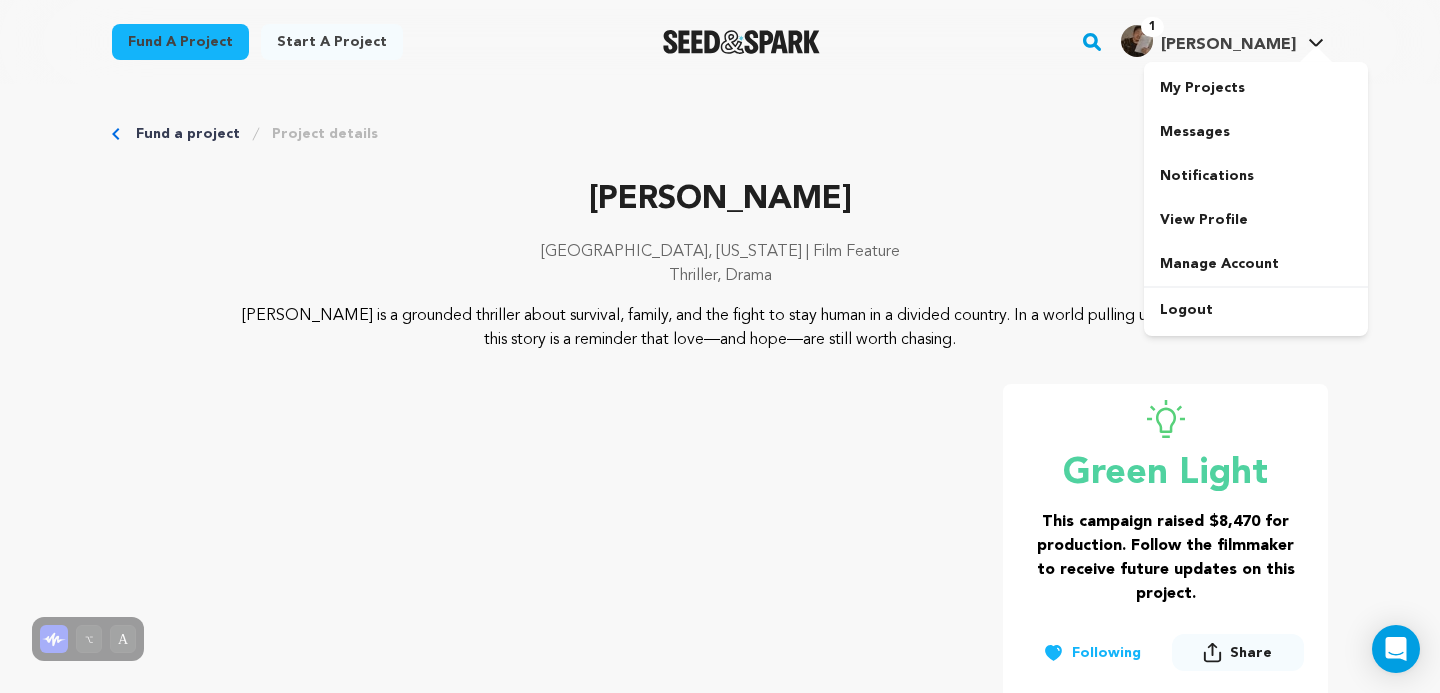 click at bounding box center [1137, 41] 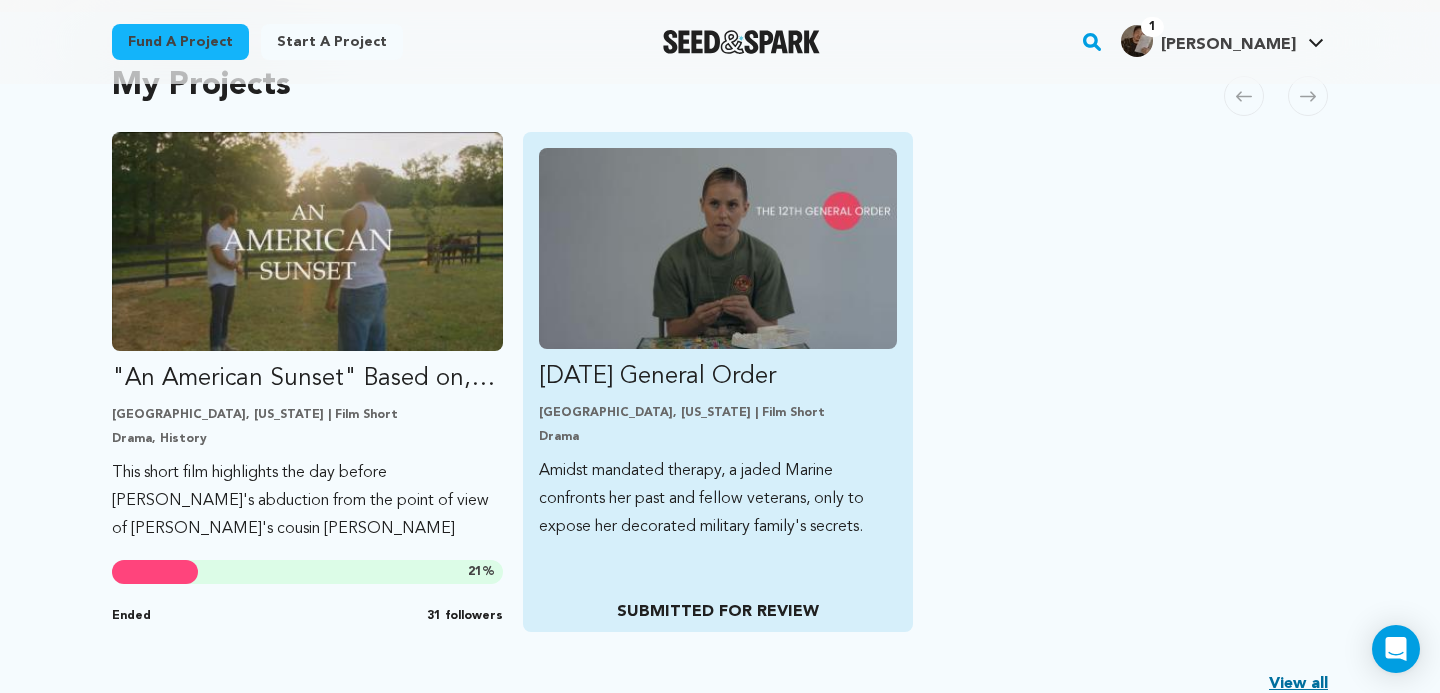 scroll, scrollTop: 457, scrollLeft: 0, axis: vertical 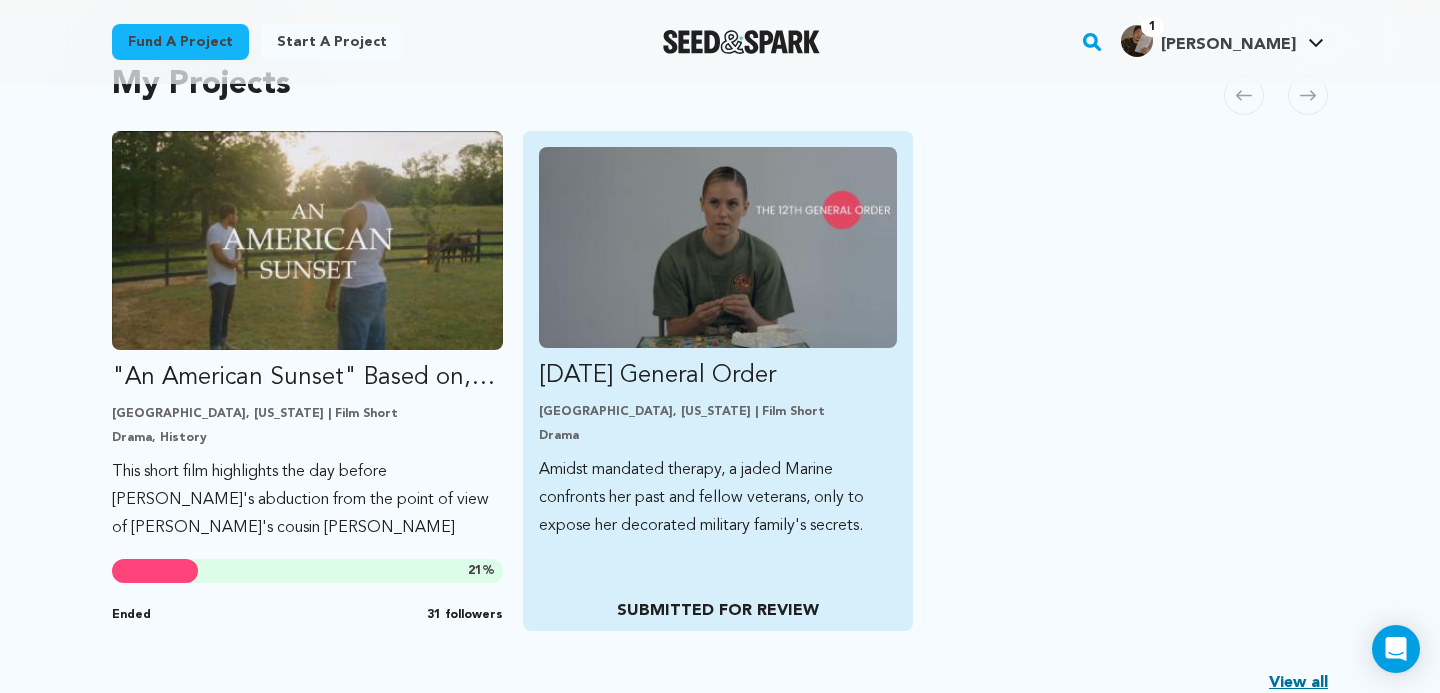 click at bounding box center [718, 247] 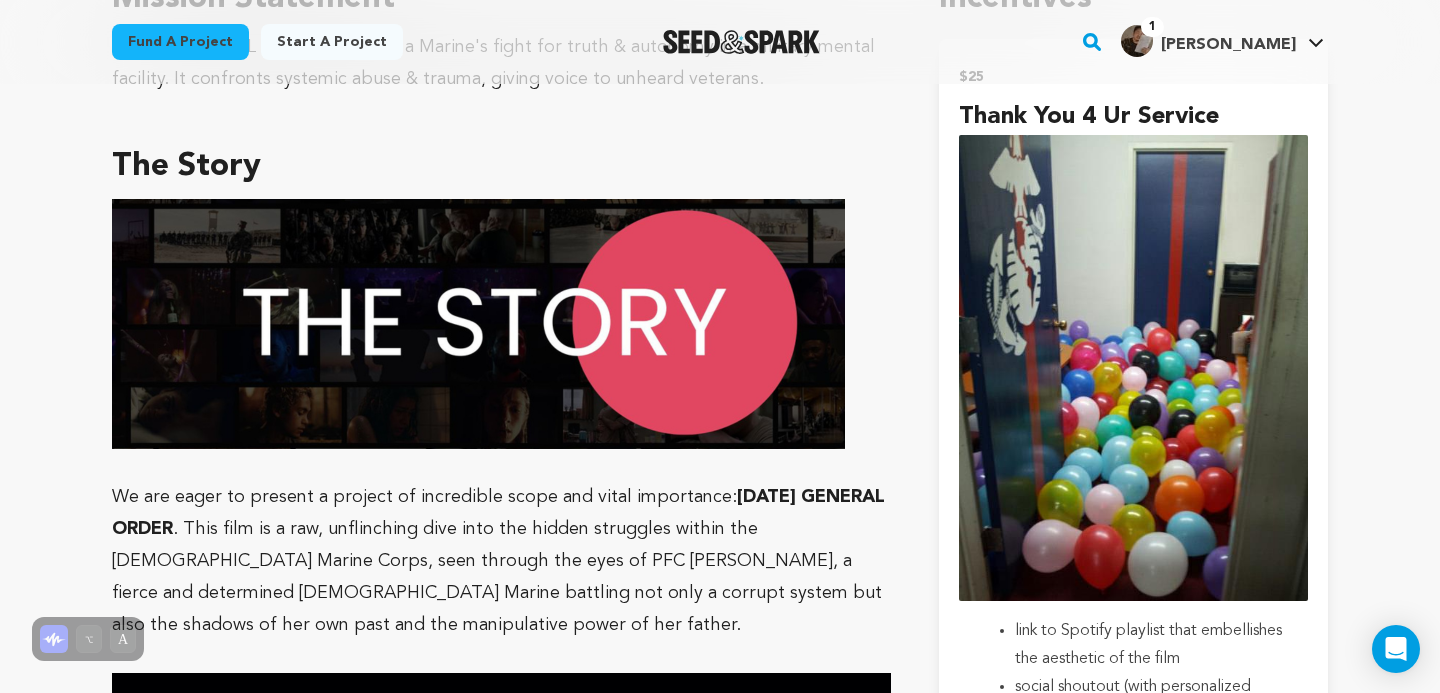 scroll, scrollTop: 1344, scrollLeft: 0, axis: vertical 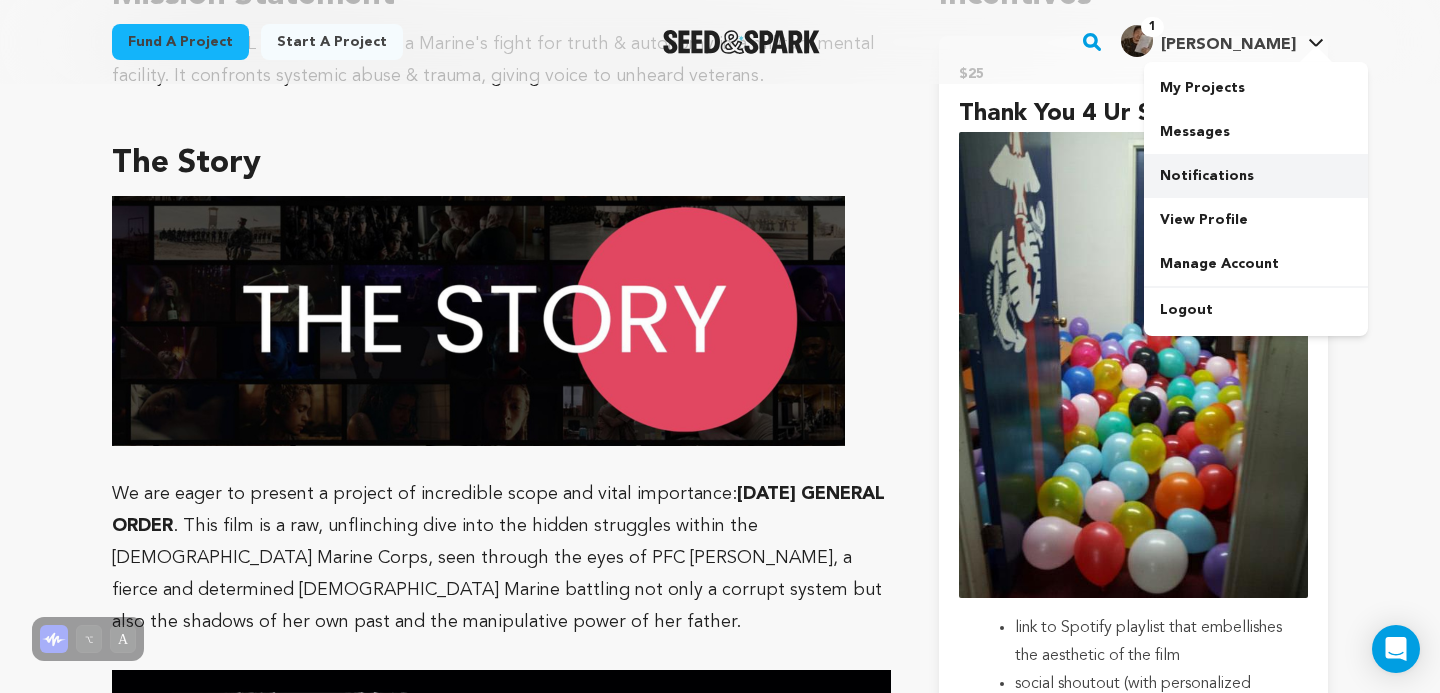 click on "Notifications" at bounding box center [1256, 176] 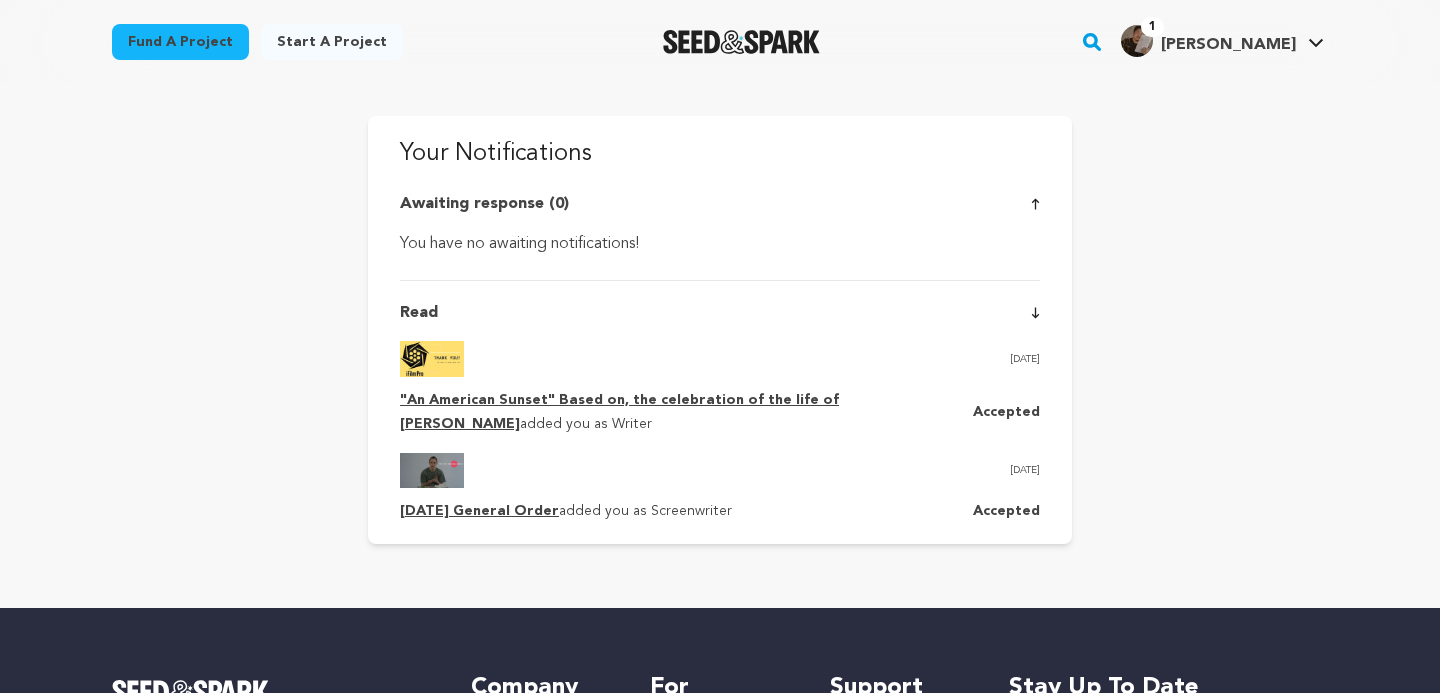 scroll, scrollTop: 0, scrollLeft: 0, axis: both 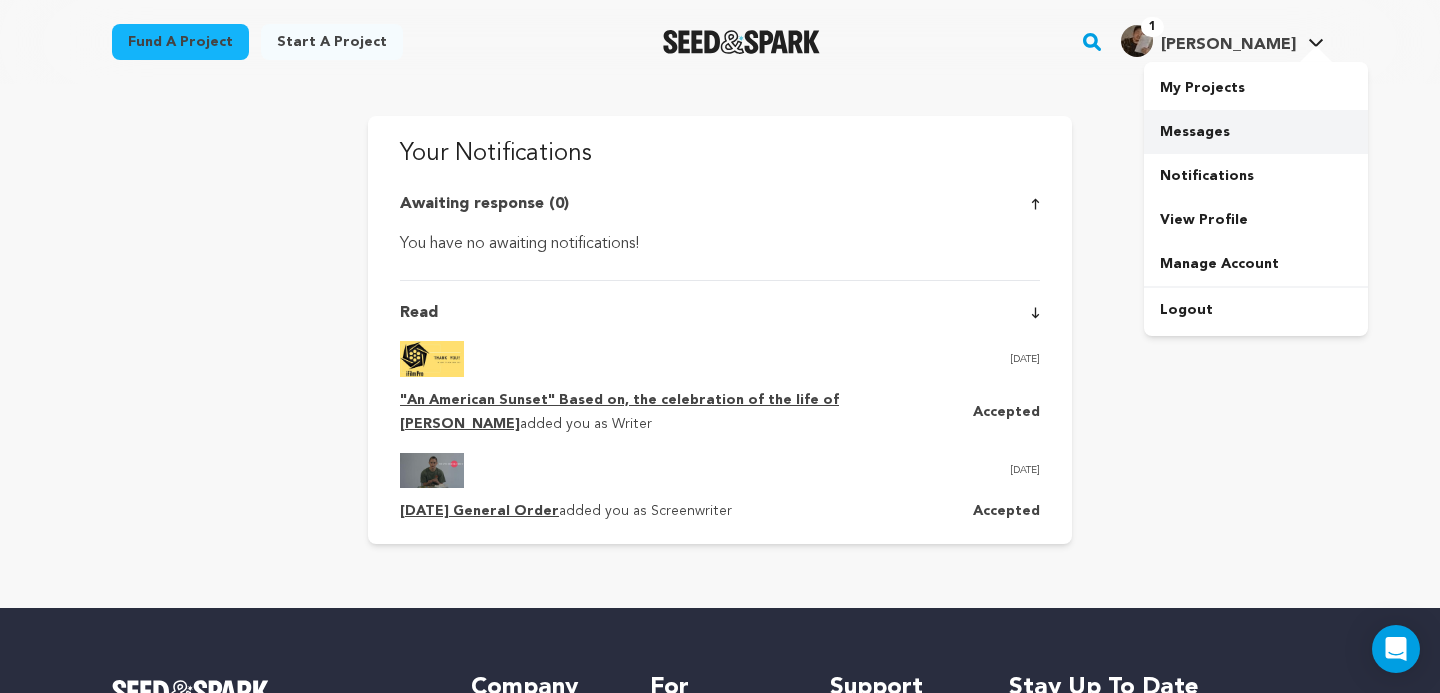 click on "Messages" at bounding box center (1256, 132) 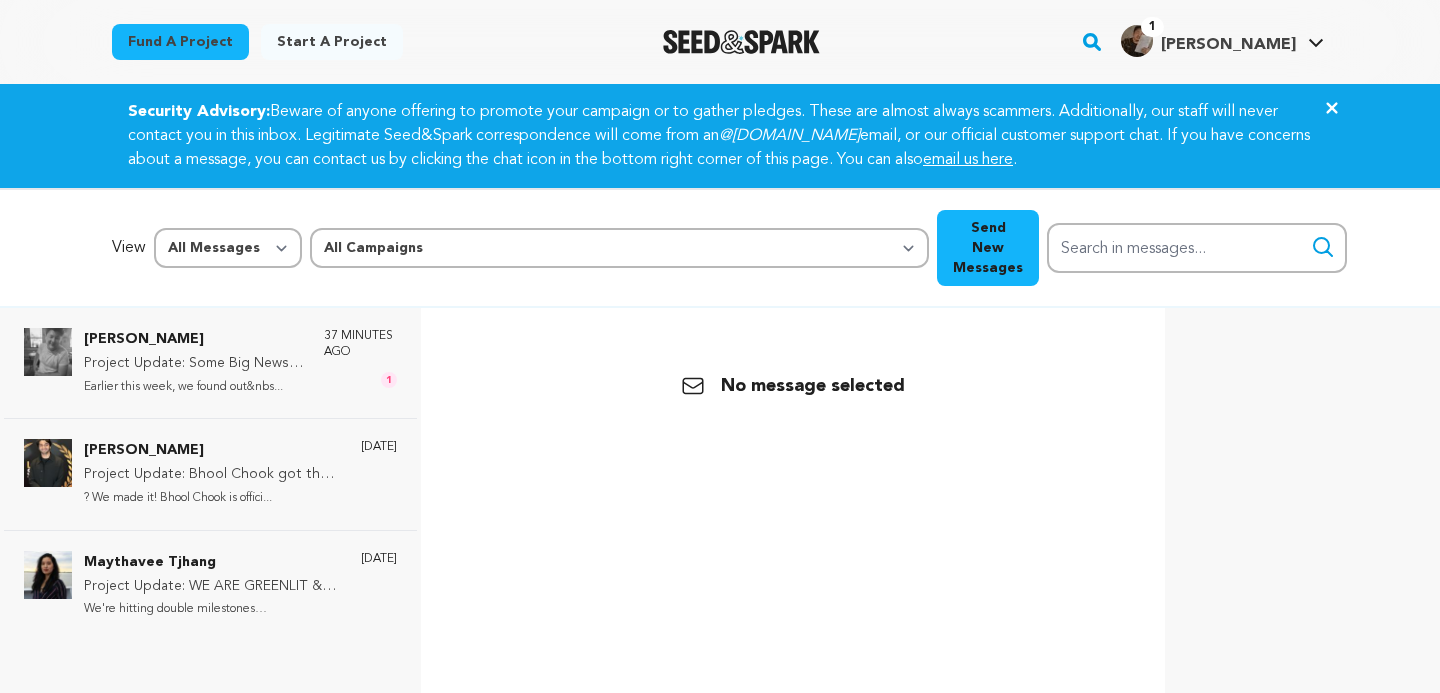 scroll, scrollTop: 0, scrollLeft: 0, axis: both 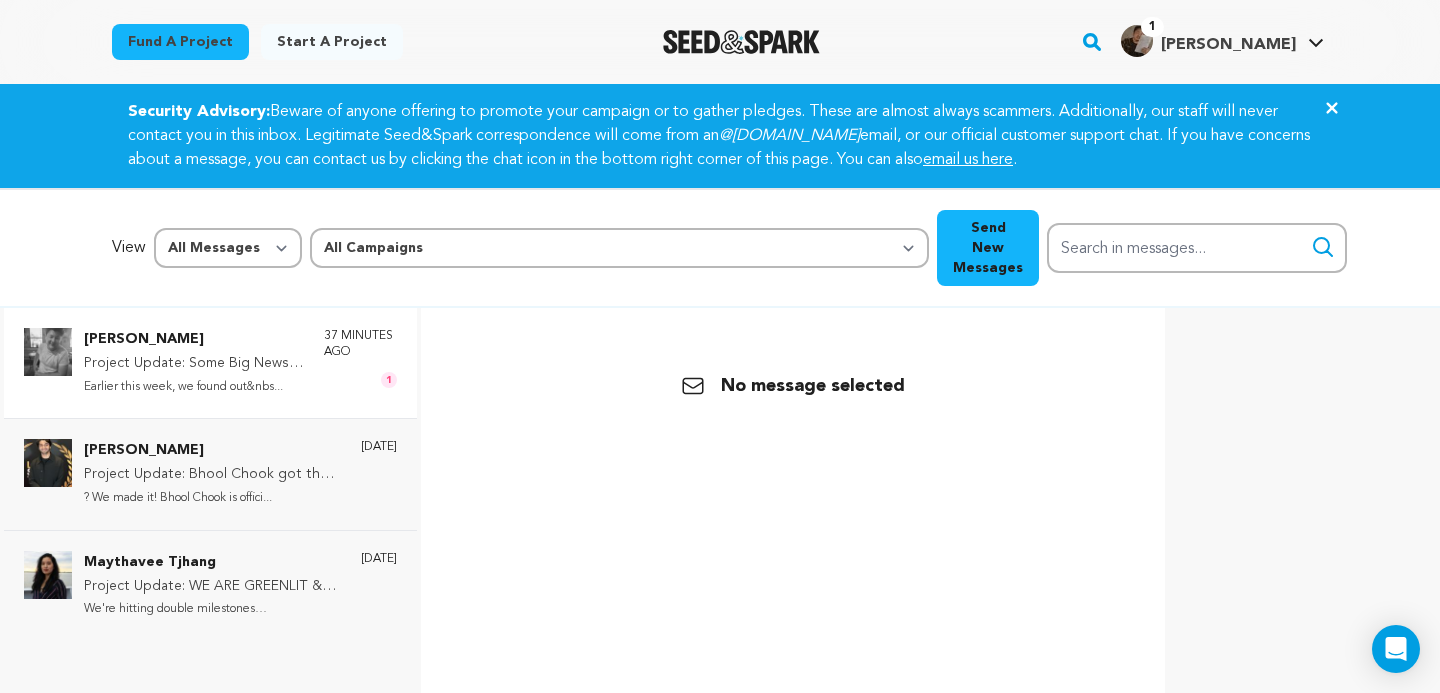 click on "Project Update:
Some Big News + What’s Next" at bounding box center [194, 364] 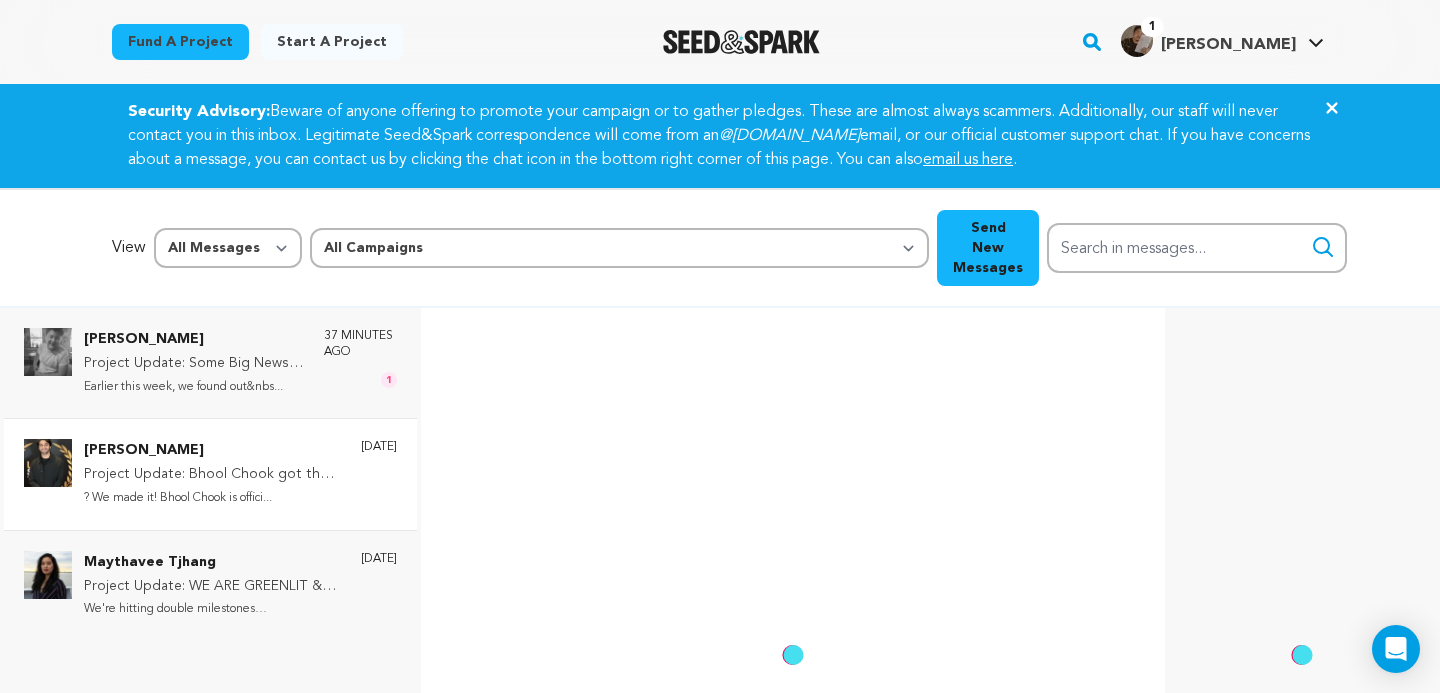 scroll, scrollTop: 38, scrollLeft: 0, axis: vertical 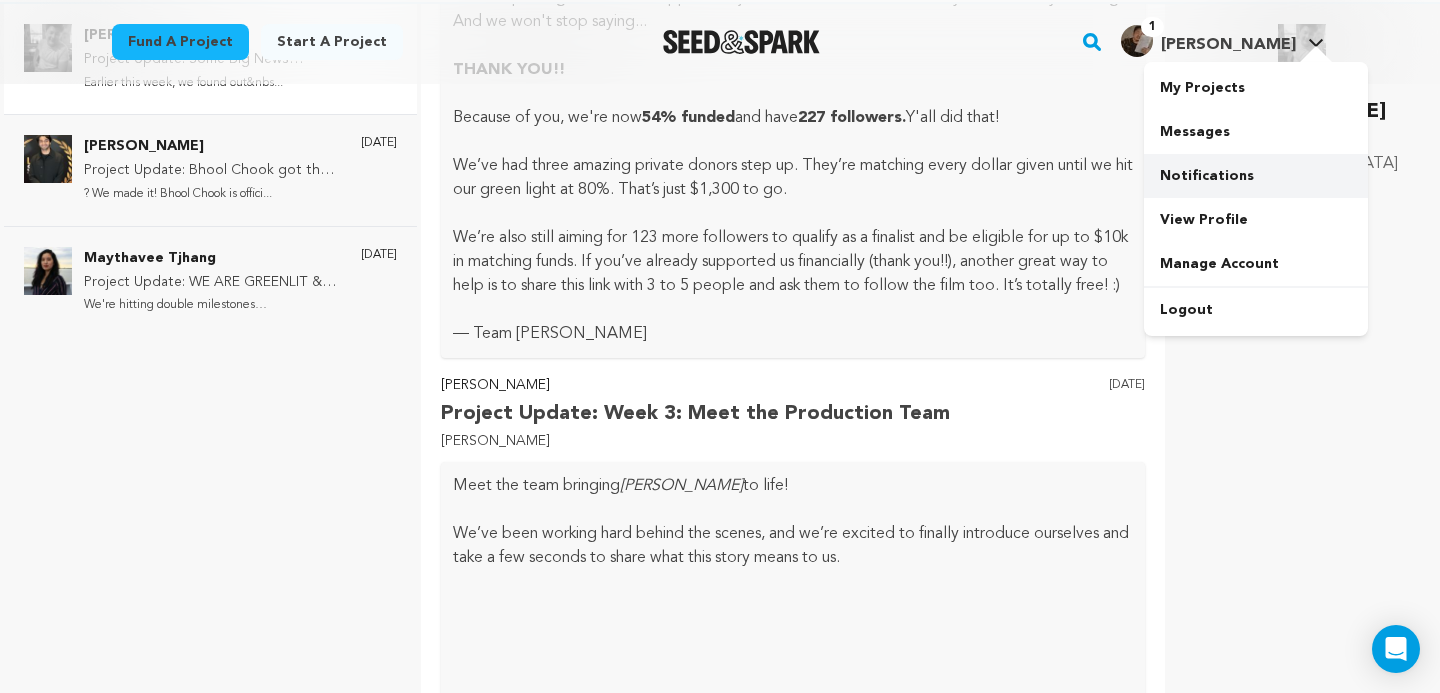 click on "Notifications" at bounding box center [1256, 176] 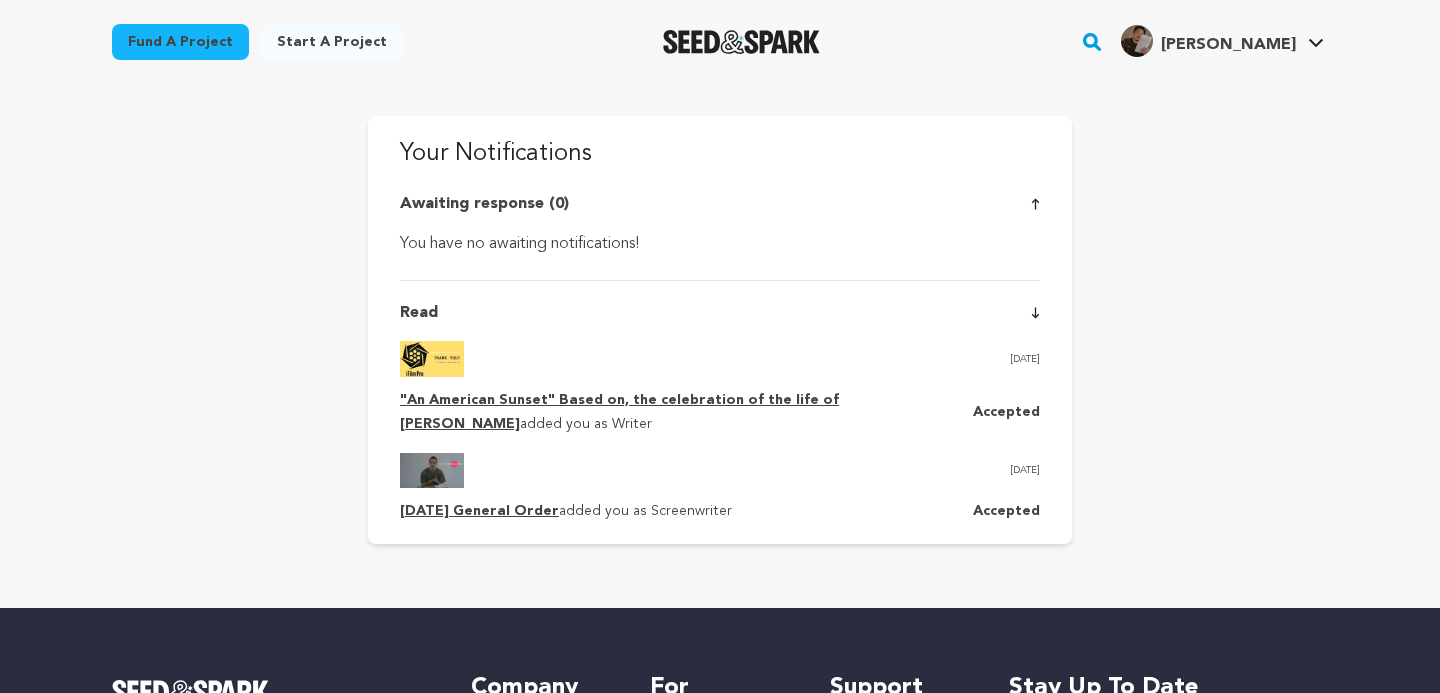 scroll, scrollTop: 0, scrollLeft: 0, axis: both 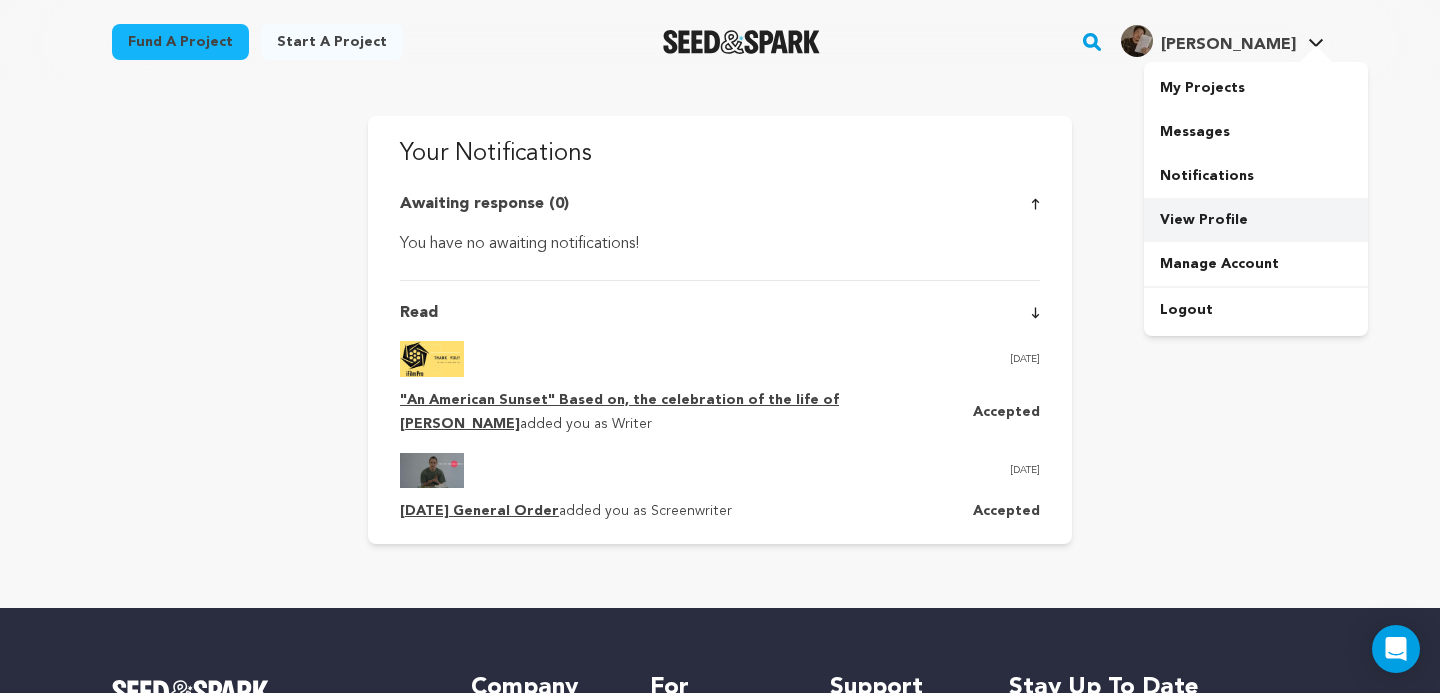 click on "View Profile" at bounding box center (1256, 220) 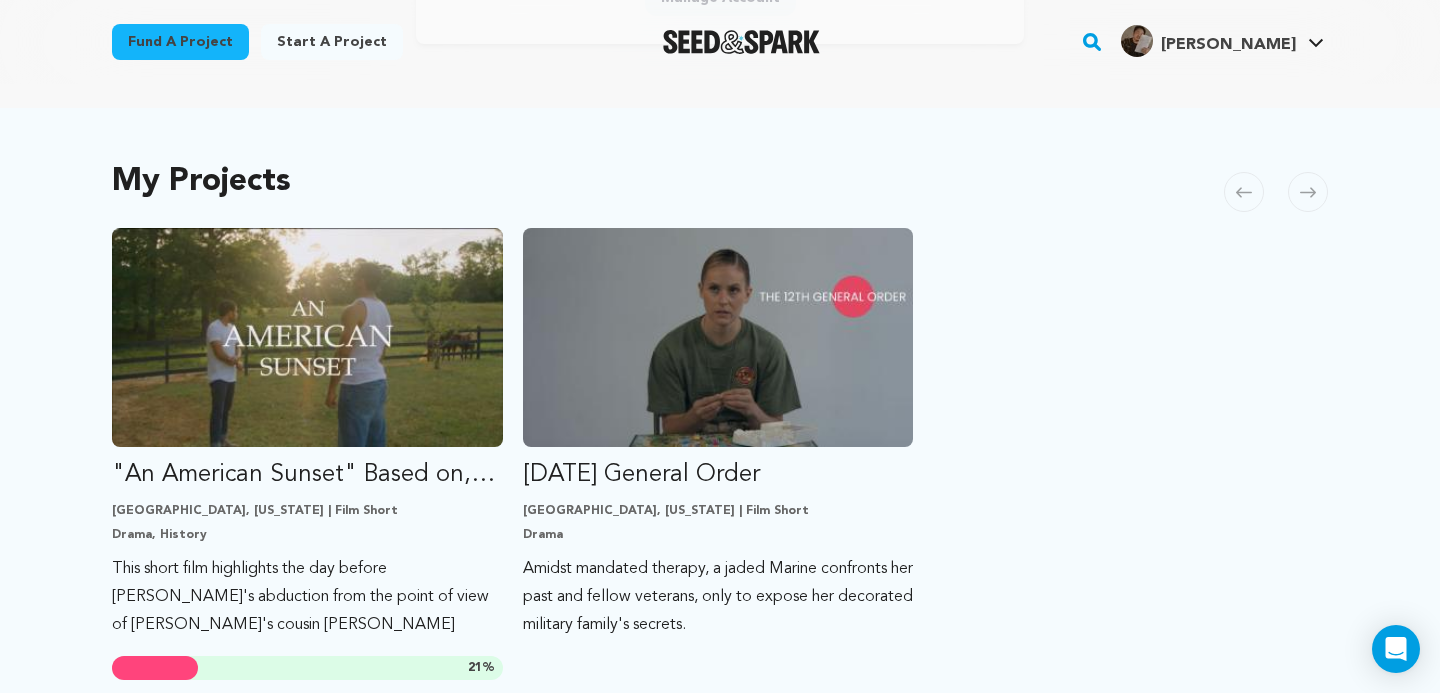 scroll, scrollTop: 393, scrollLeft: 0, axis: vertical 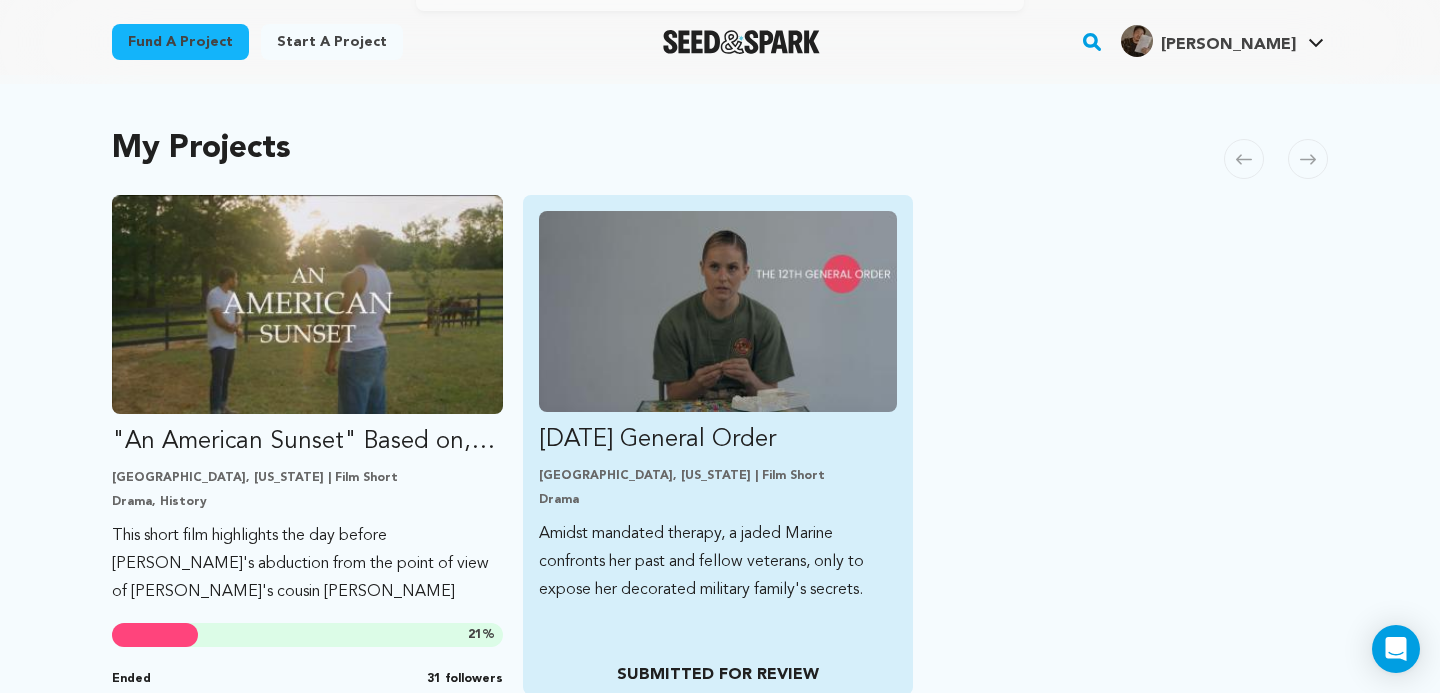 click at bounding box center (718, 311) 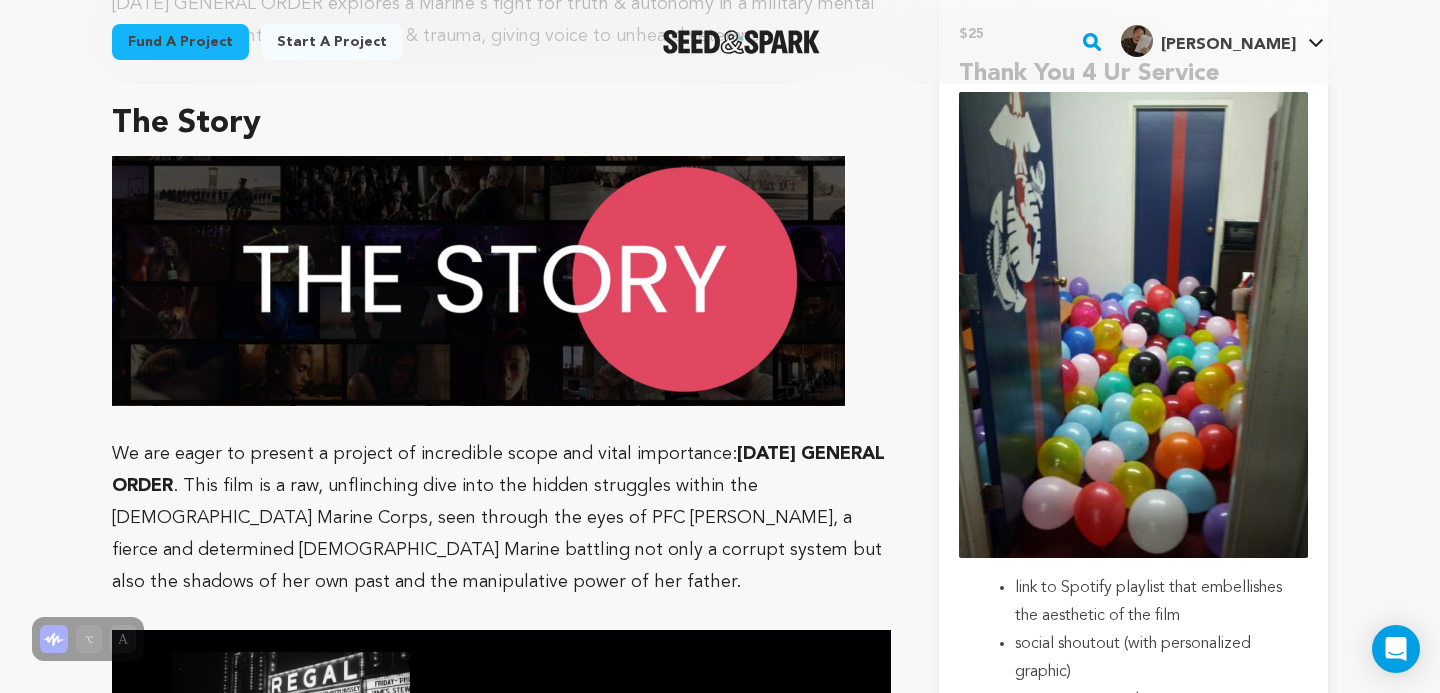 scroll, scrollTop: 0, scrollLeft: 0, axis: both 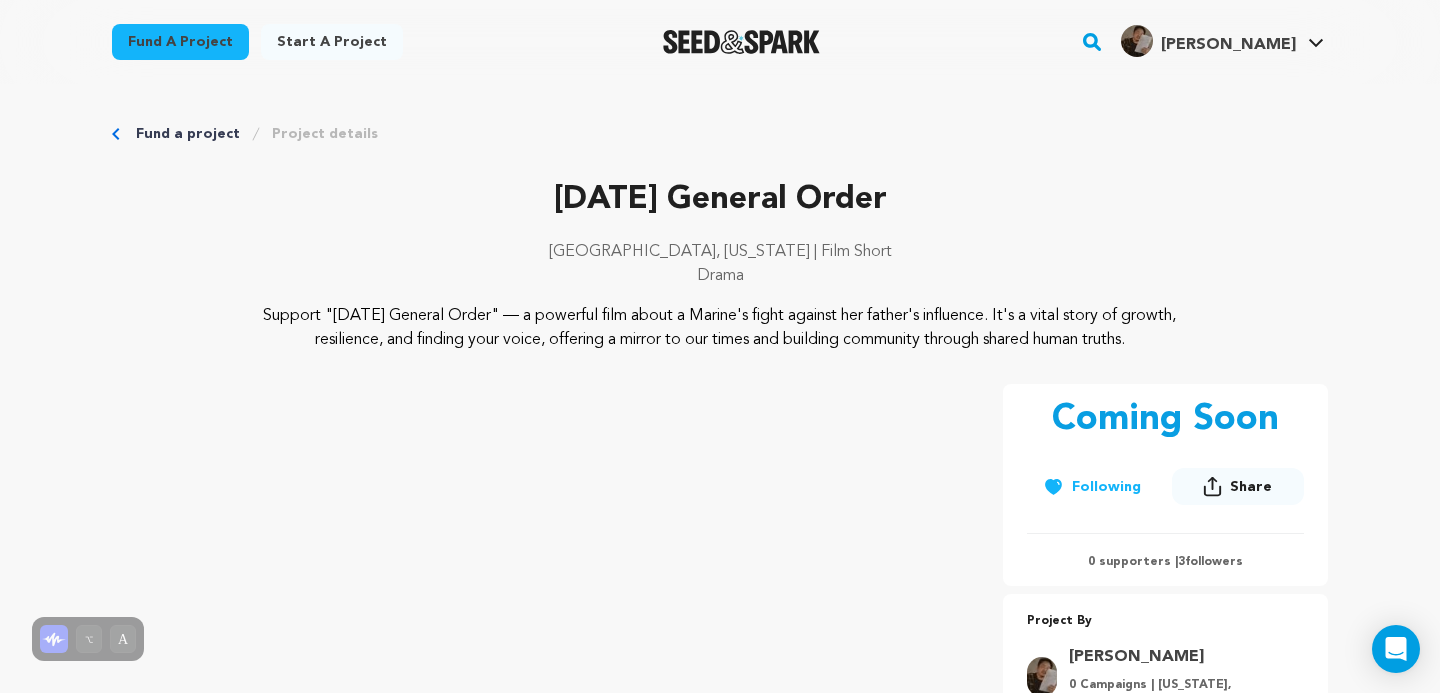 drag, startPoint x: 500, startPoint y: 197, endPoint x: 918, endPoint y: 202, distance: 418.0299 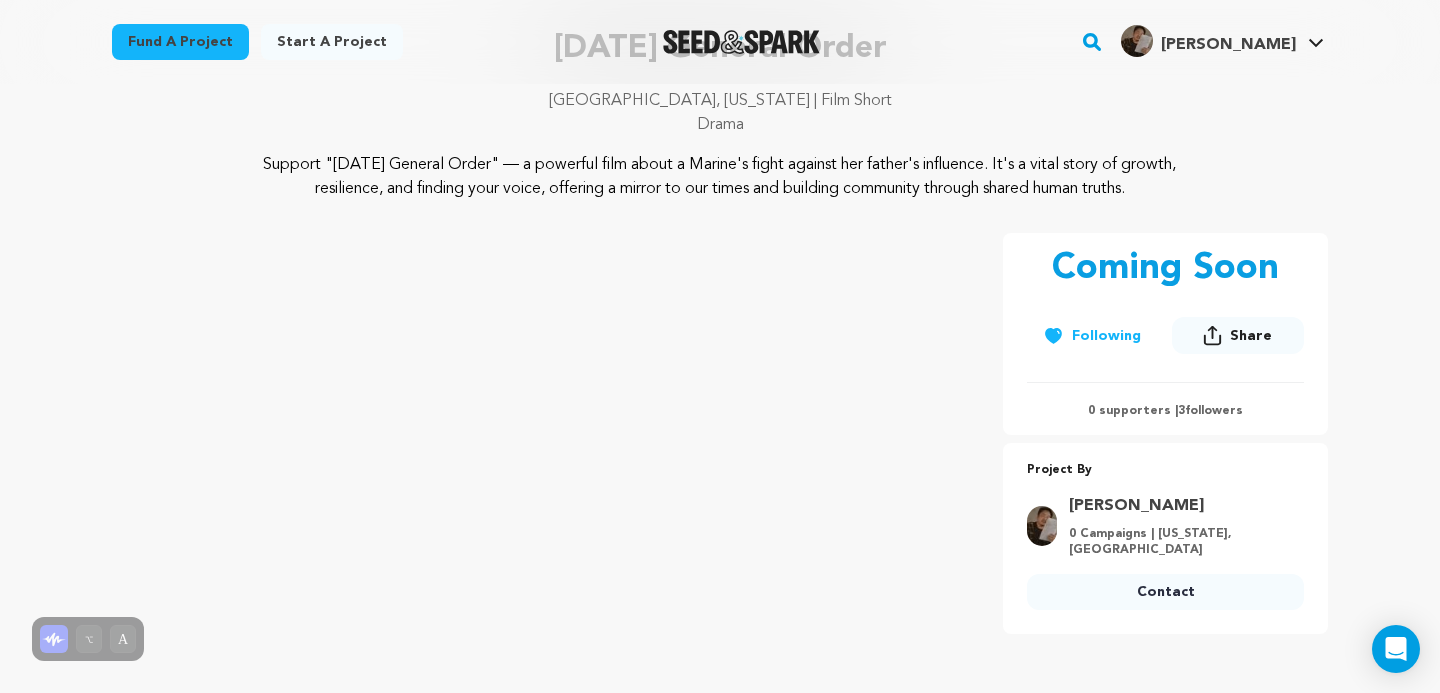 scroll, scrollTop: 175, scrollLeft: 0, axis: vertical 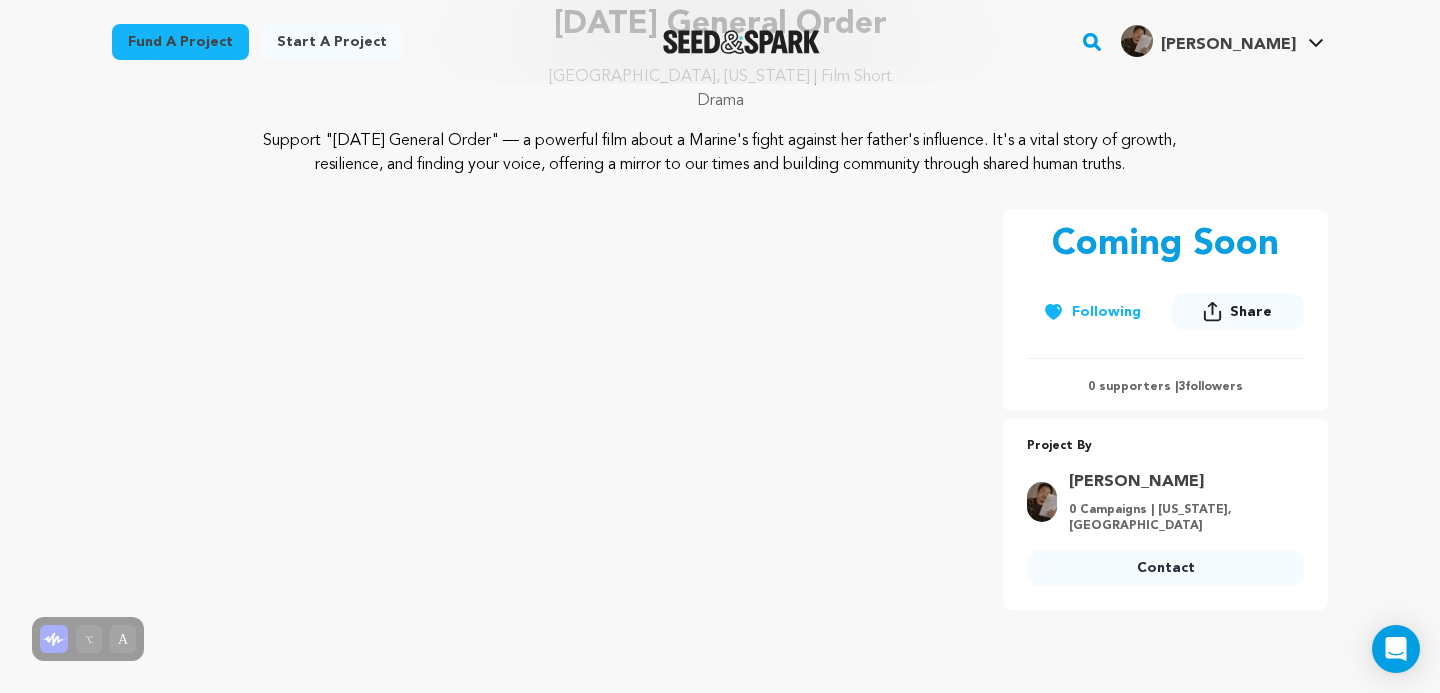 click on "The Twelfth General Order
Atlanta, Georgia |                                     Film Short
Drama
Project By
John Varkados
0
Campaigns
| Georgia, United States" at bounding box center [720, 450] 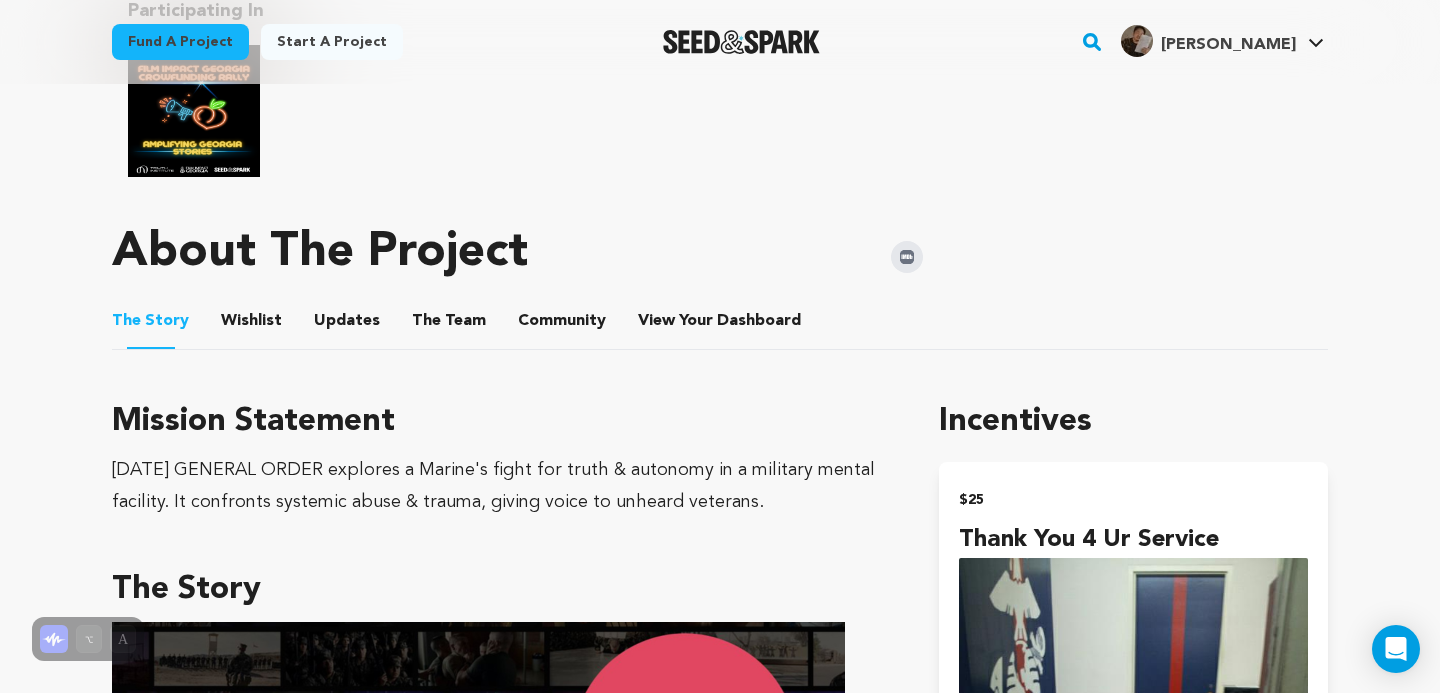 scroll, scrollTop: 923, scrollLeft: 0, axis: vertical 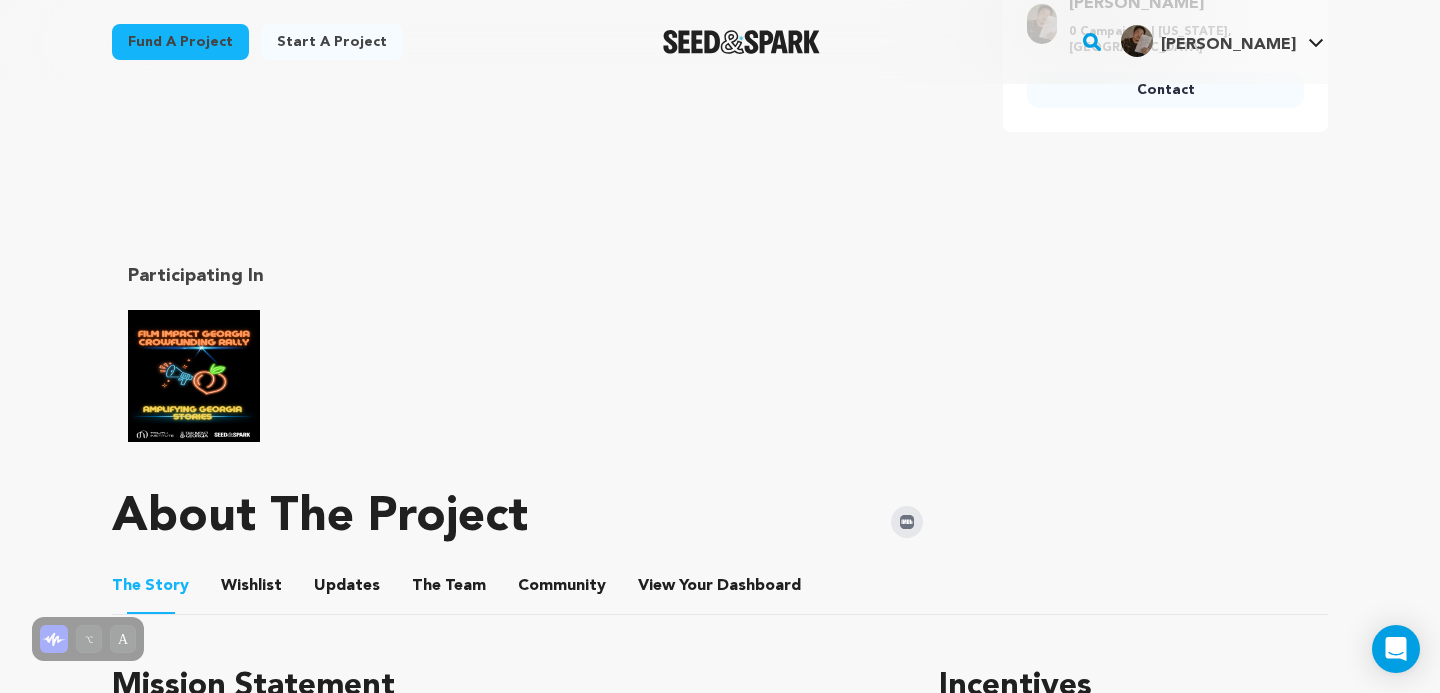 click at bounding box center (194, 376) 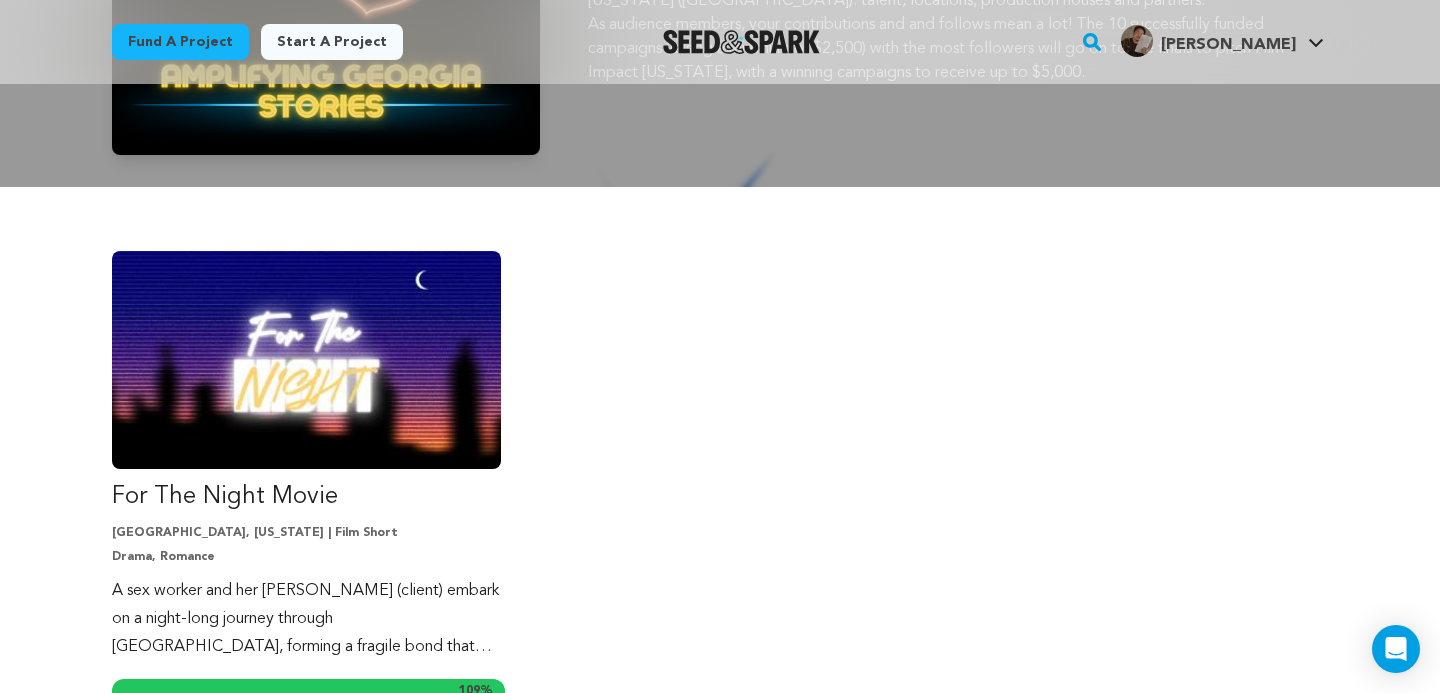 scroll, scrollTop: 0, scrollLeft: 0, axis: both 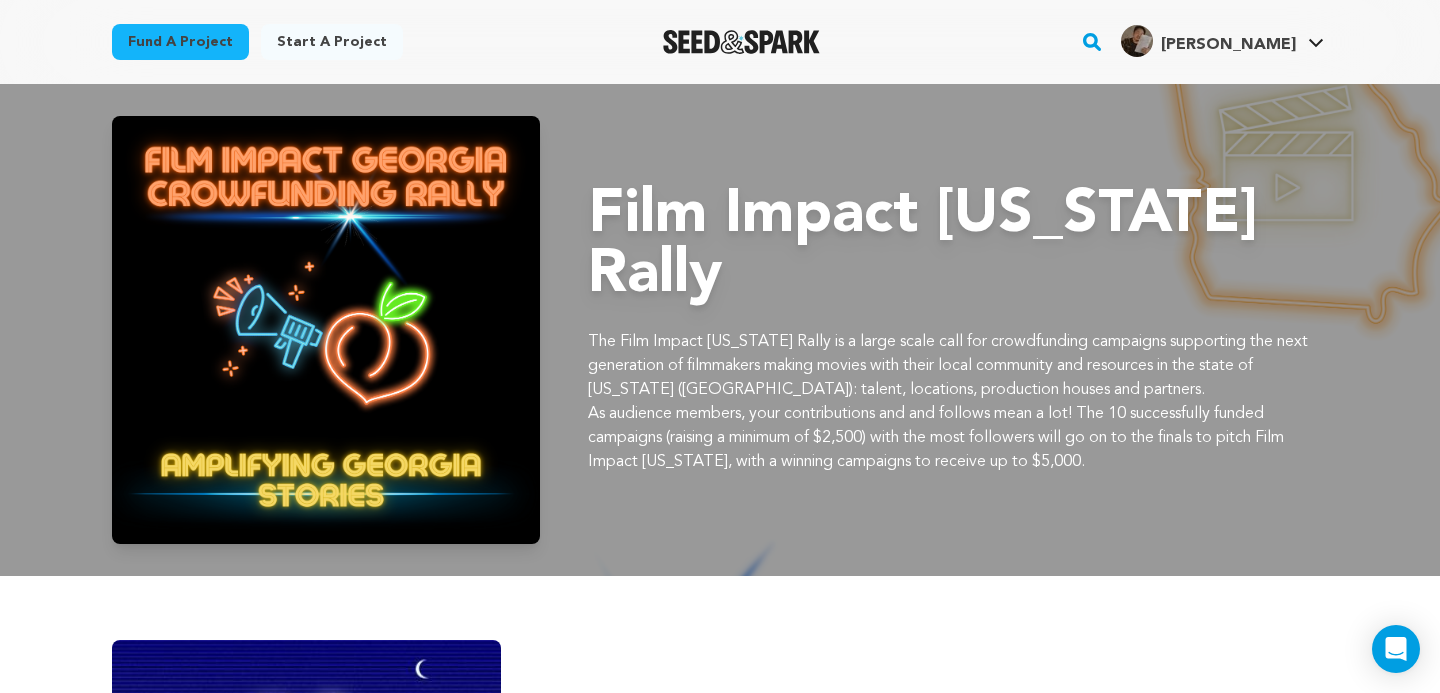 click on "Film Impact [US_STATE] Rally
The Film Impact [US_STATE] Rally is a large scale call for crowdfunding campaigns supporting the next generation of filmmakers making movies with their local community and resources in the state of [US_STATE] ([GEOGRAPHIC_DATA]): talent, locations, production houses and partners. As audience members, your contributions and and follows mean a lot! The 10 successfully funded campaigns (raising a minimum of $2,500) with the most followers will go on to the finals to pitch Film Impact [US_STATE], with a winning campaigns to receive up to $5,000." at bounding box center (720, 330) 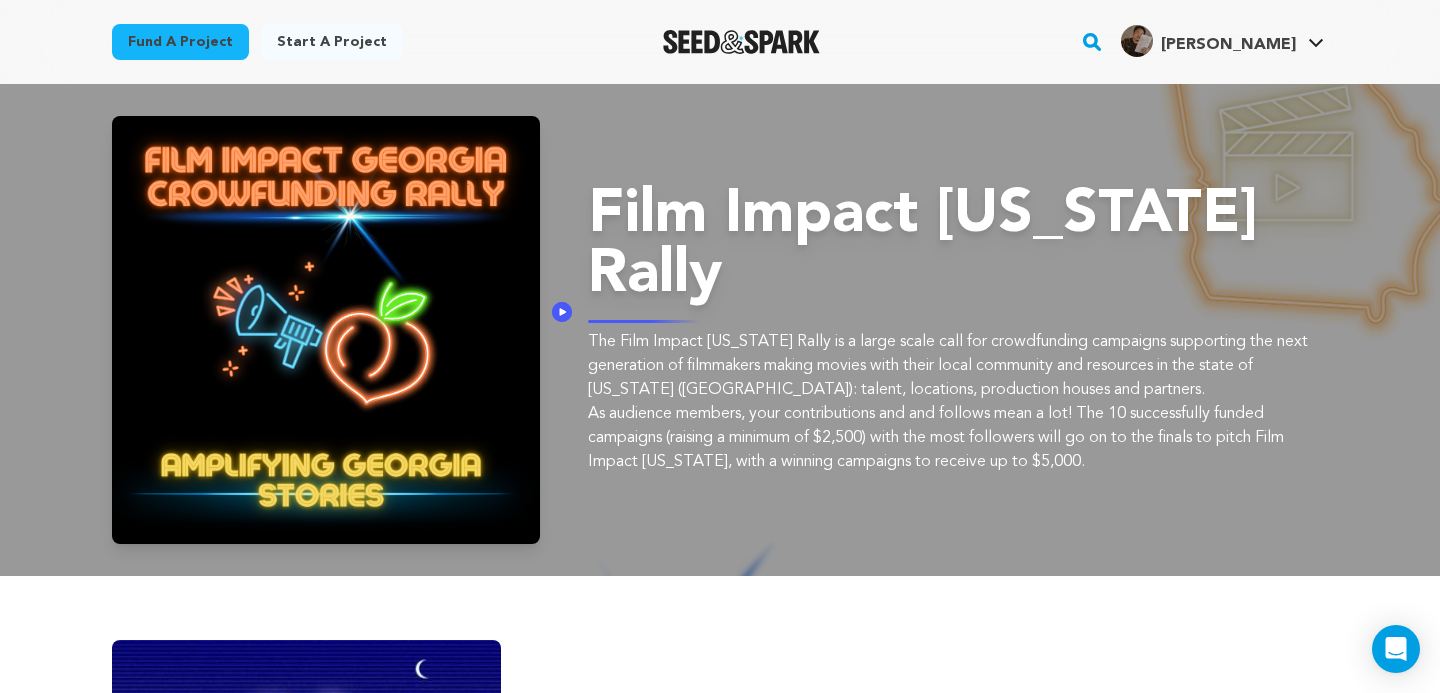 click on "The Film Impact Georgia Rally is a large scale call for crowdfunding campaigns supporting the next generation of filmmakers making movies with their local community and resources in the state of Georgia (USA): talent, locations, production houses and partners." at bounding box center (958, 366) 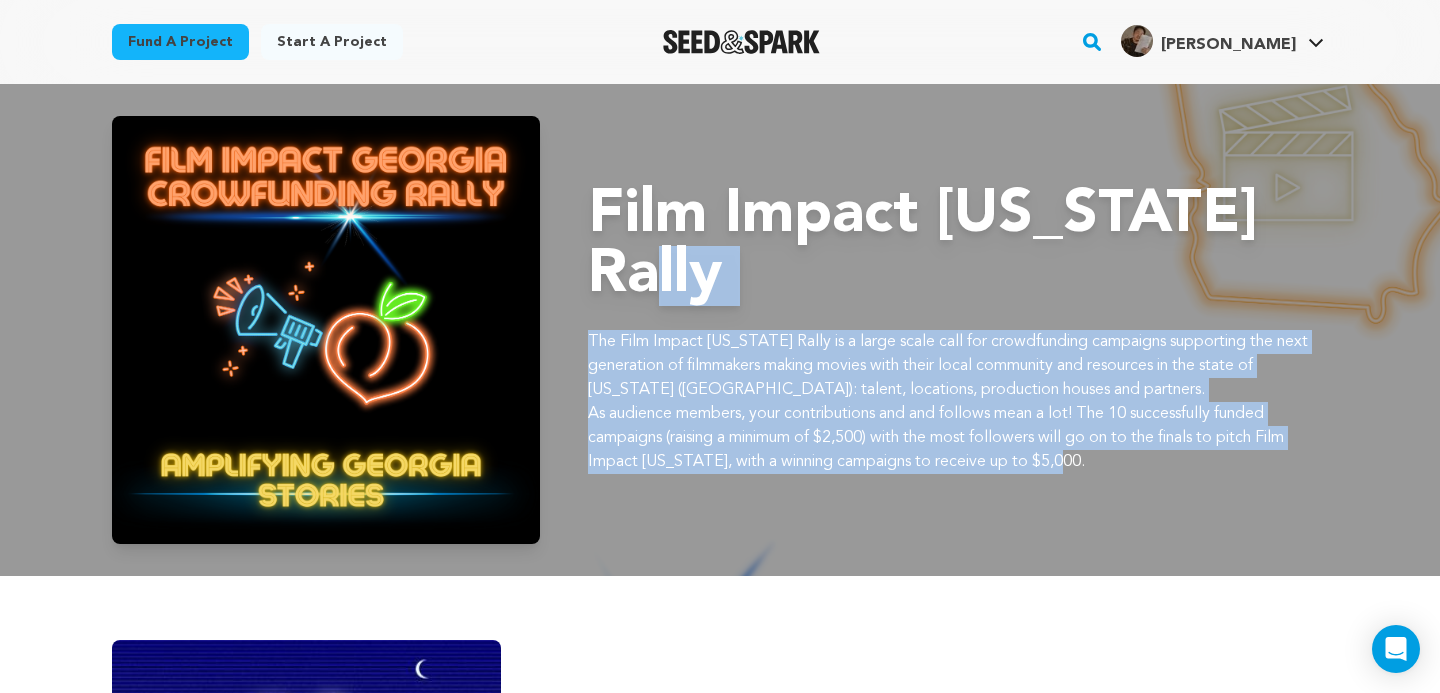 drag, startPoint x: 594, startPoint y: 244, endPoint x: 1100, endPoint y: 438, distance: 541.9151 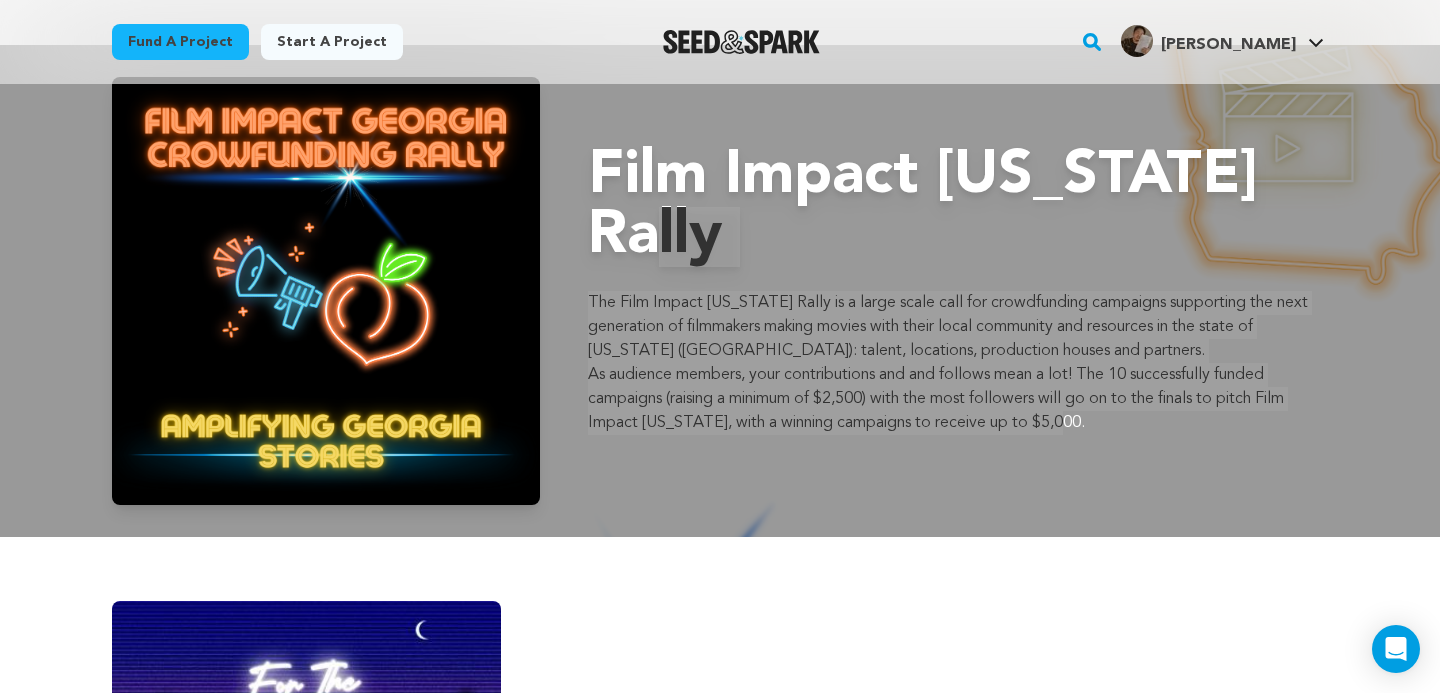 scroll, scrollTop: 0, scrollLeft: 0, axis: both 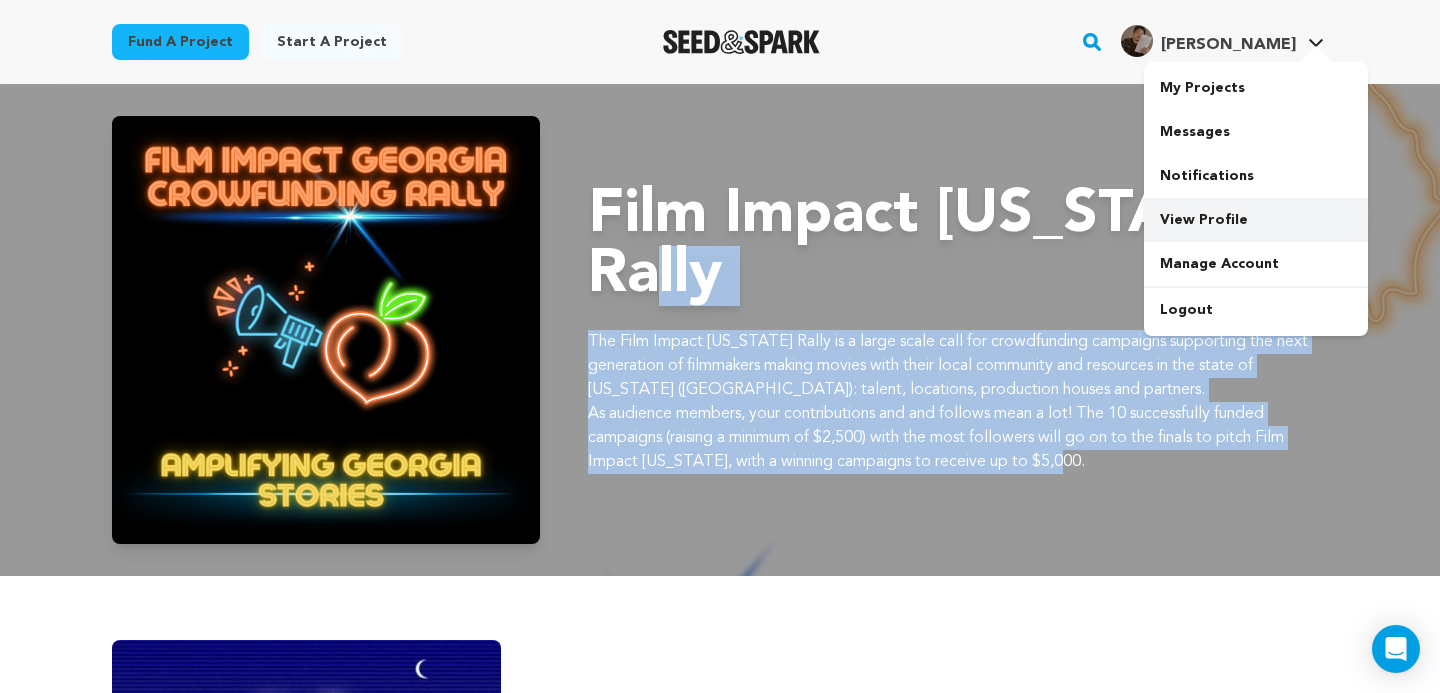 click on "View Profile" at bounding box center [1256, 220] 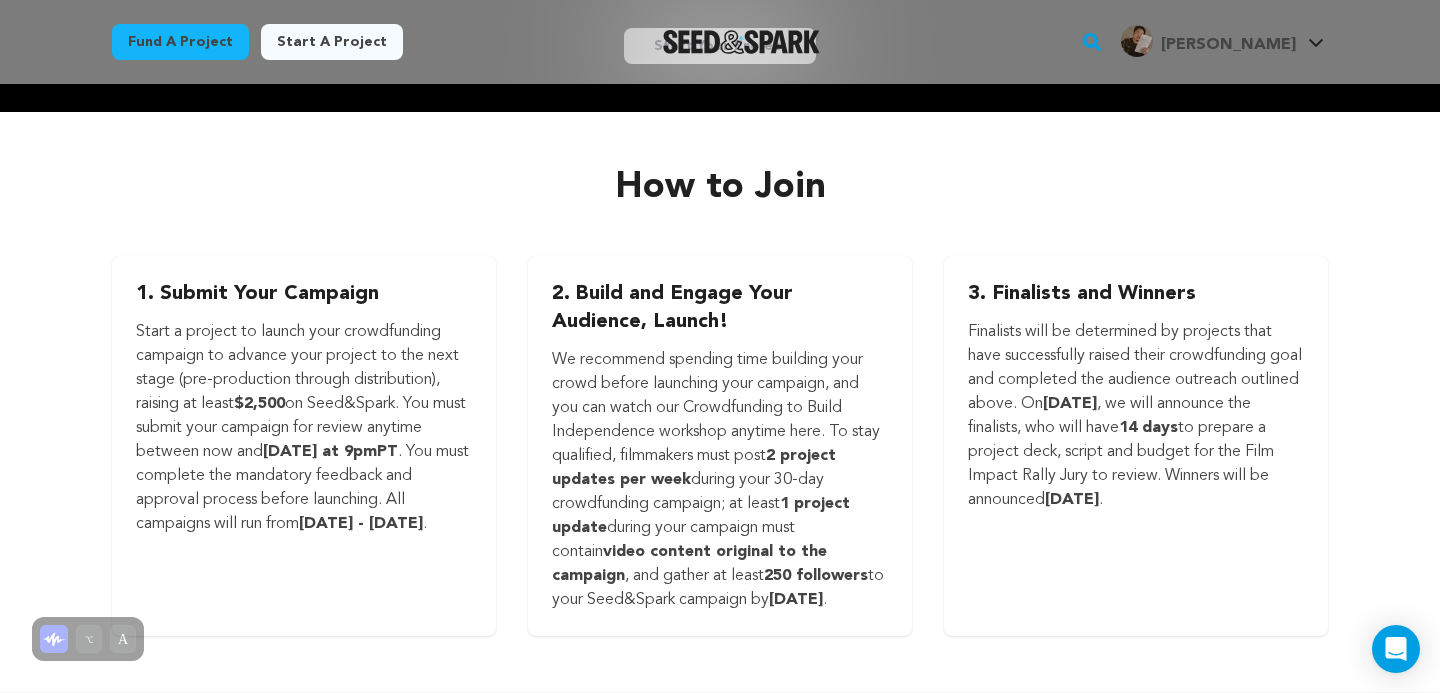 scroll, scrollTop: 2550, scrollLeft: 0, axis: vertical 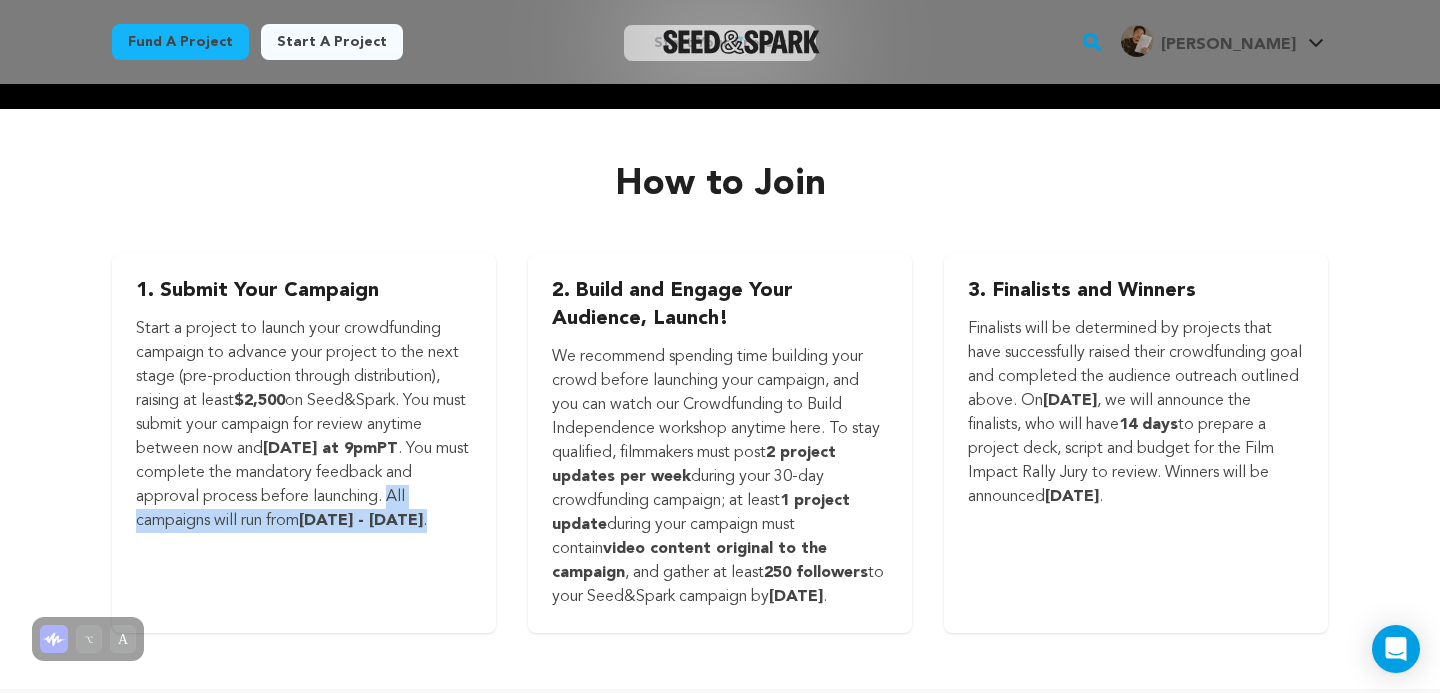 drag, startPoint x: 423, startPoint y: 465, endPoint x: 430, endPoint y: 509, distance: 44.553337 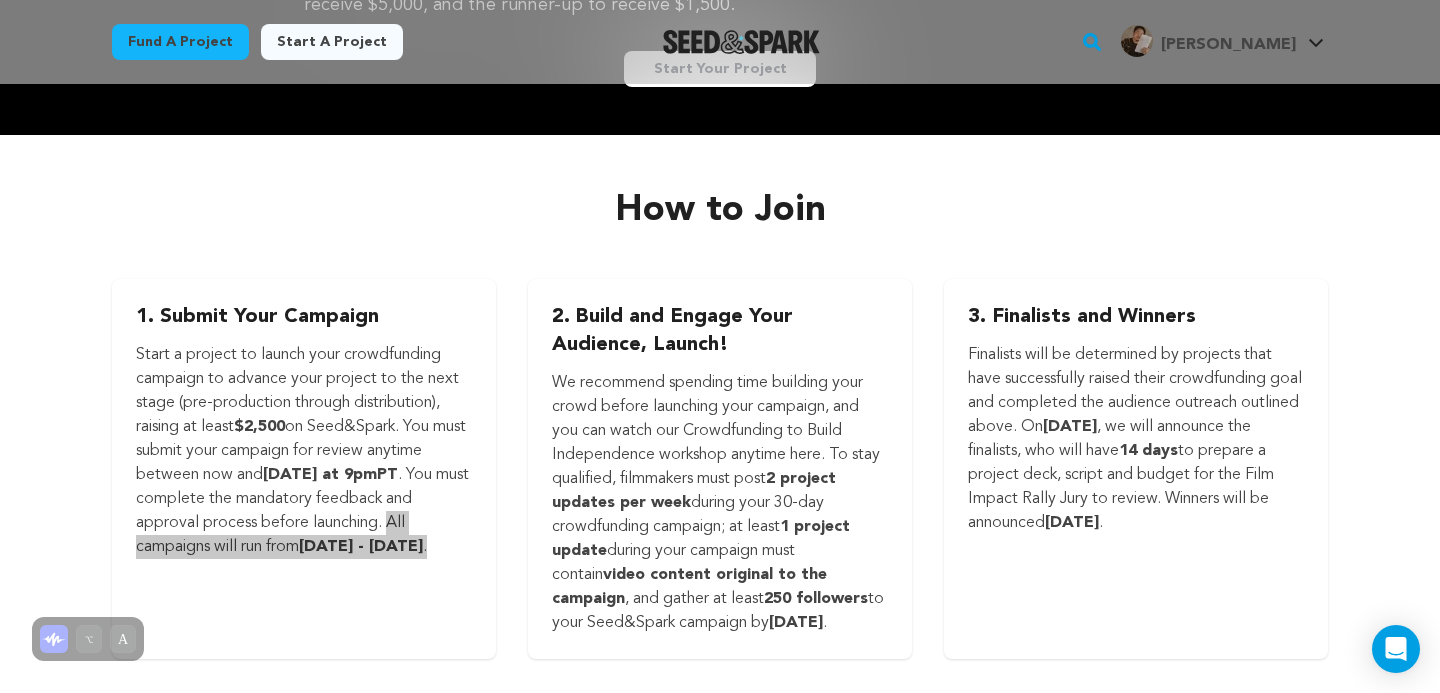 scroll, scrollTop: 2530, scrollLeft: 0, axis: vertical 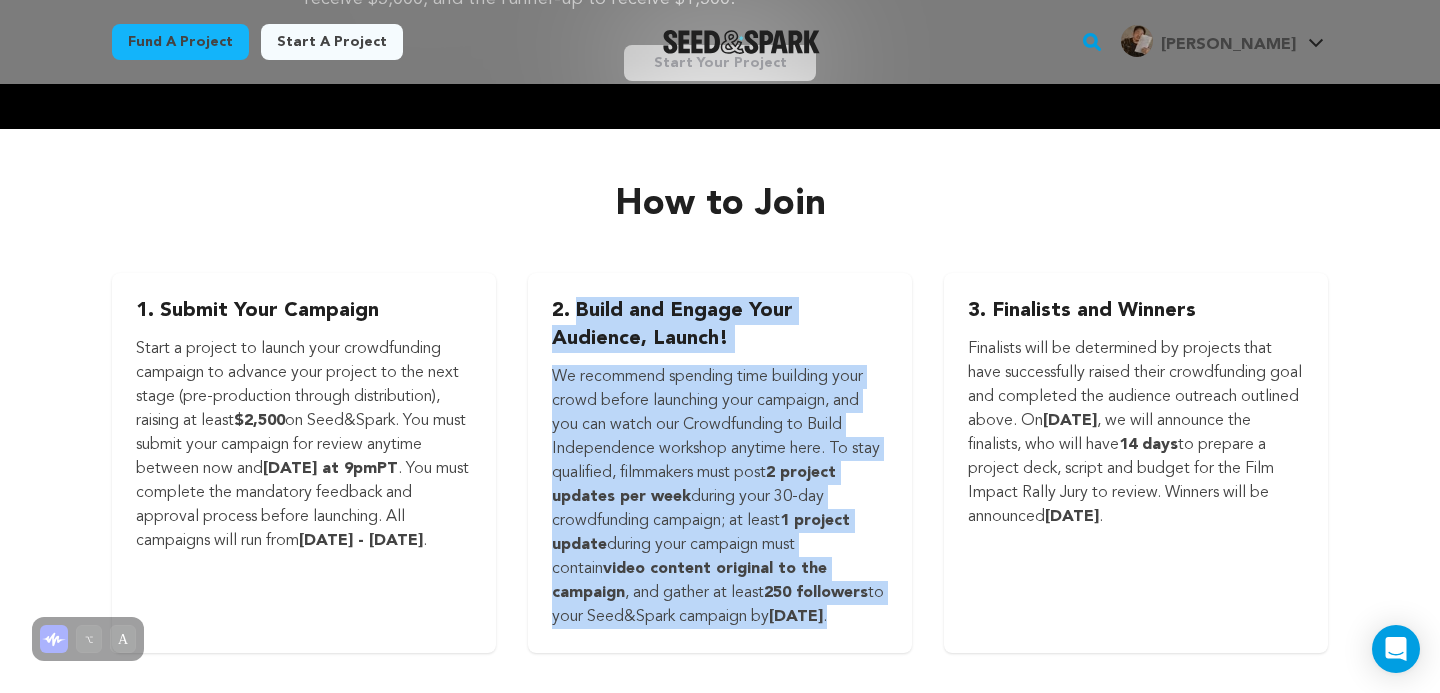 drag, startPoint x: 578, startPoint y: 282, endPoint x: 888, endPoint y: 589, distance: 436.29004 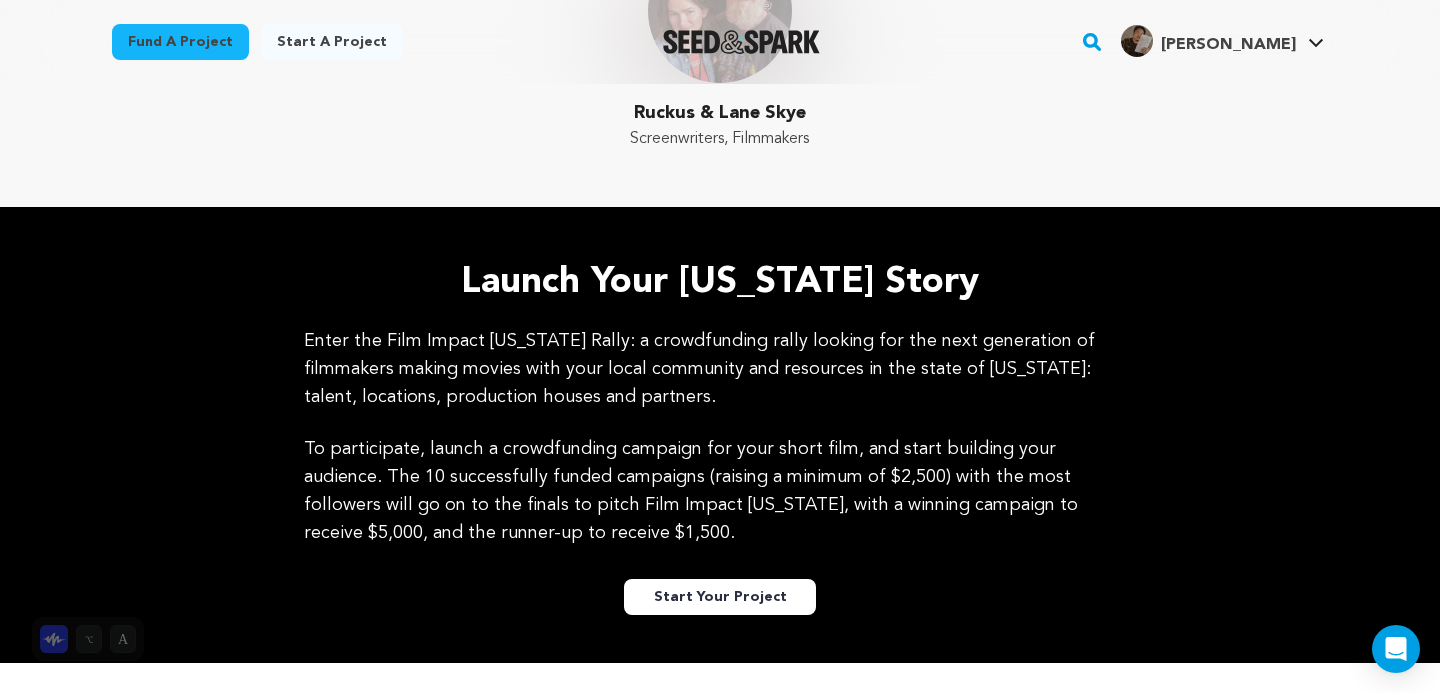 scroll, scrollTop: 2002, scrollLeft: 0, axis: vertical 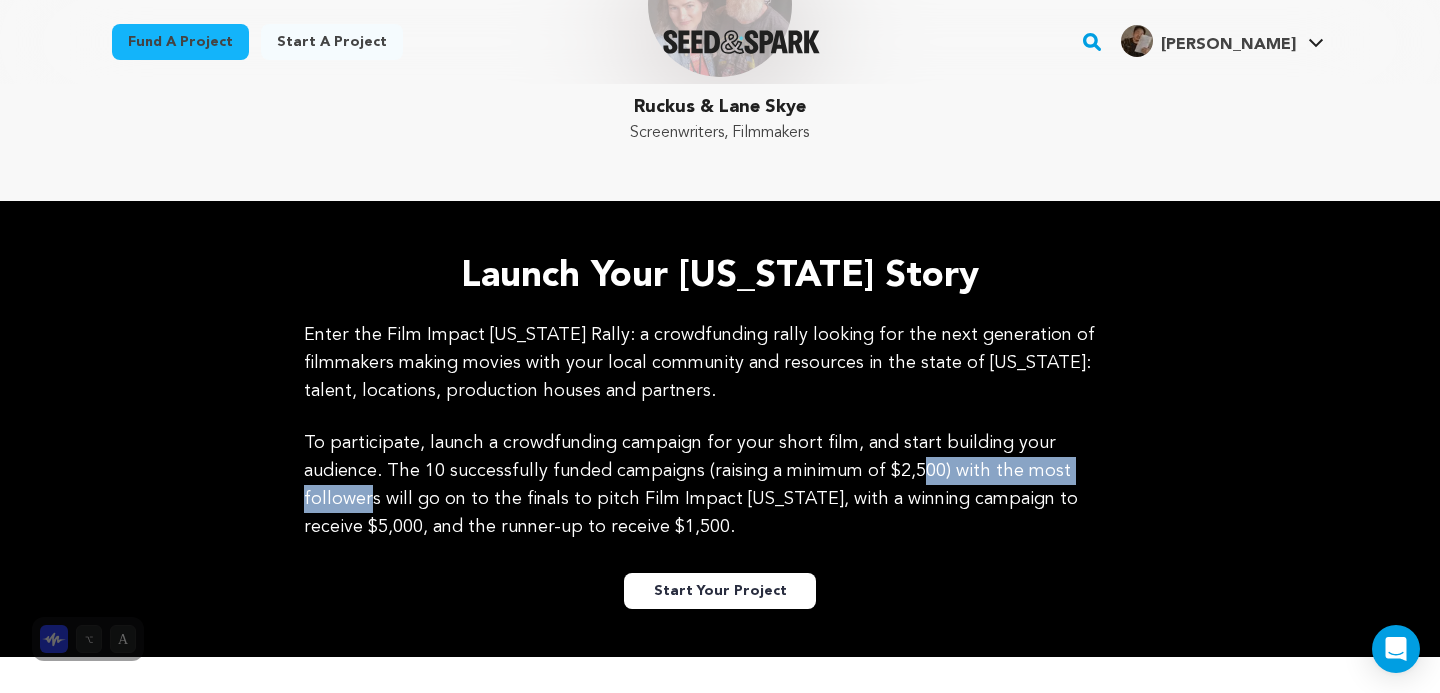 drag, startPoint x: 623, startPoint y: 444, endPoint x: 844, endPoint y: 443, distance: 221.00226 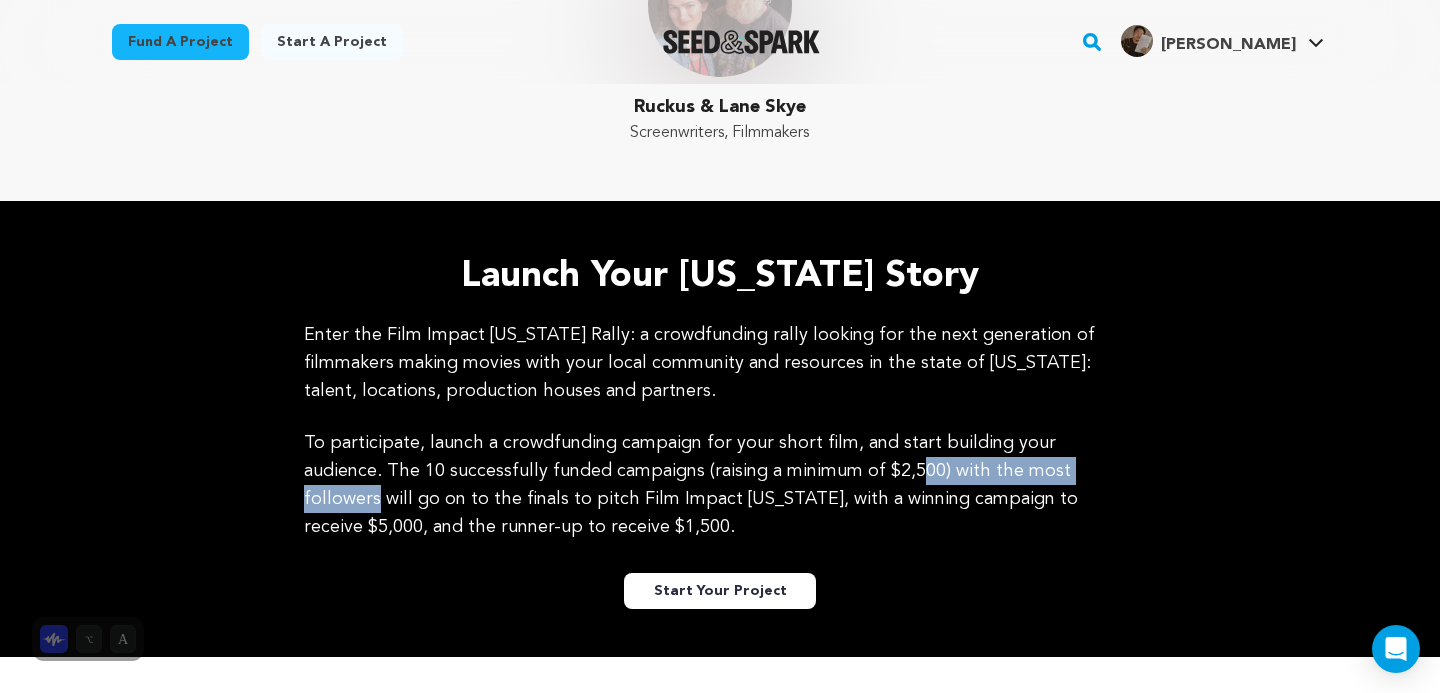 copy on "raising a minimum of $2,500" 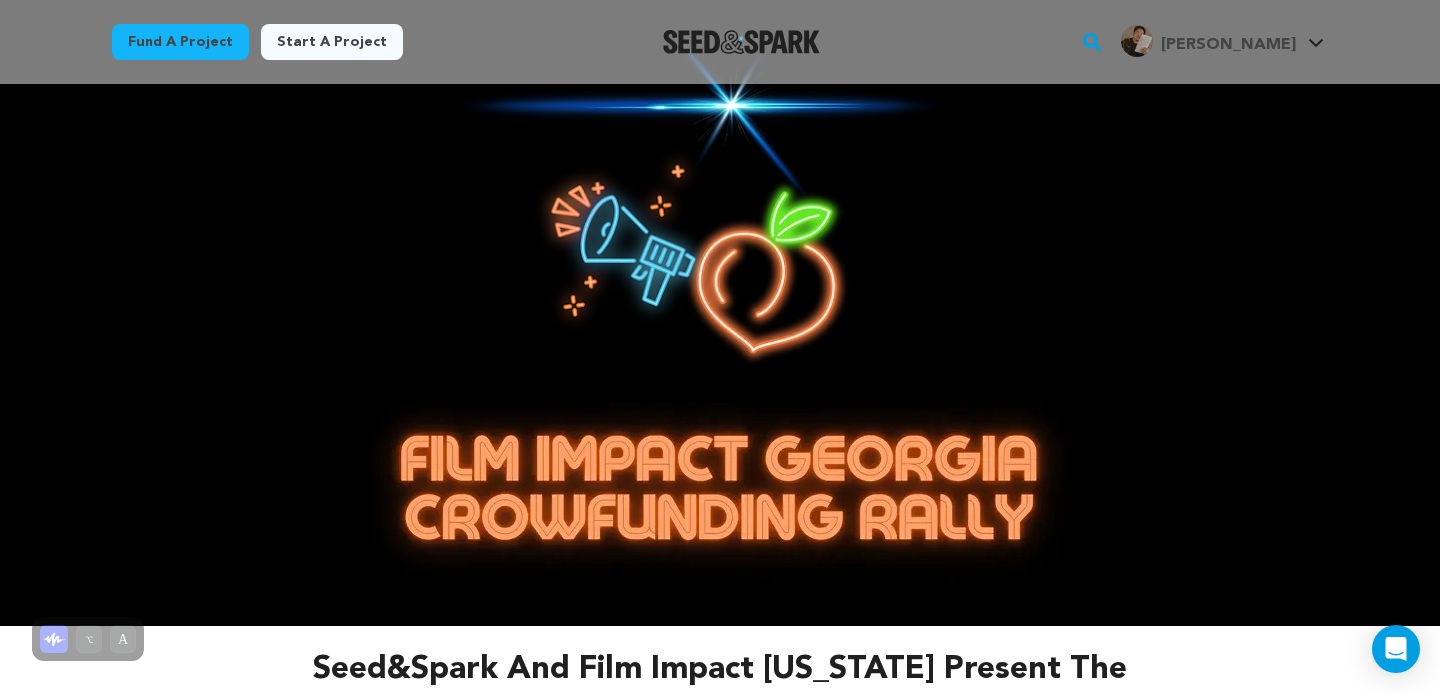 scroll, scrollTop: 0, scrollLeft: 0, axis: both 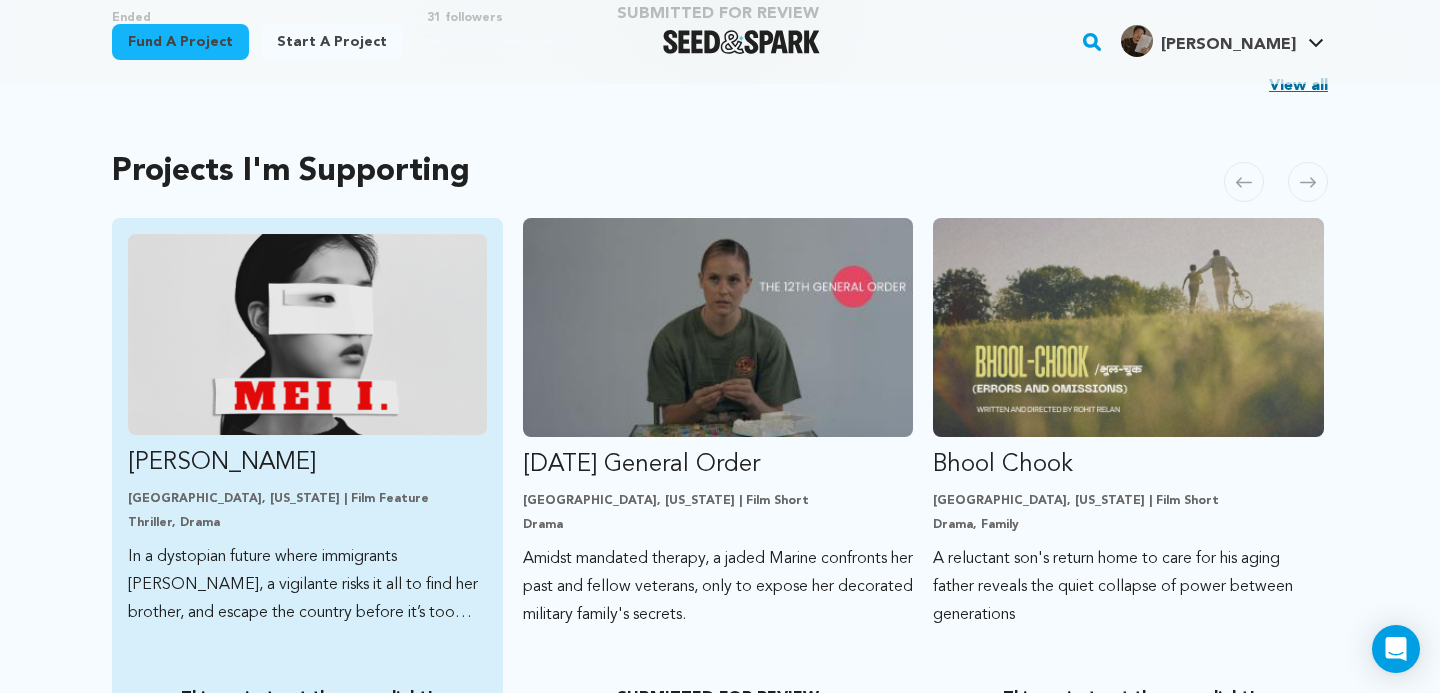 click at bounding box center (307, 334) 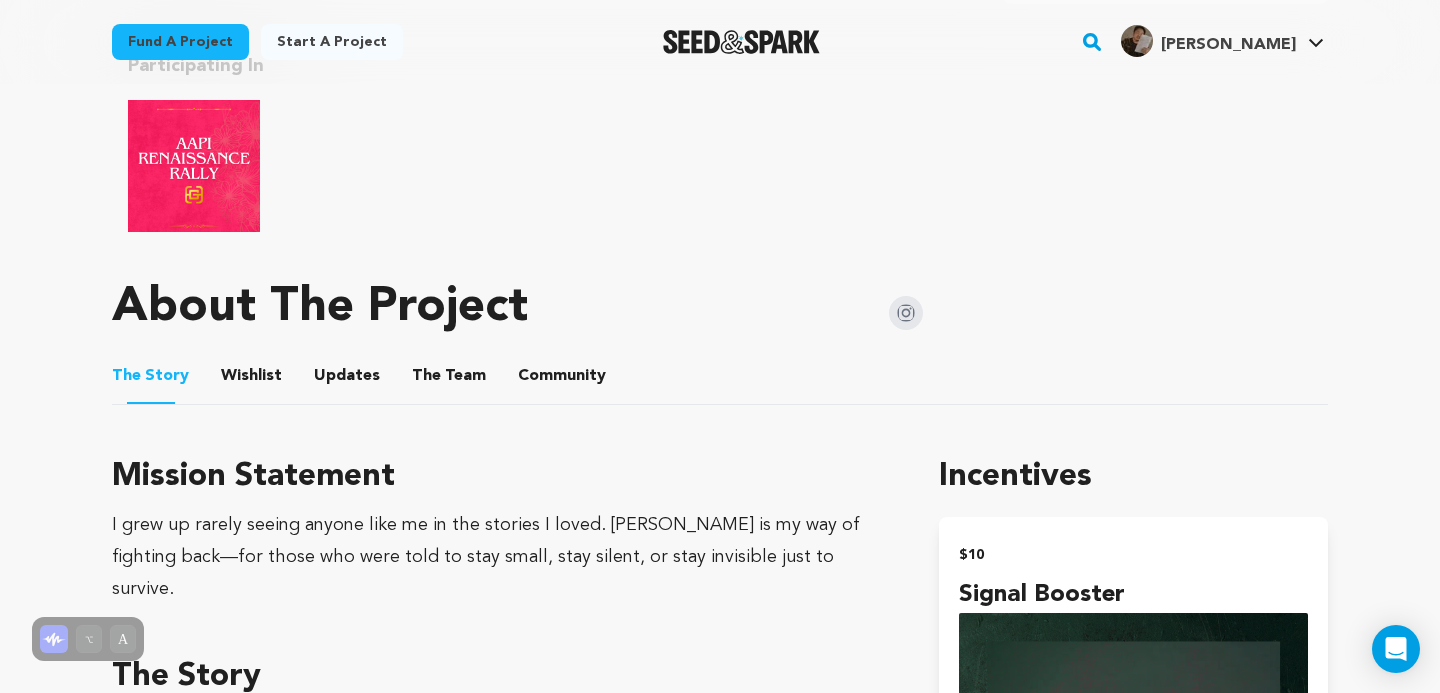 scroll, scrollTop: 966, scrollLeft: 0, axis: vertical 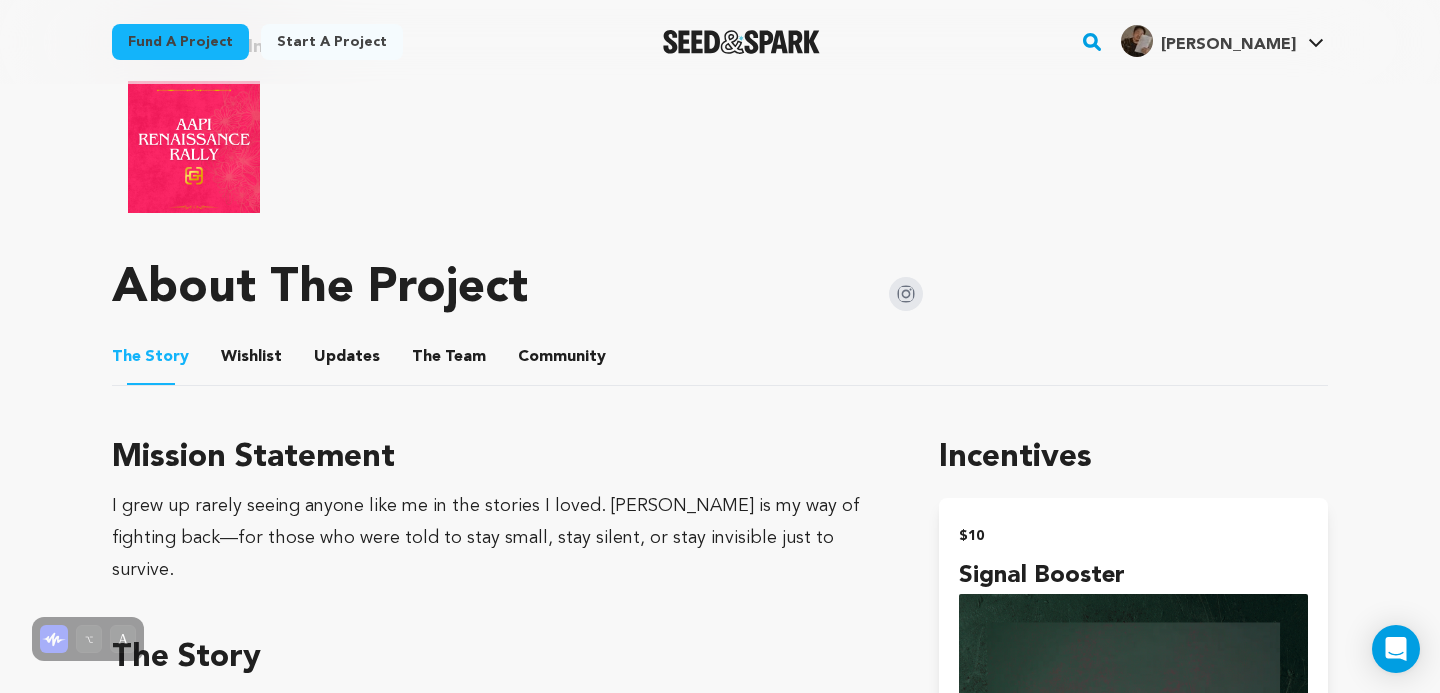 click at bounding box center (194, 147) 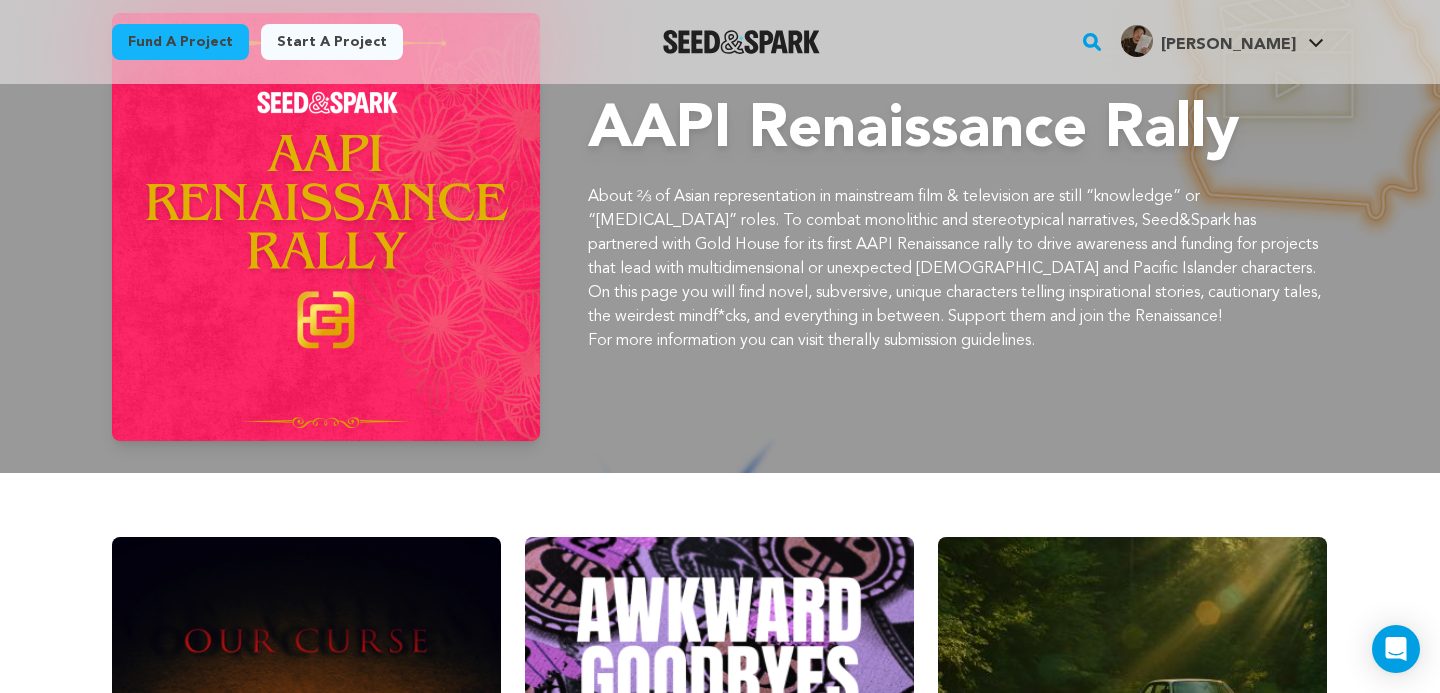 scroll, scrollTop: 0, scrollLeft: 0, axis: both 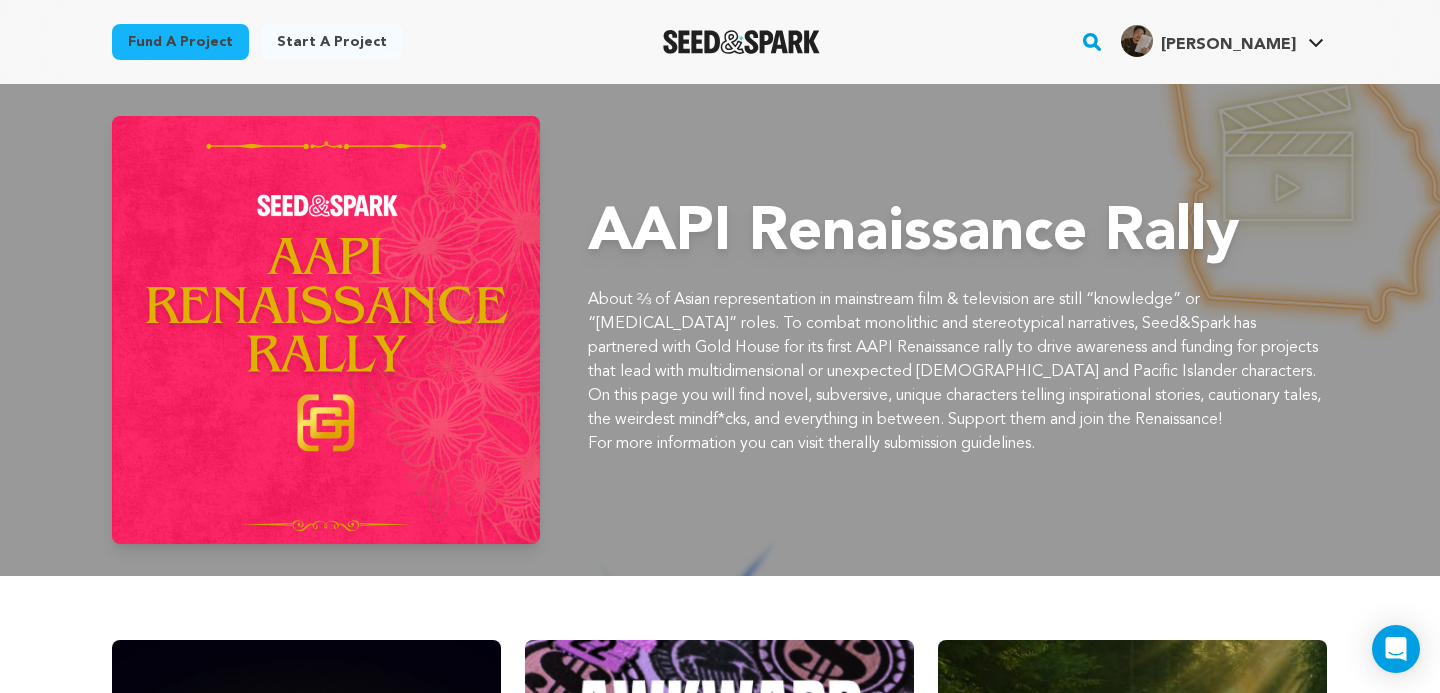 drag, startPoint x: 595, startPoint y: 239, endPoint x: 1238, endPoint y: 235, distance: 643.01245 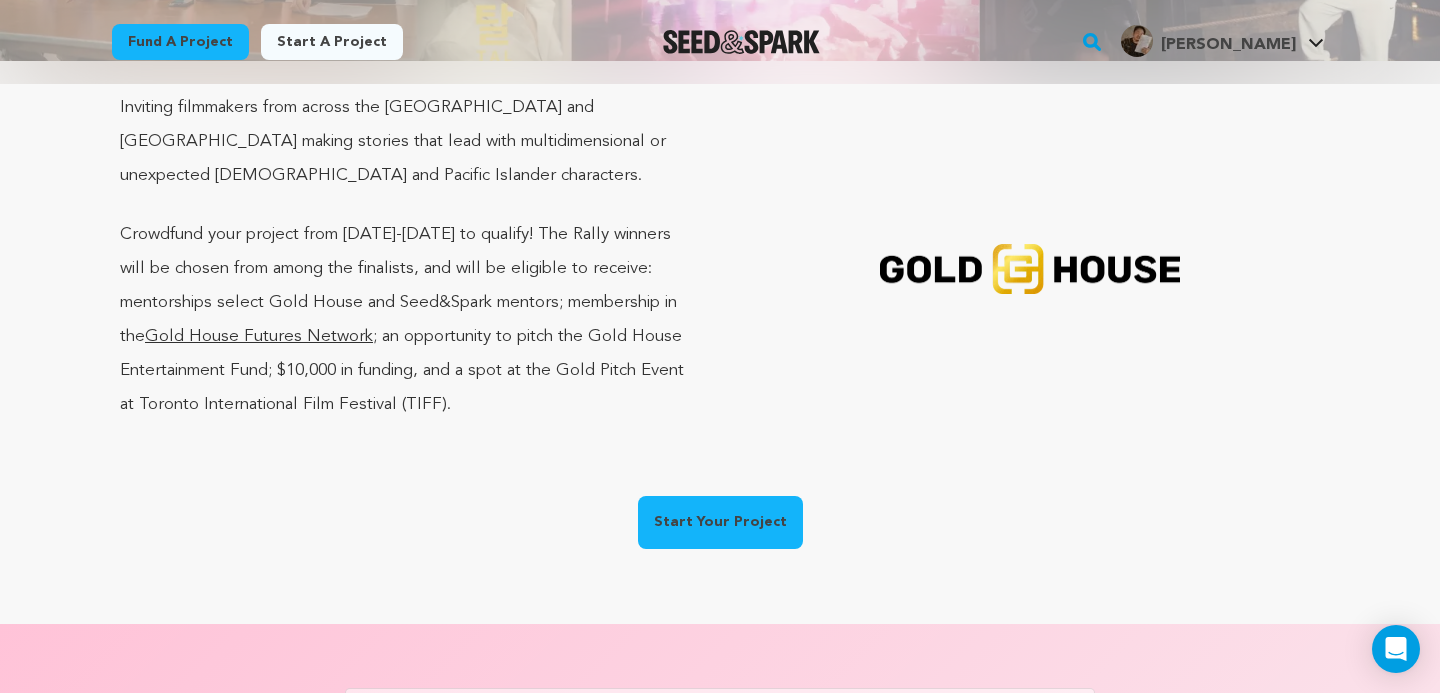 scroll, scrollTop: 0, scrollLeft: 0, axis: both 